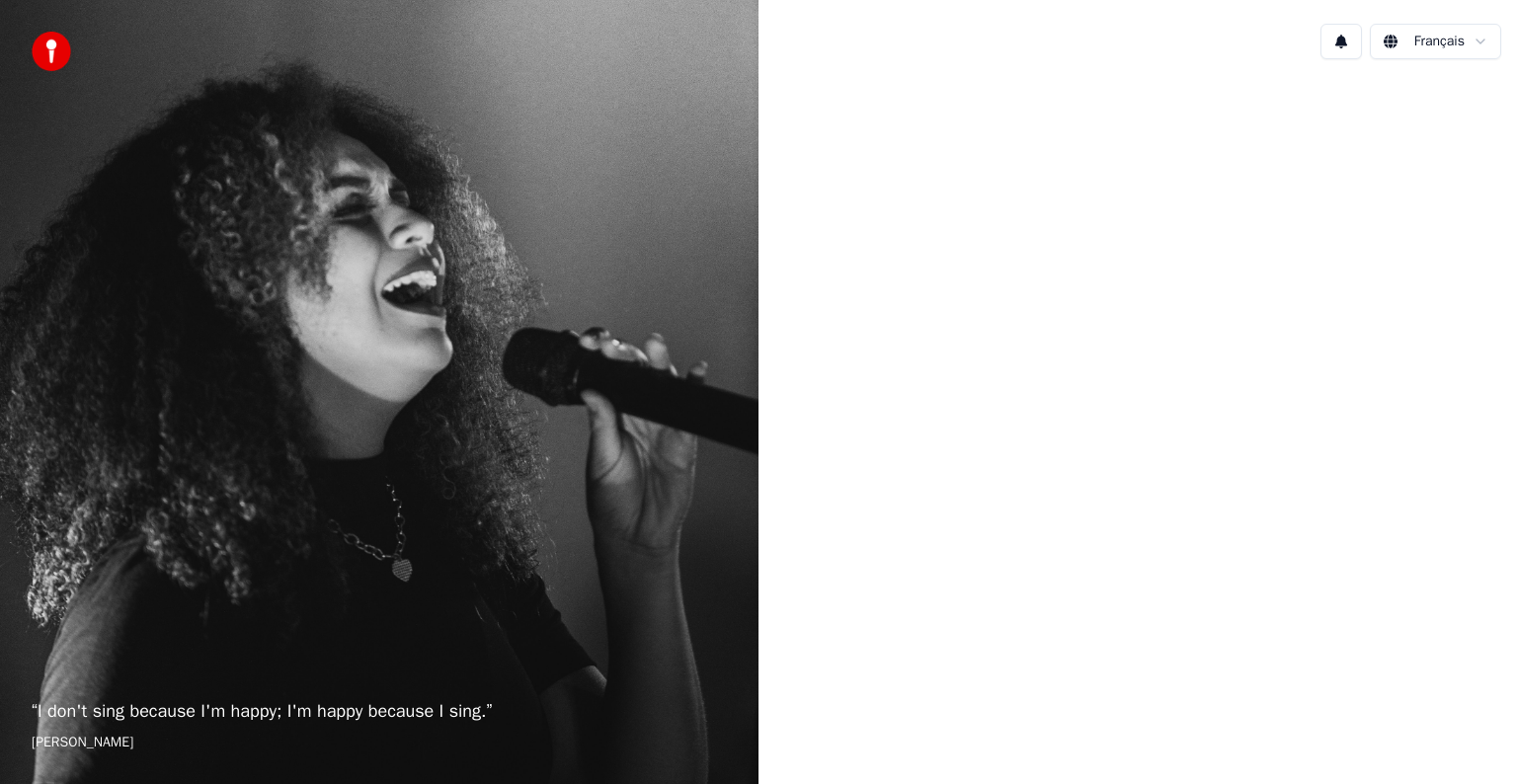 scroll, scrollTop: 0, scrollLeft: 0, axis: both 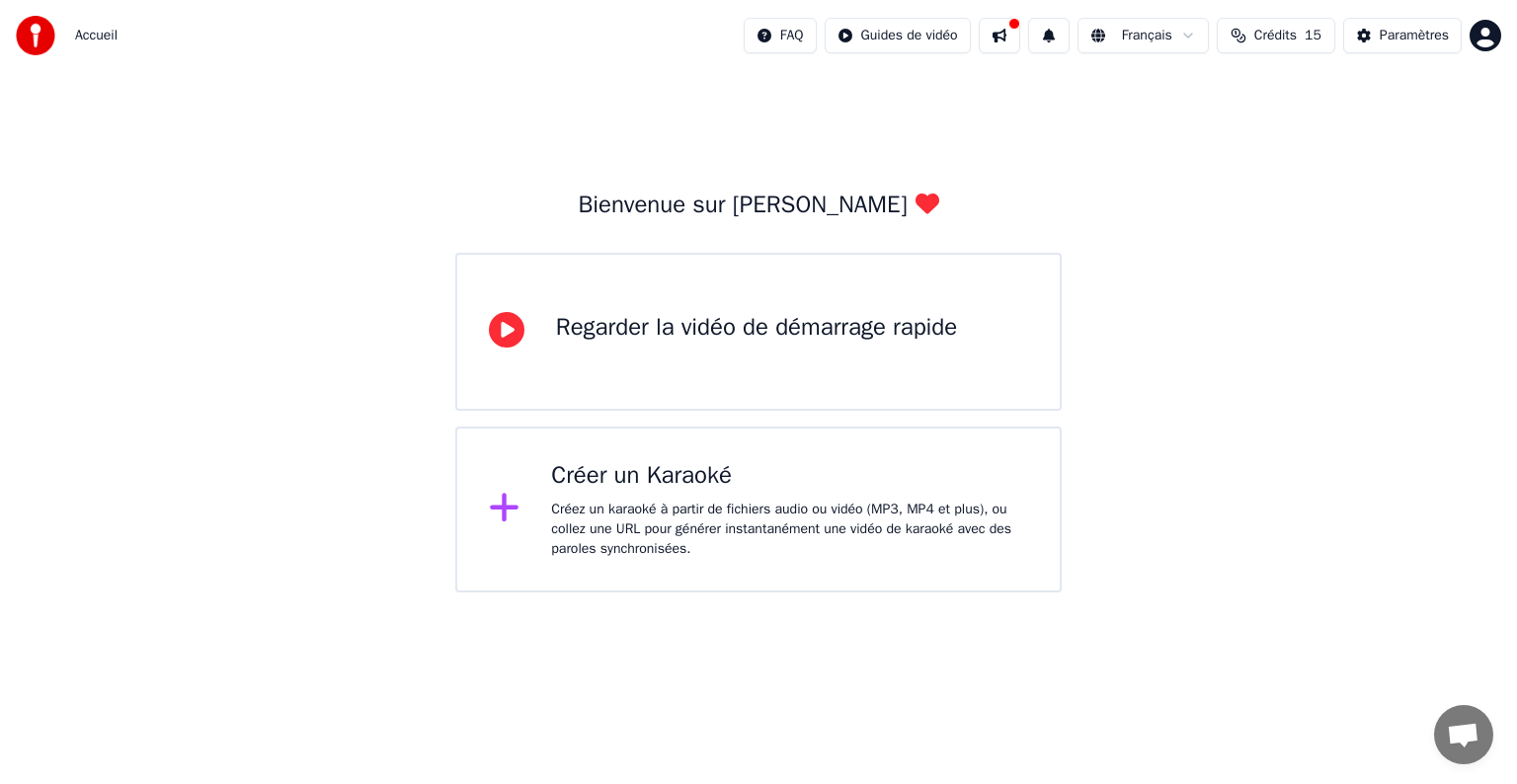 click on "Créez un karaoké à partir de fichiers audio ou vidéo (MP3, MP4 et plus), ou collez une URL pour générer instantanément une vidéo de karaoké avec des paroles synchronisées." at bounding box center (789, 529) 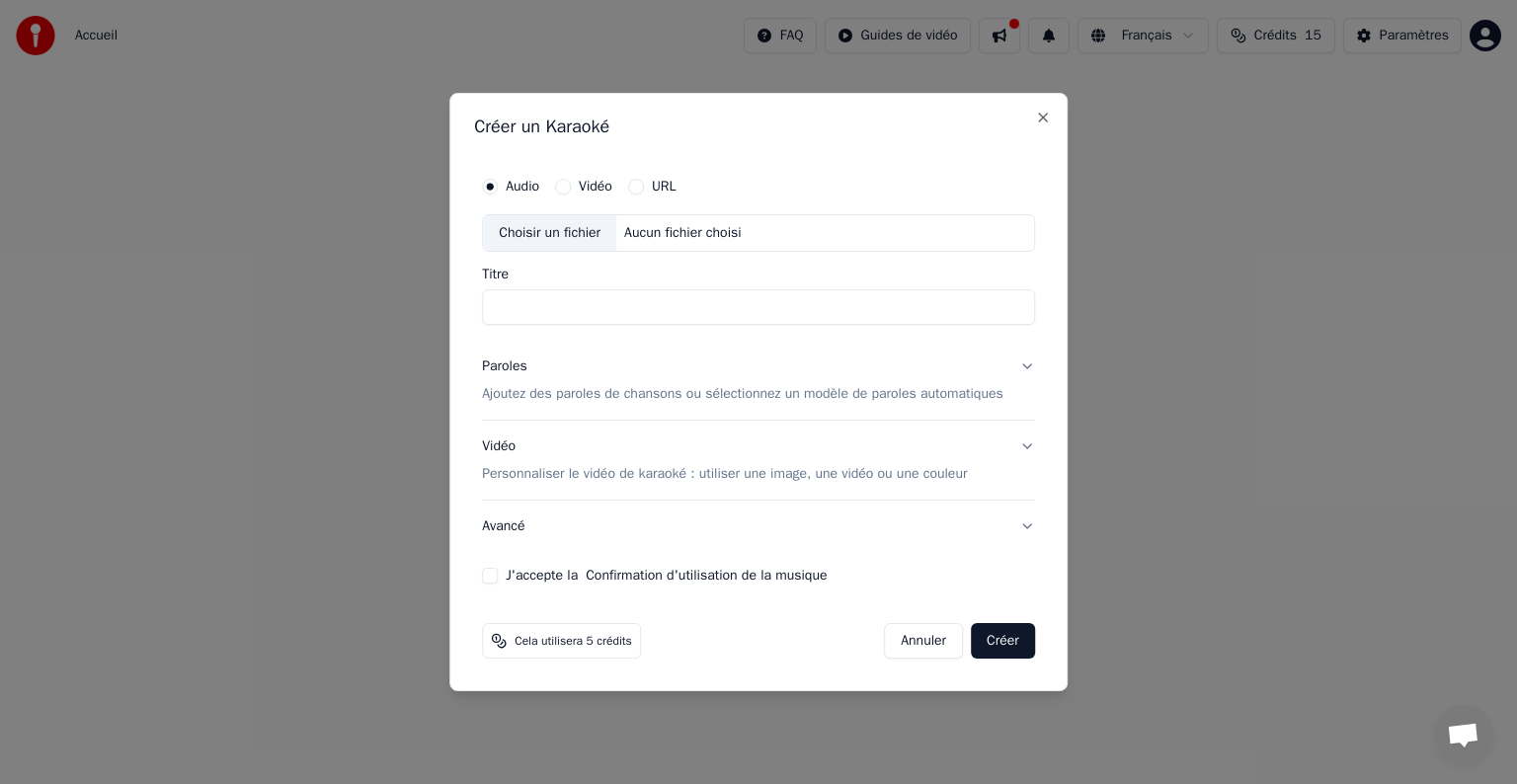 click on "Choisir un fichier" at bounding box center [549, 233] 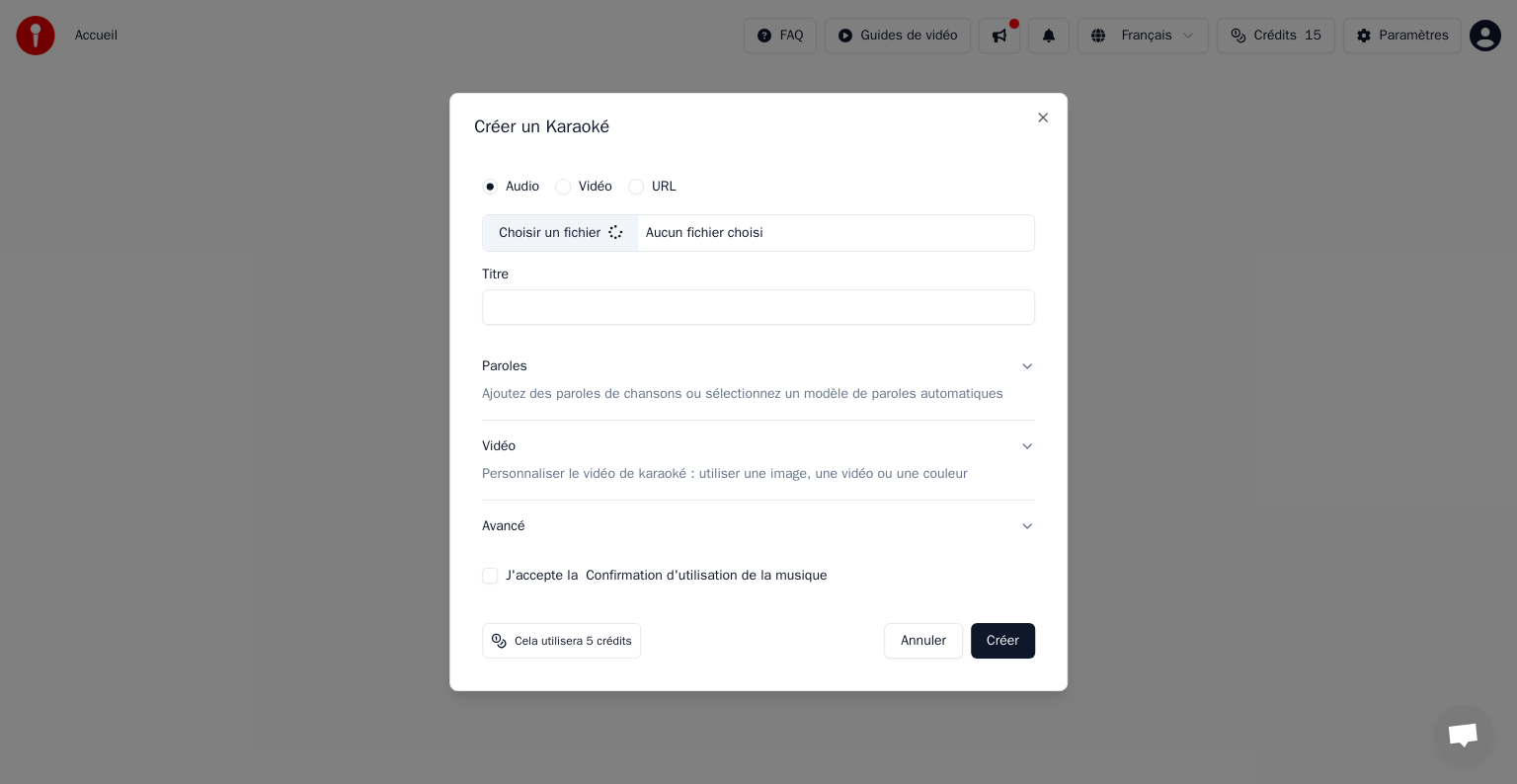 type on "**********" 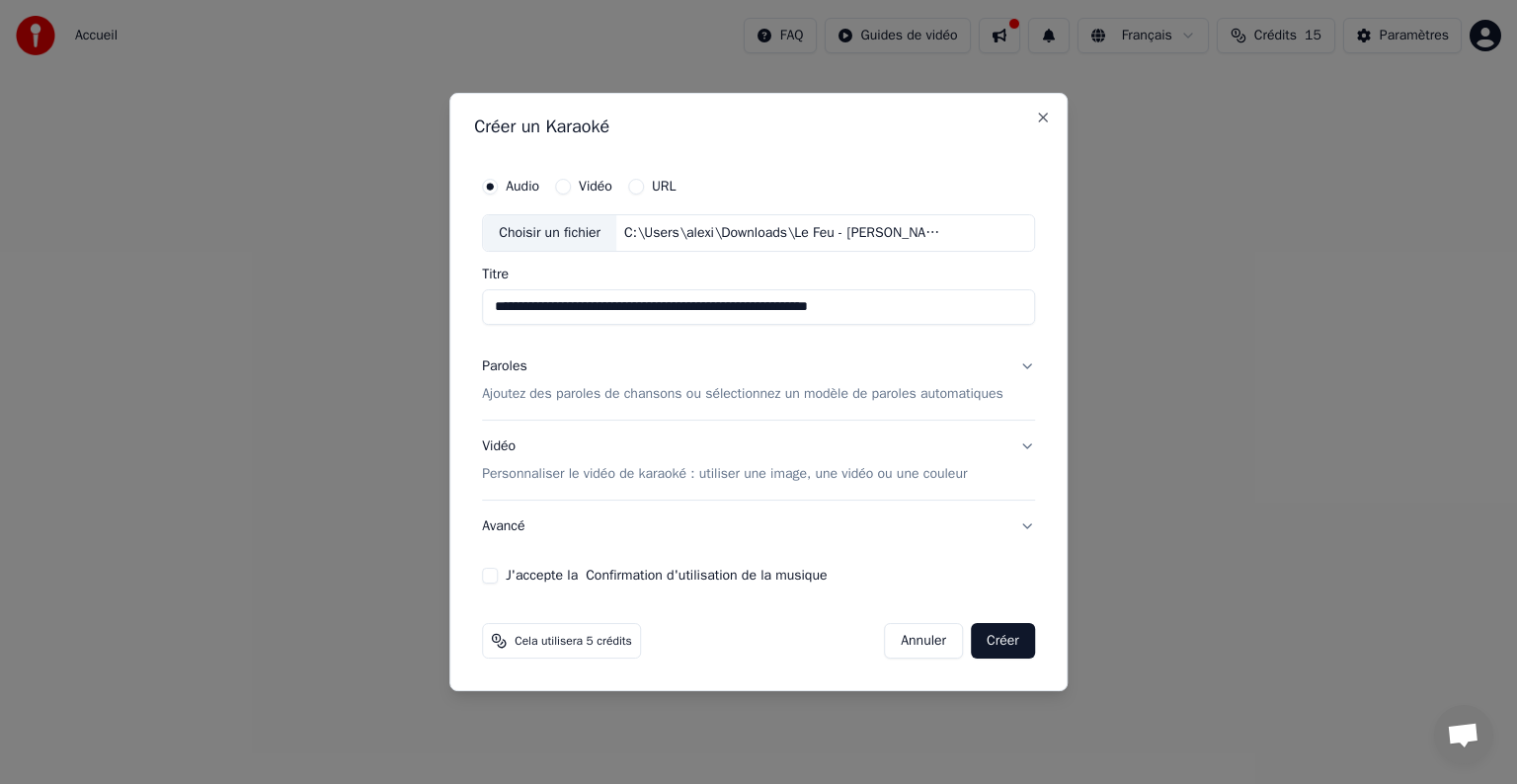 click on "Ajoutez des paroles de chansons ou sélectionnez un modèle de paroles automatiques" at bounding box center [743, 394] 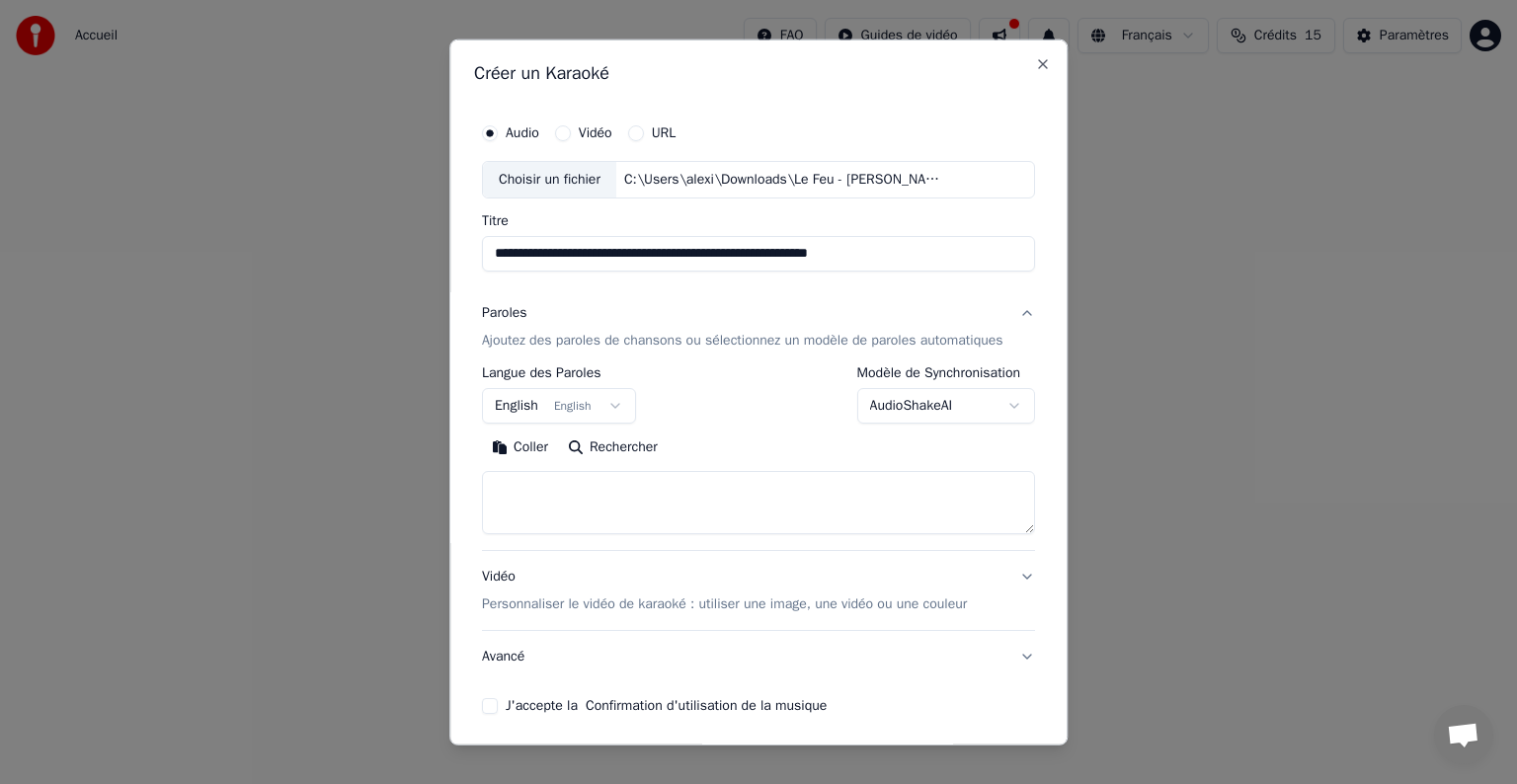 click at bounding box center [758, 503] 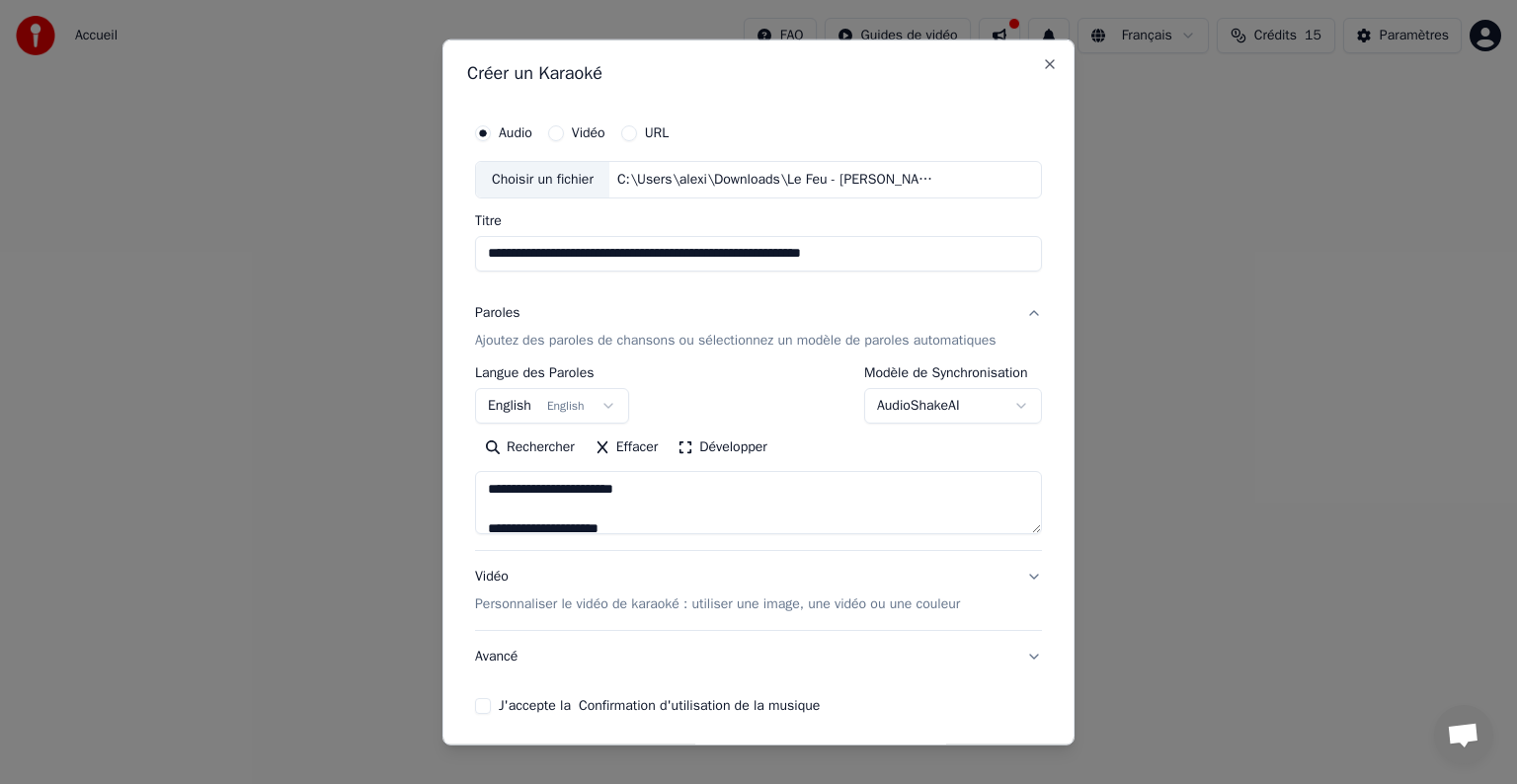 click on "Développer" at bounding box center (722, 447) 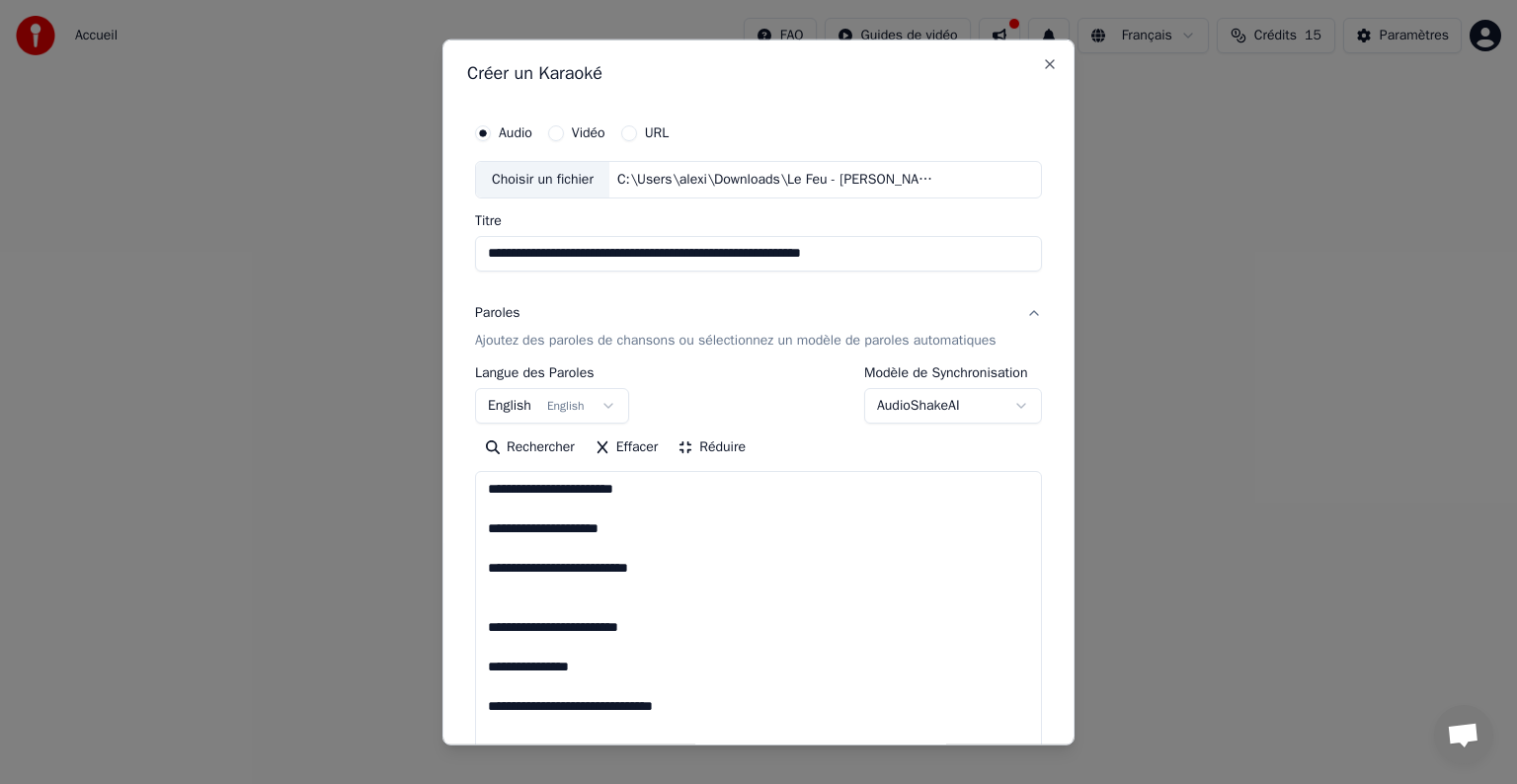 scroll, scrollTop: 1, scrollLeft: 0, axis: vertical 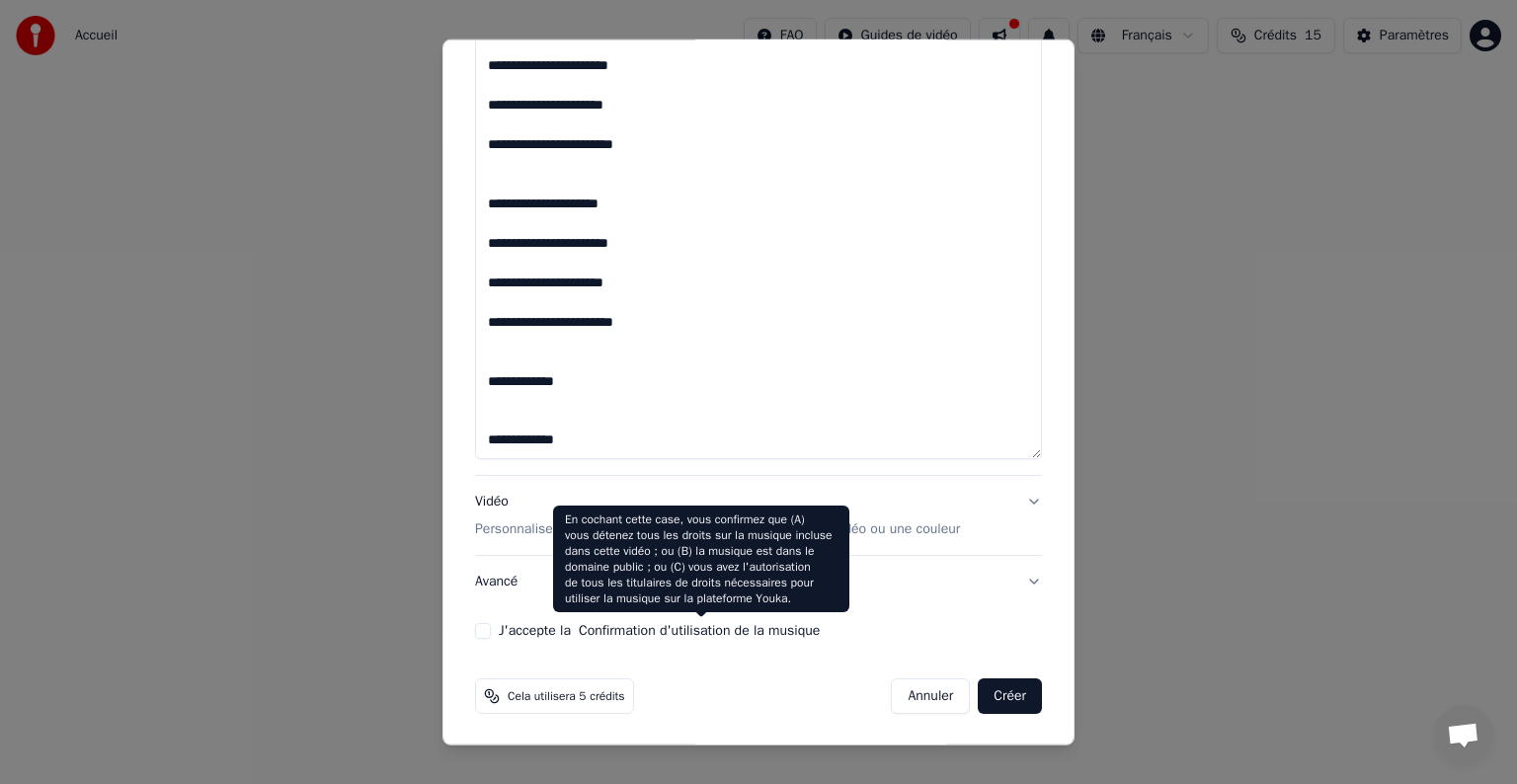 click on "Confirmation d'utilisation de la musique" at bounding box center (699, 631) 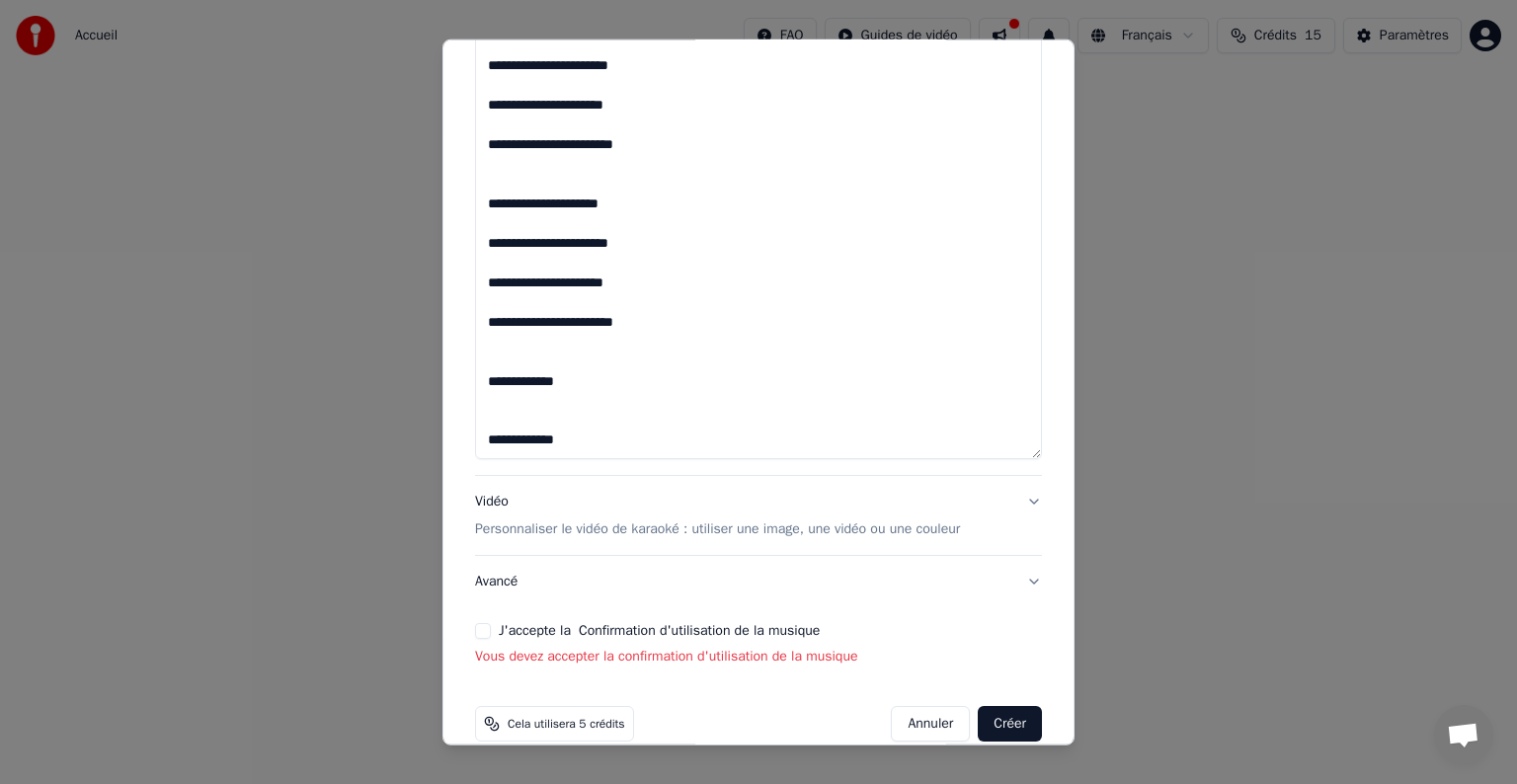 click on "J'accepte la   Confirmation d'utilisation de la musique" at bounding box center (758, 631) 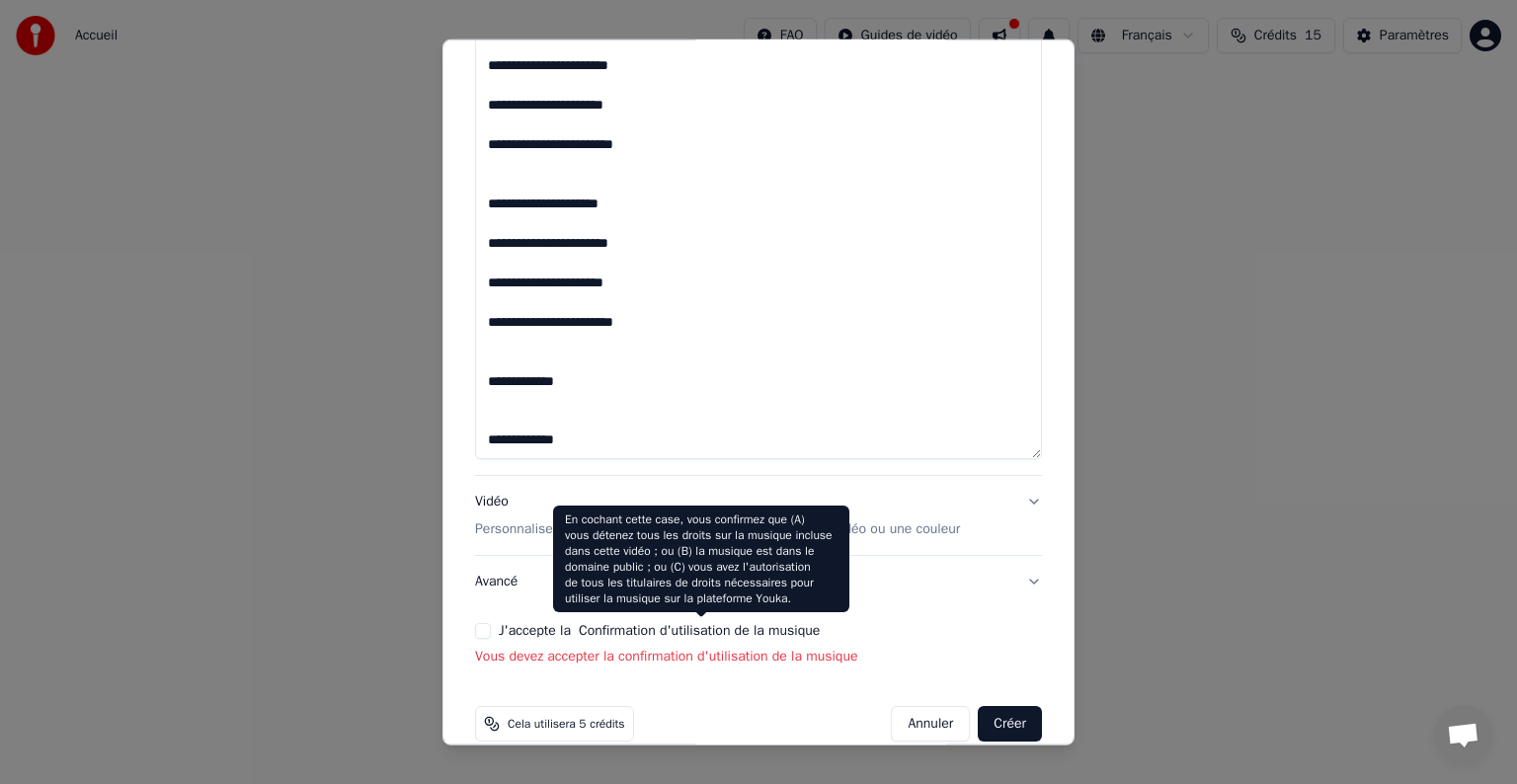 click on "Confirmation d'utilisation de la musique" at bounding box center [699, 631] 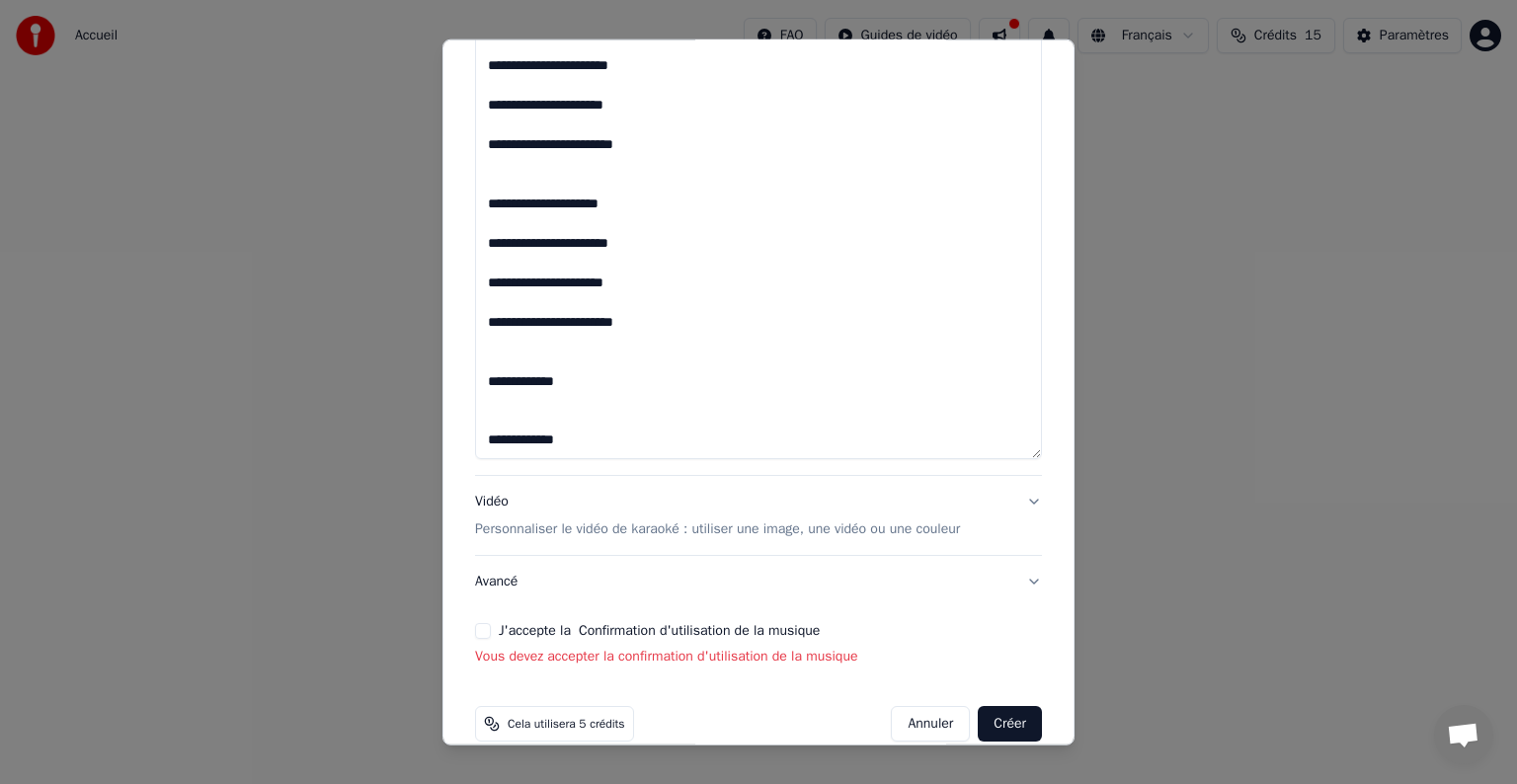 click on "J'accepte la   Confirmation d'utilisation de la musique" at bounding box center [758, 631] 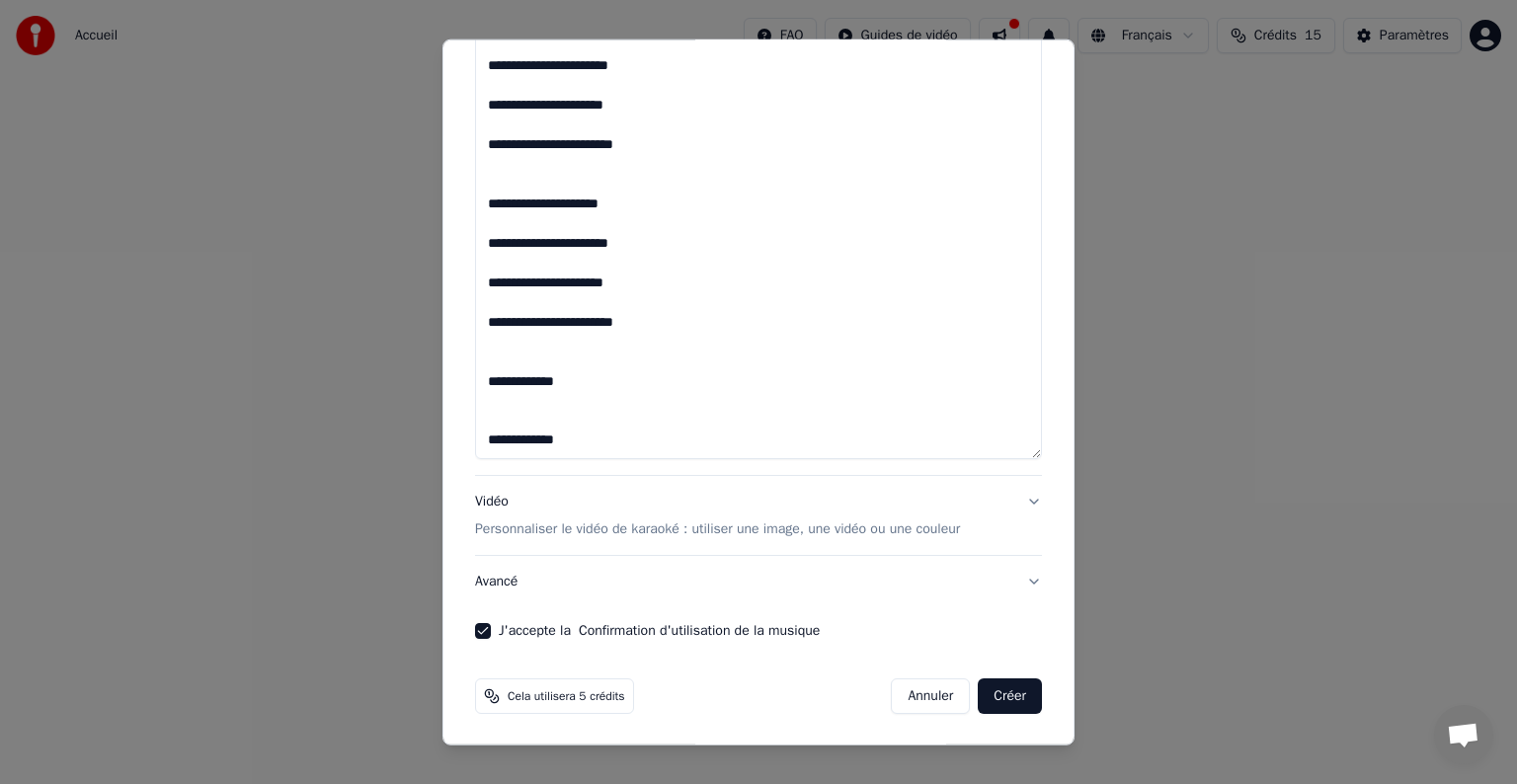click on "Créer" at bounding box center [1009, 696] 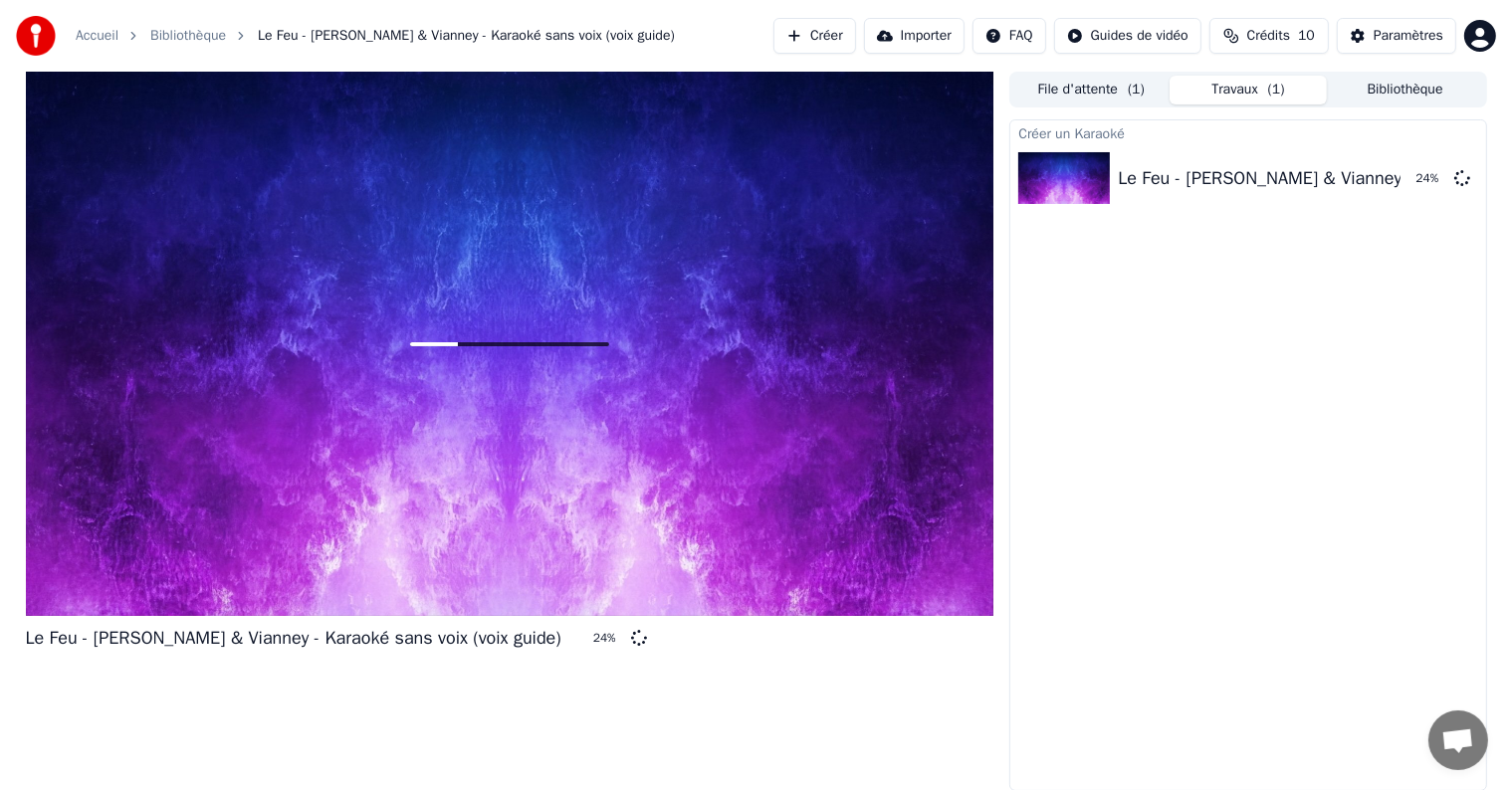 click on "Créer un Karaoké Le Feu - [PERSON_NAME] & Vianney - Karaoké sans voix (voix guide) 24 %" at bounding box center [1247, 455] 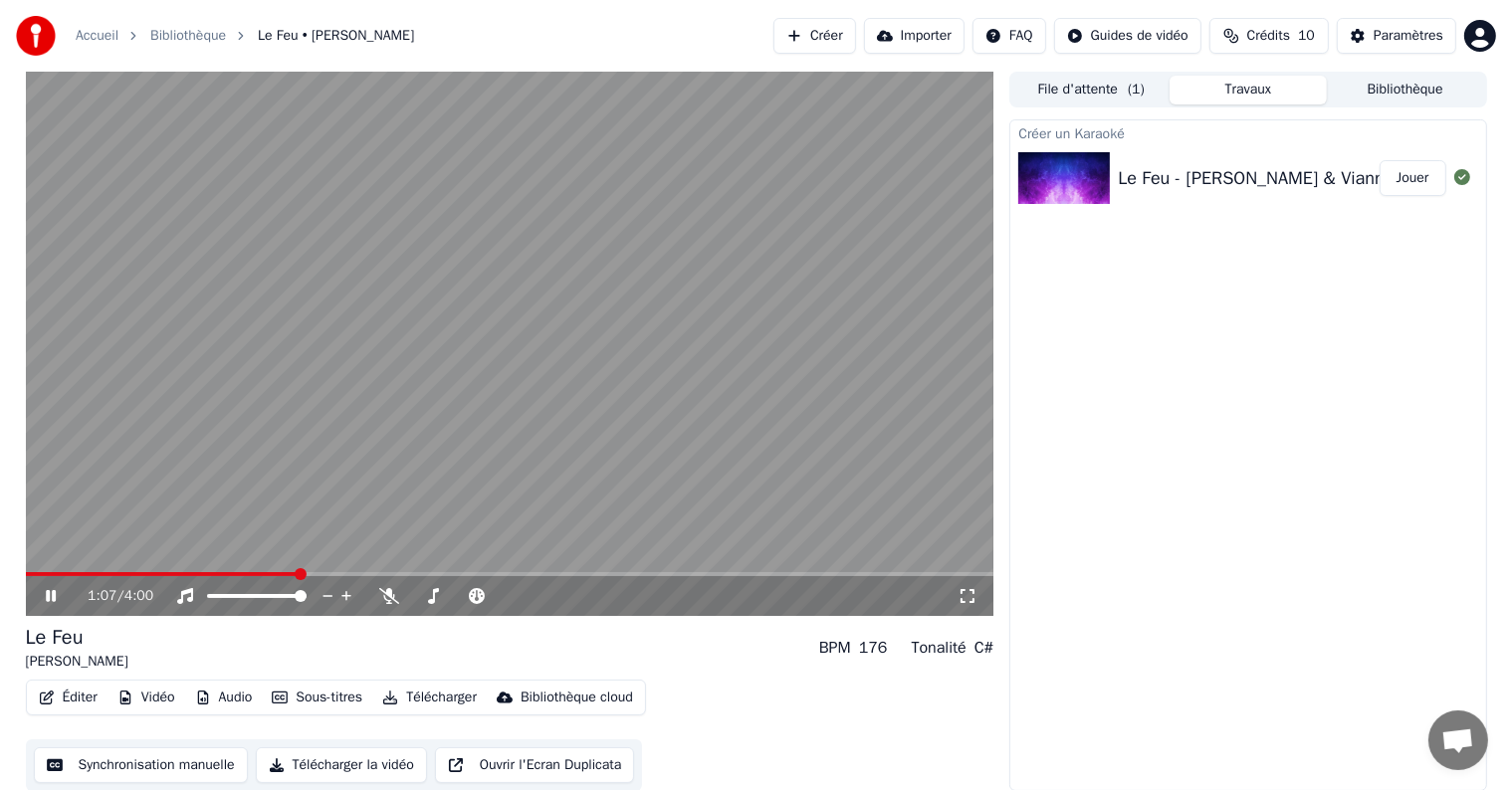 scroll, scrollTop: 1, scrollLeft: 0, axis: vertical 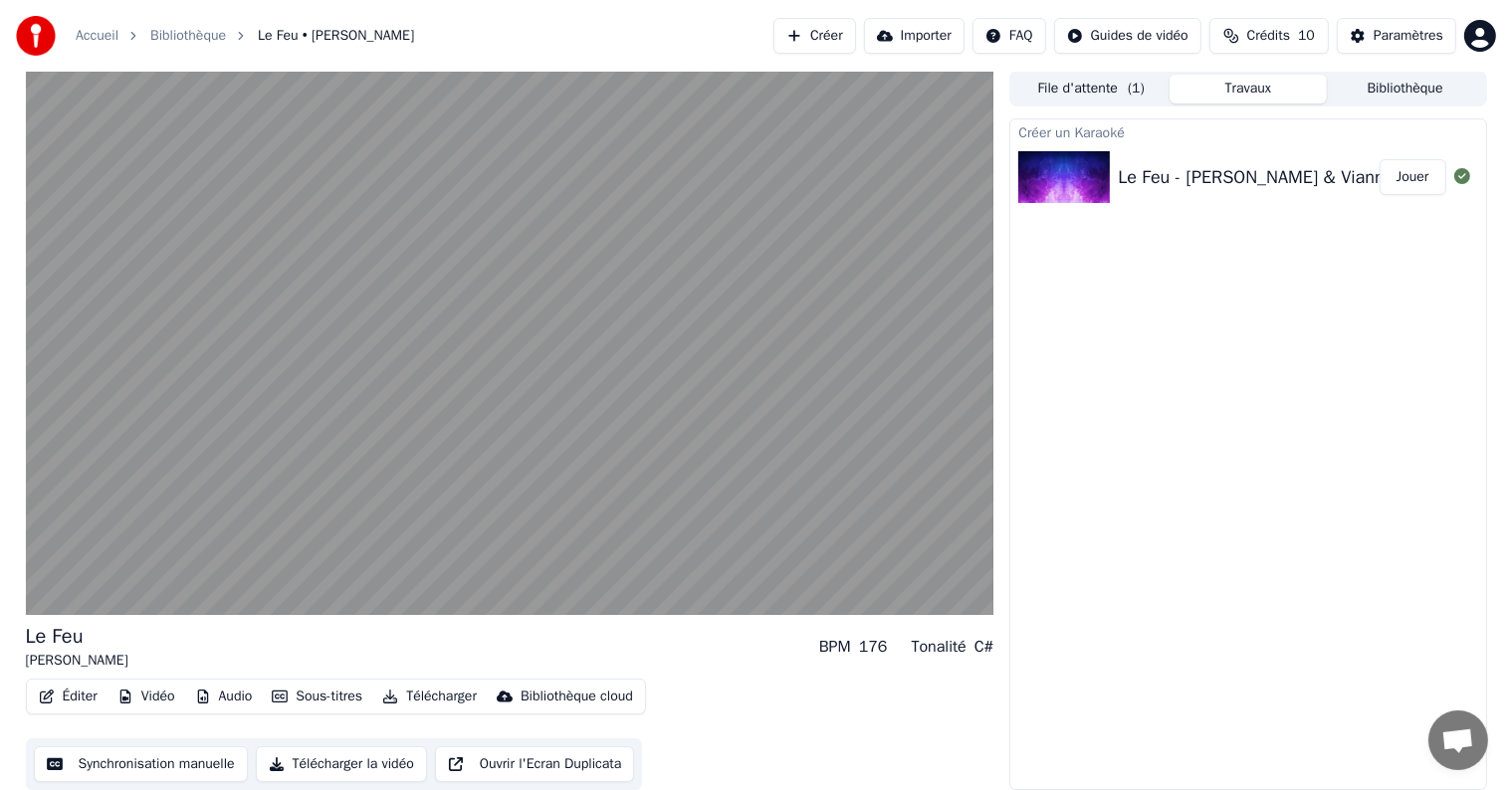 click on "Synchronisation manuelle" at bounding box center (140, 764) 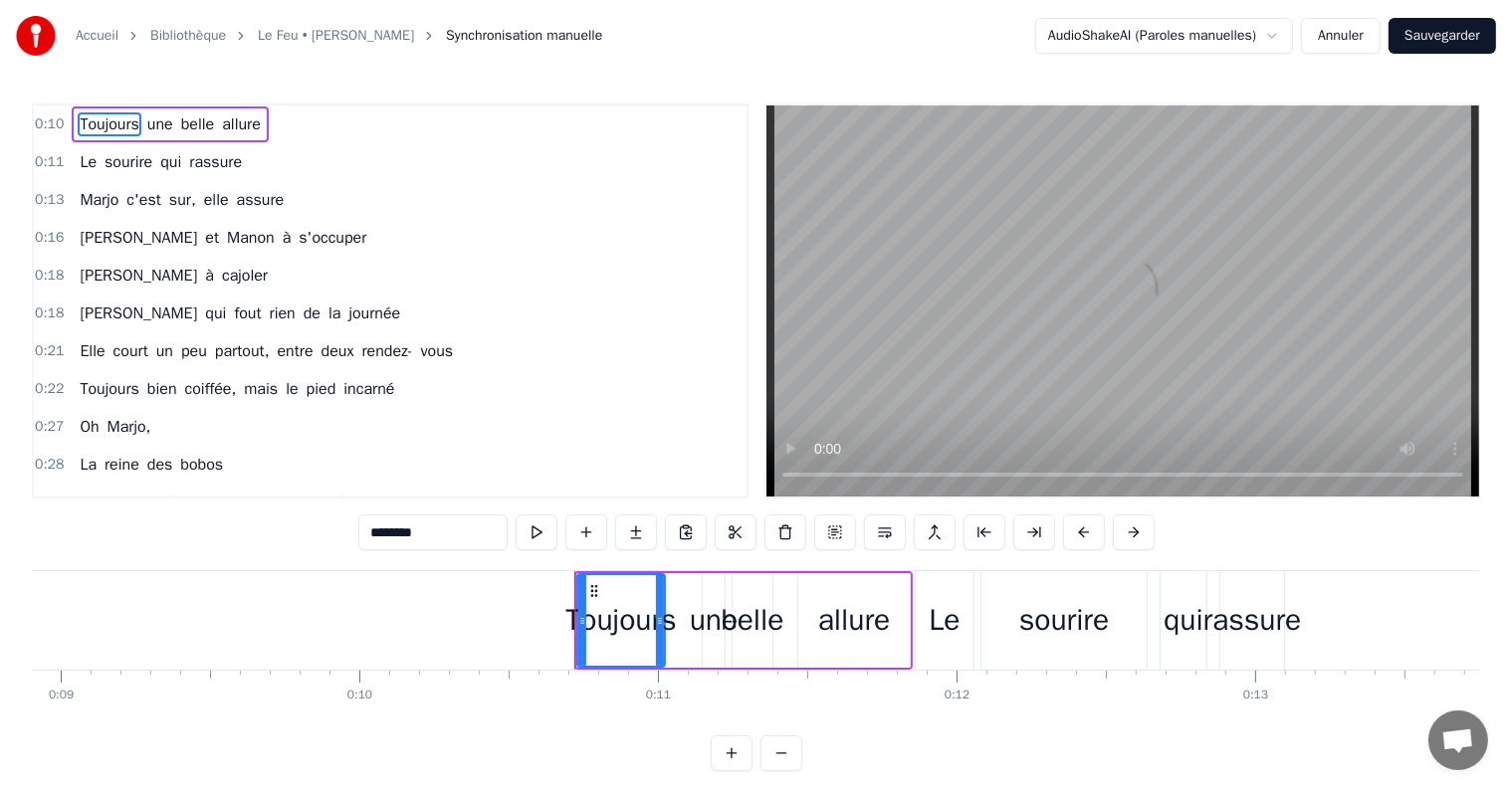 scroll, scrollTop: 0, scrollLeft: 3102, axis: horizontal 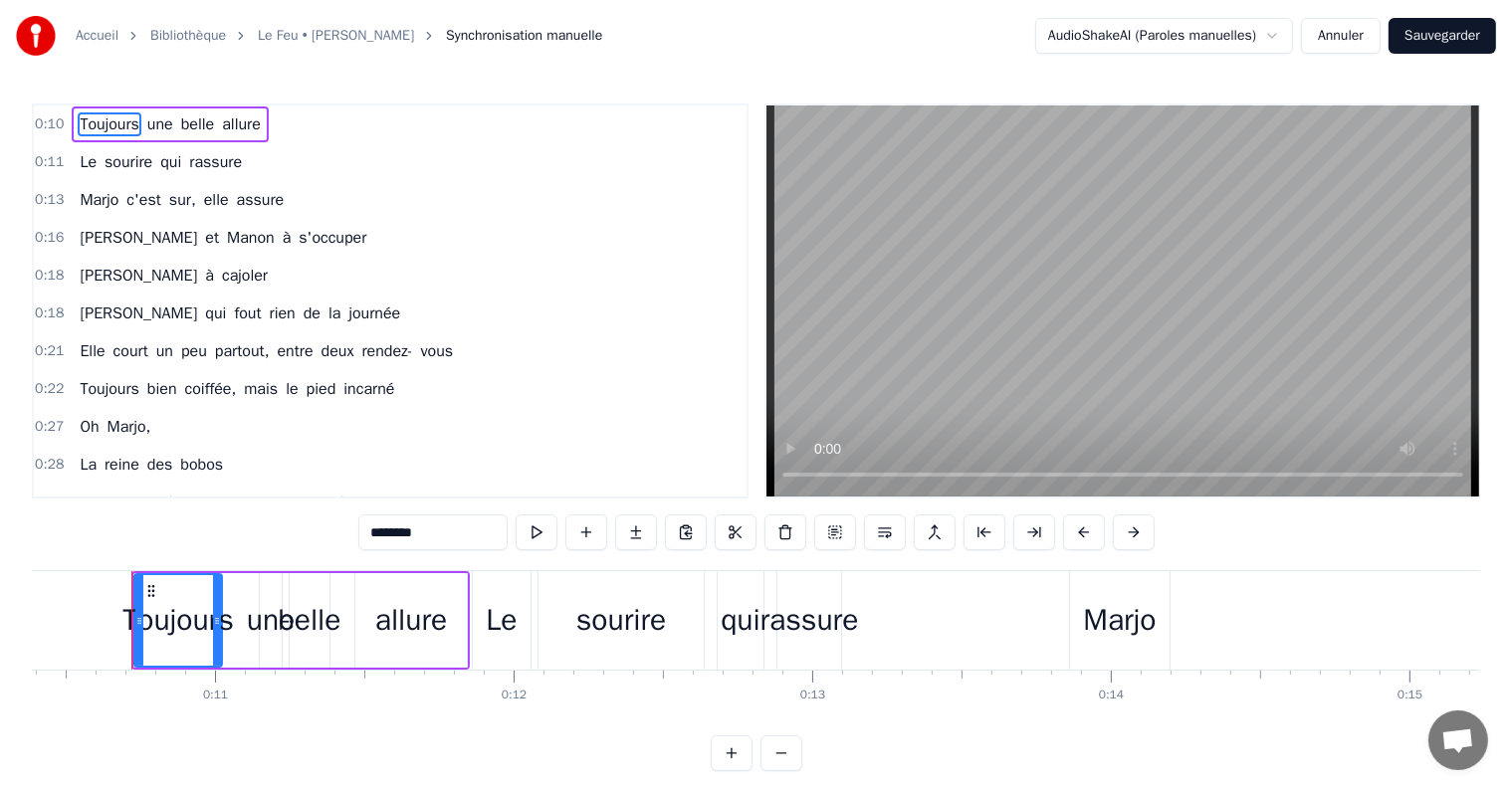 drag, startPoint x: 219, startPoint y: 692, endPoint x: 179, endPoint y: 692, distance: 40 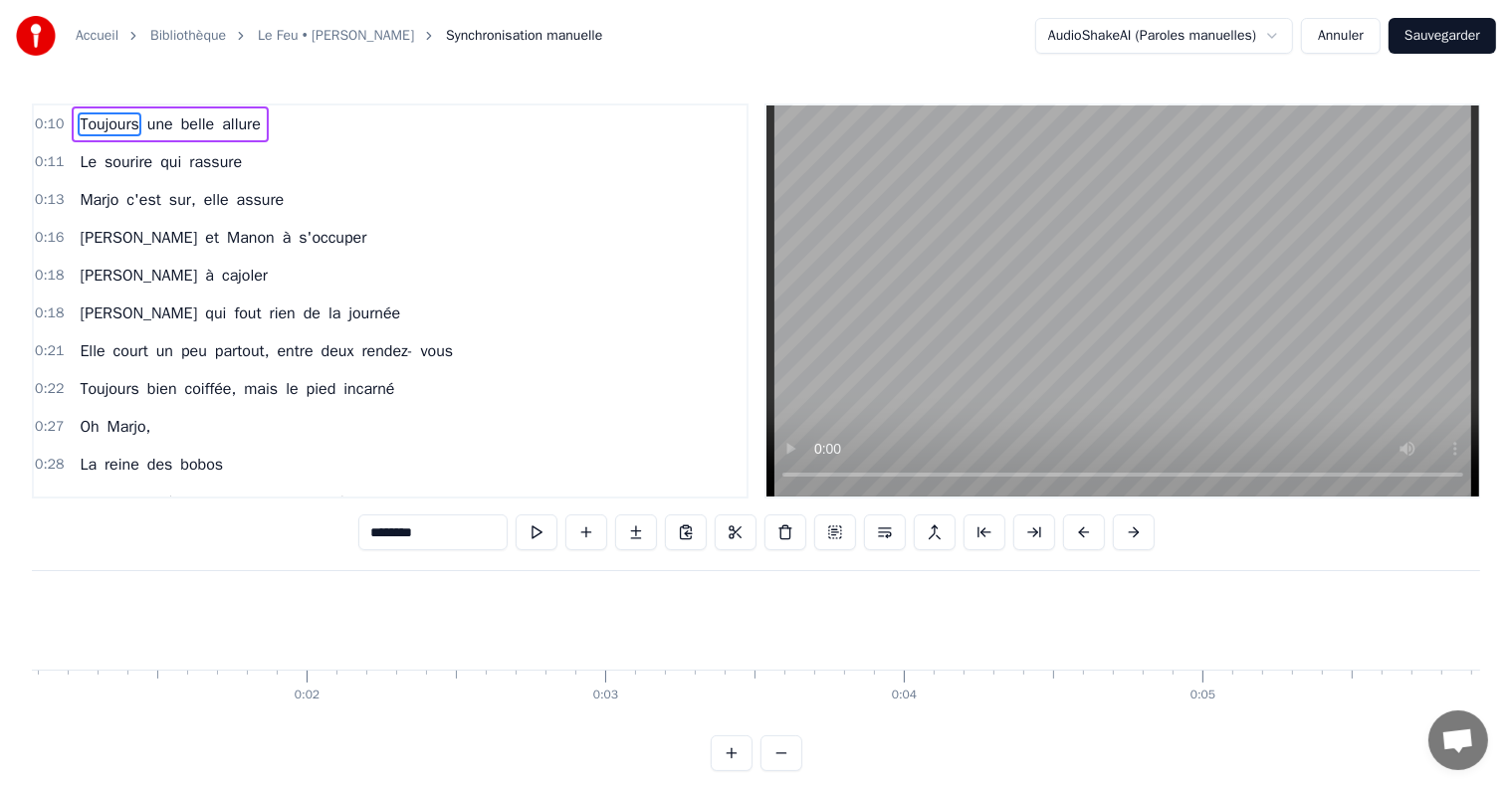 scroll, scrollTop: 0, scrollLeft: 0, axis: both 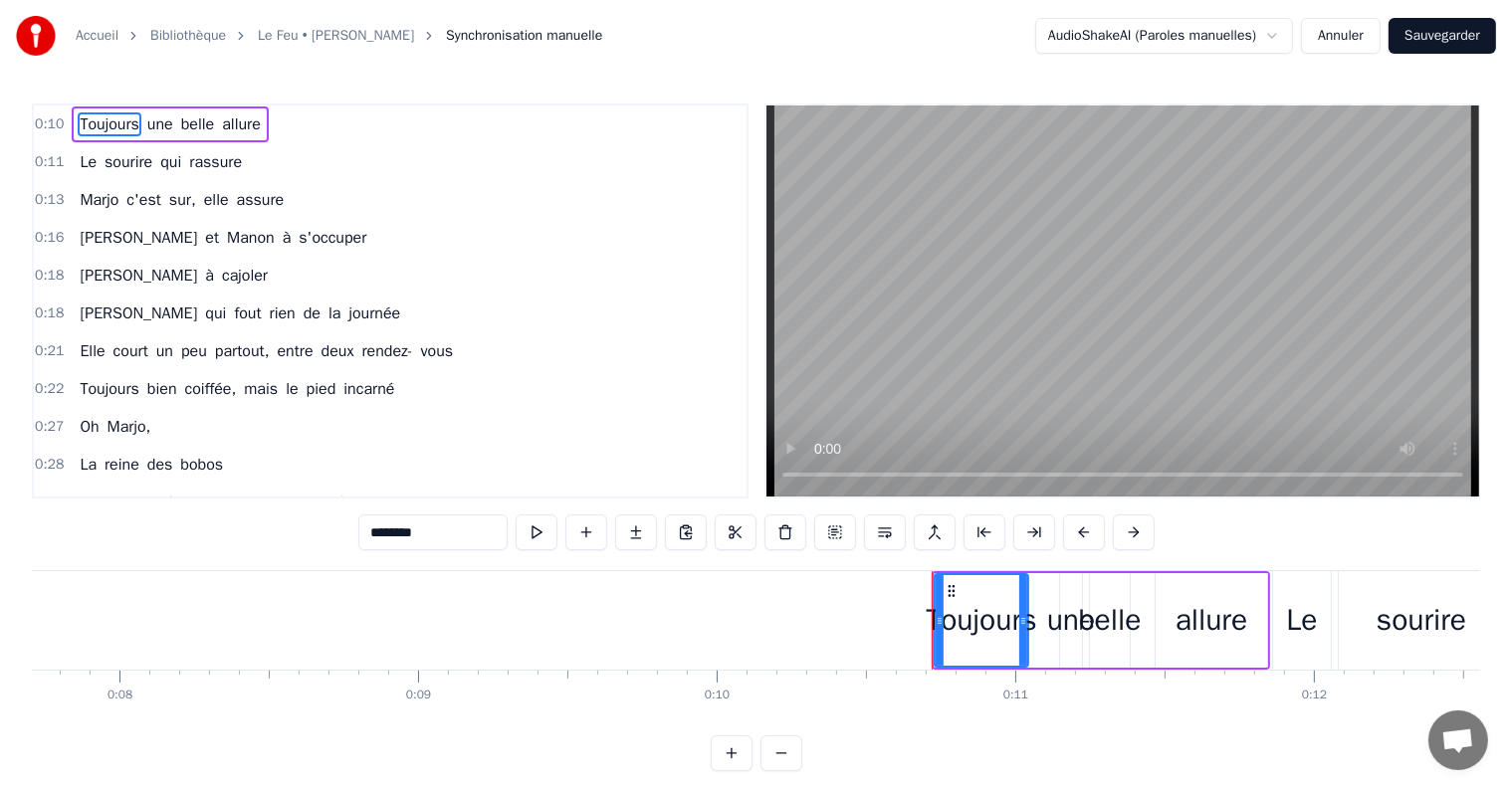 click on "Toujours" at bounding box center [981, 620] 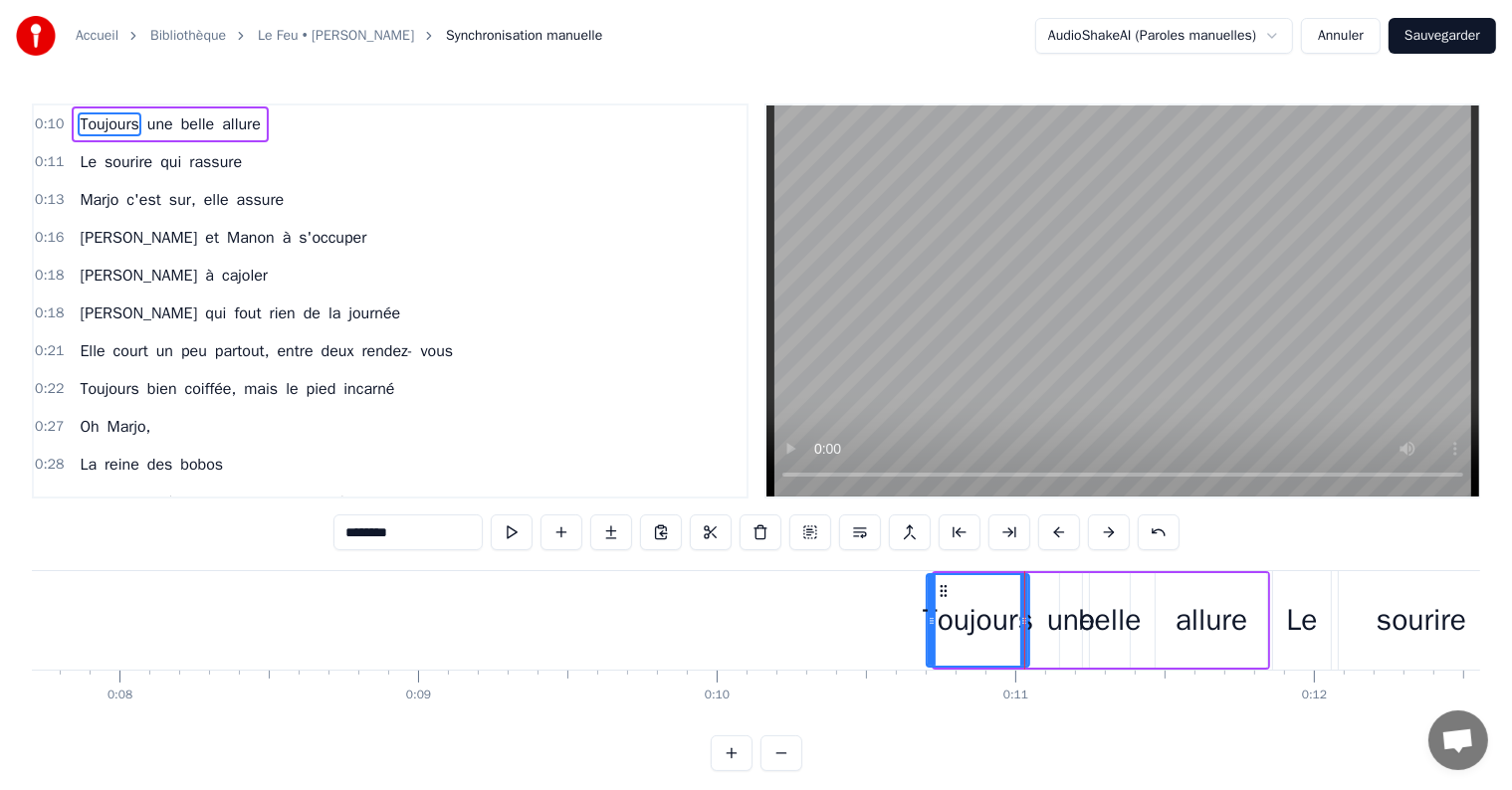 click at bounding box center (932, 620) 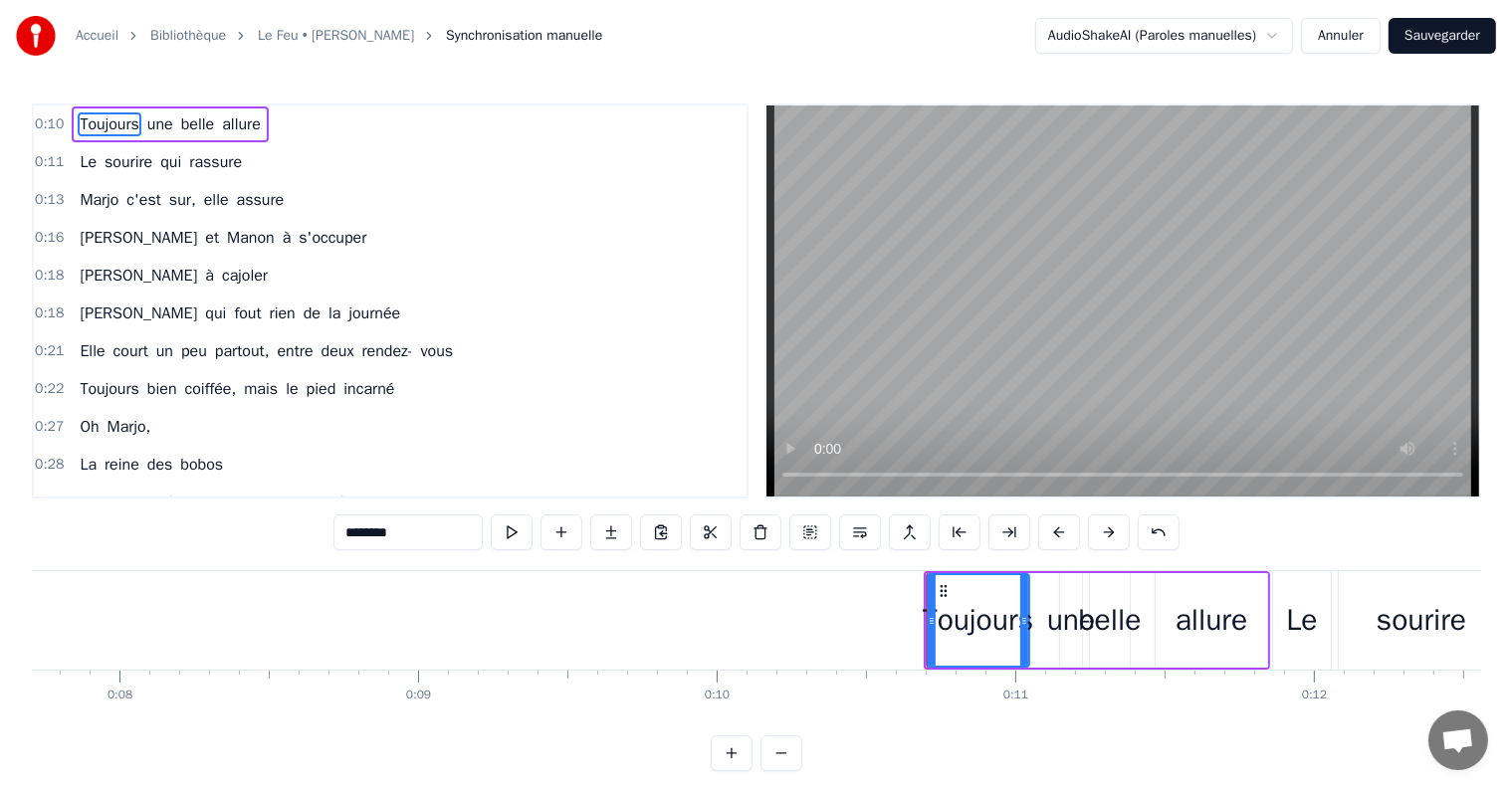 click 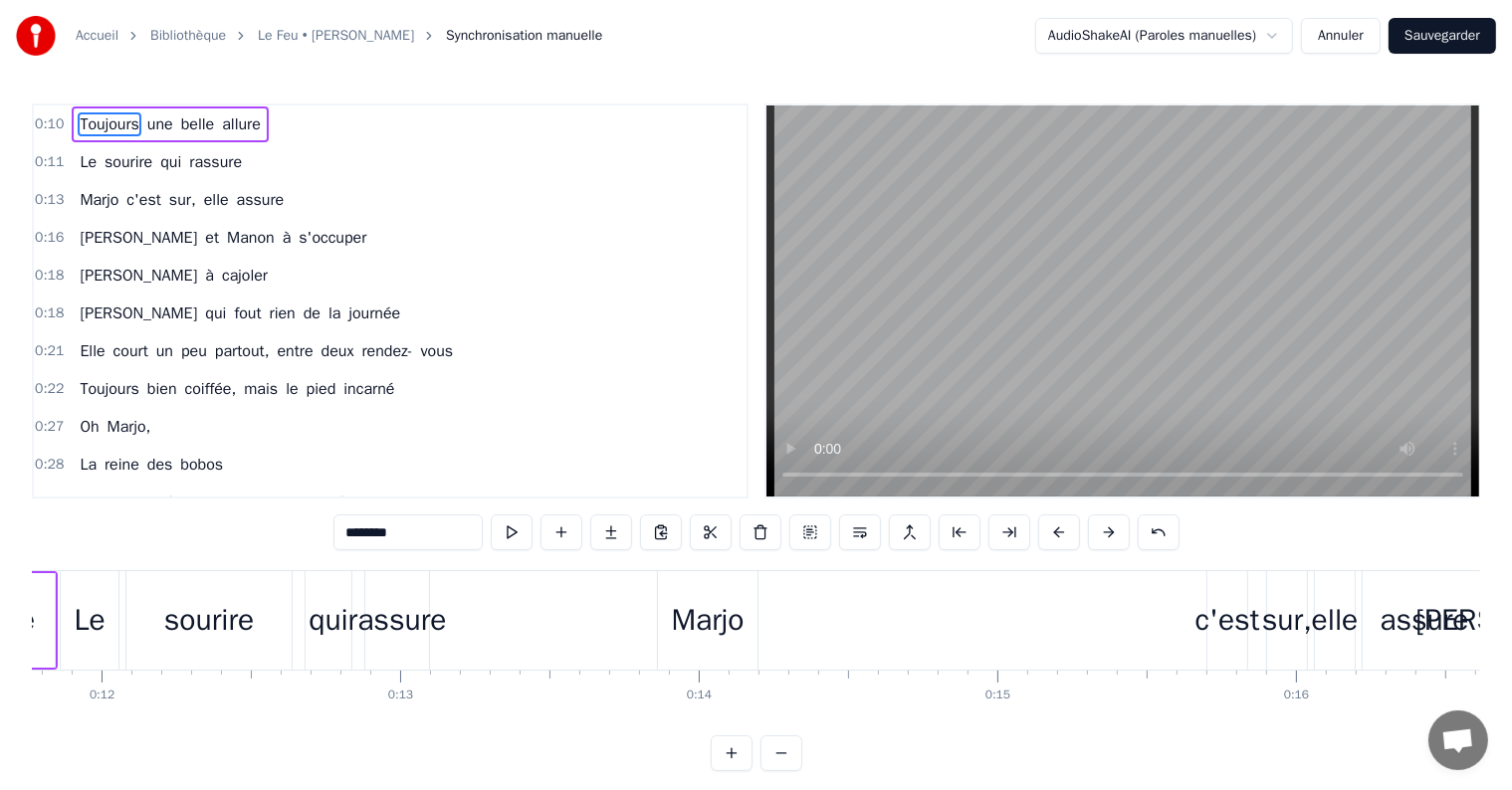 scroll, scrollTop: 0, scrollLeft: 3070, axis: horizontal 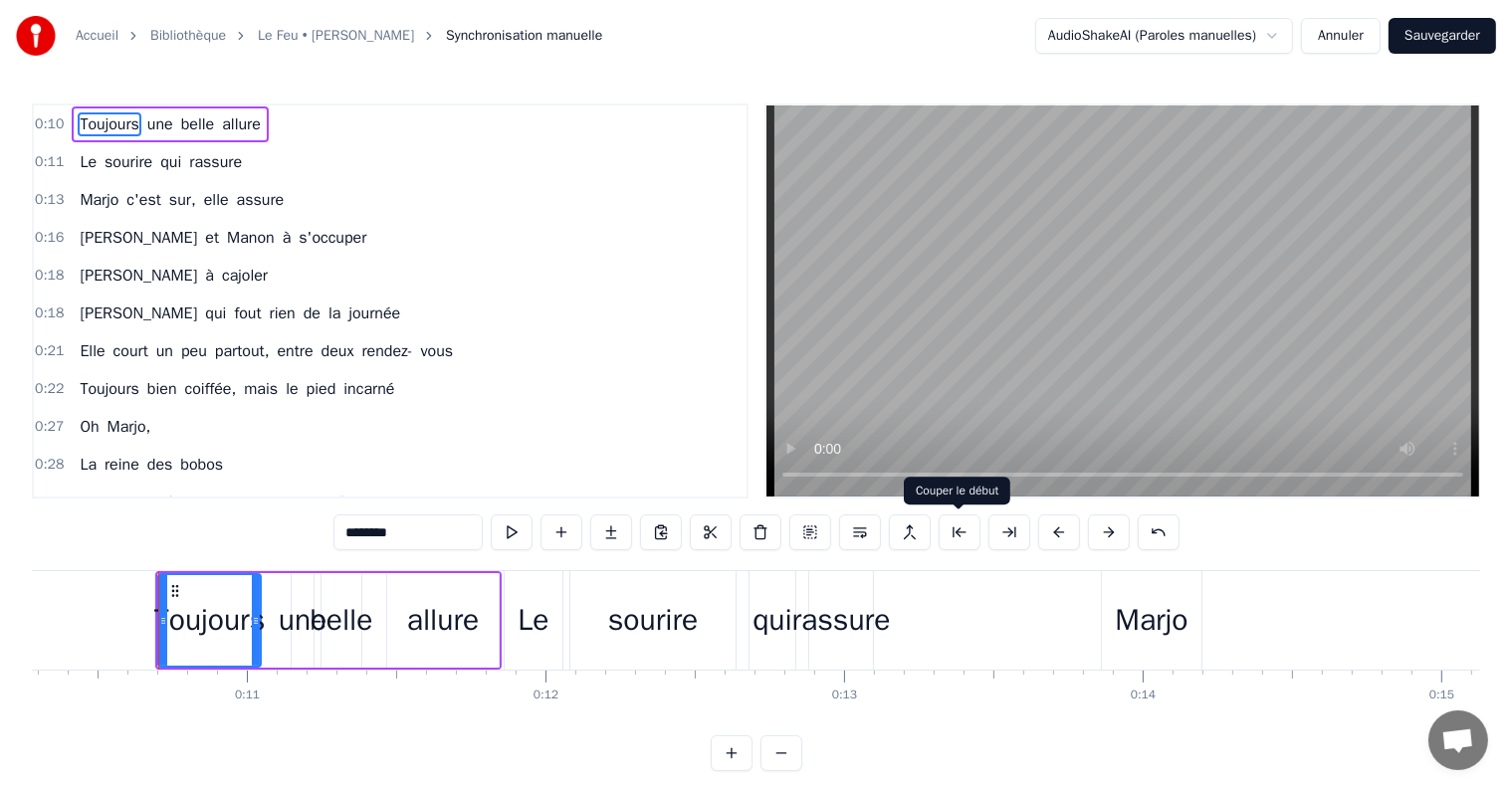 click at bounding box center [960, 532] 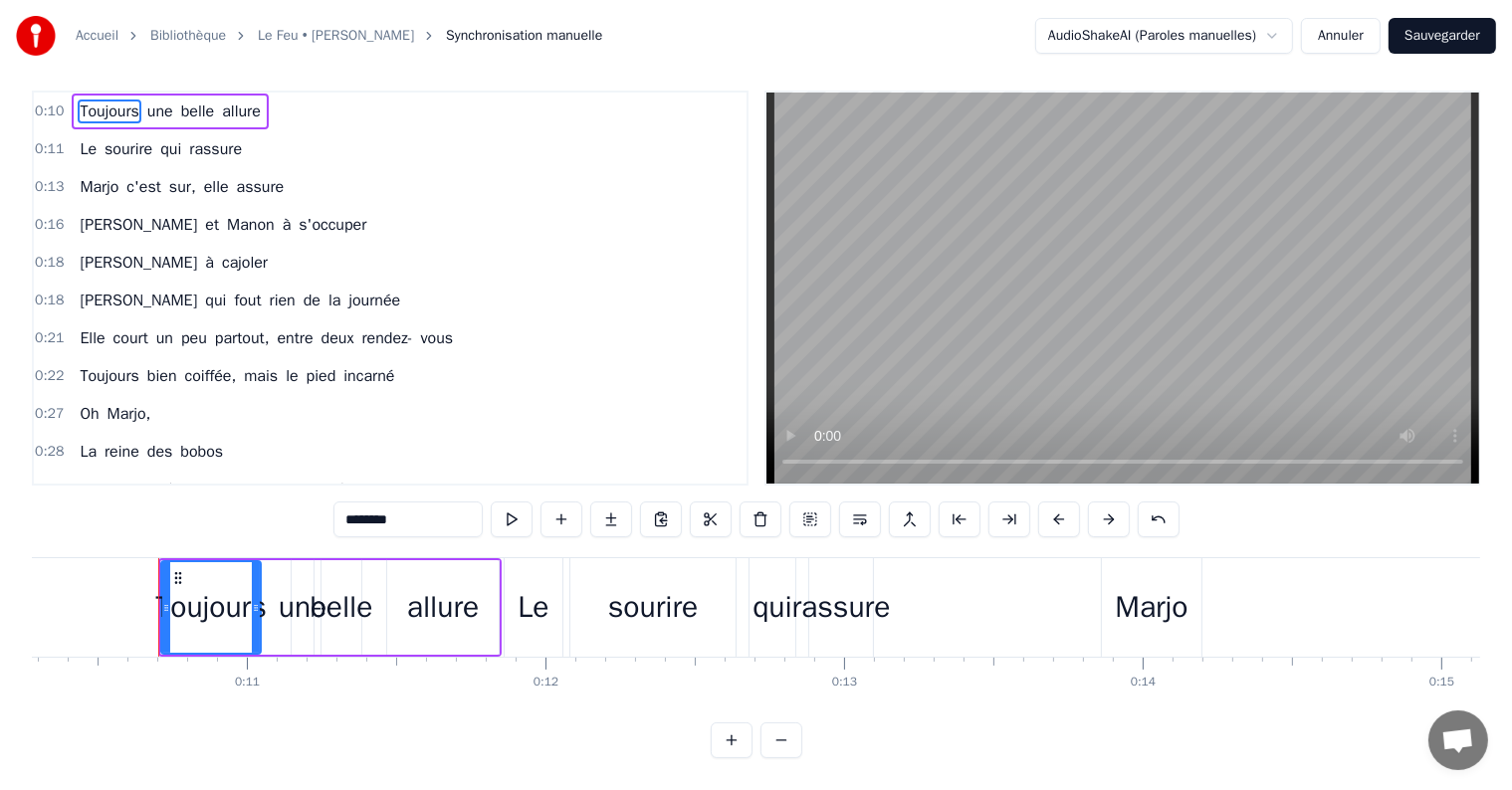 scroll, scrollTop: 30, scrollLeft: 0, axis: vertical 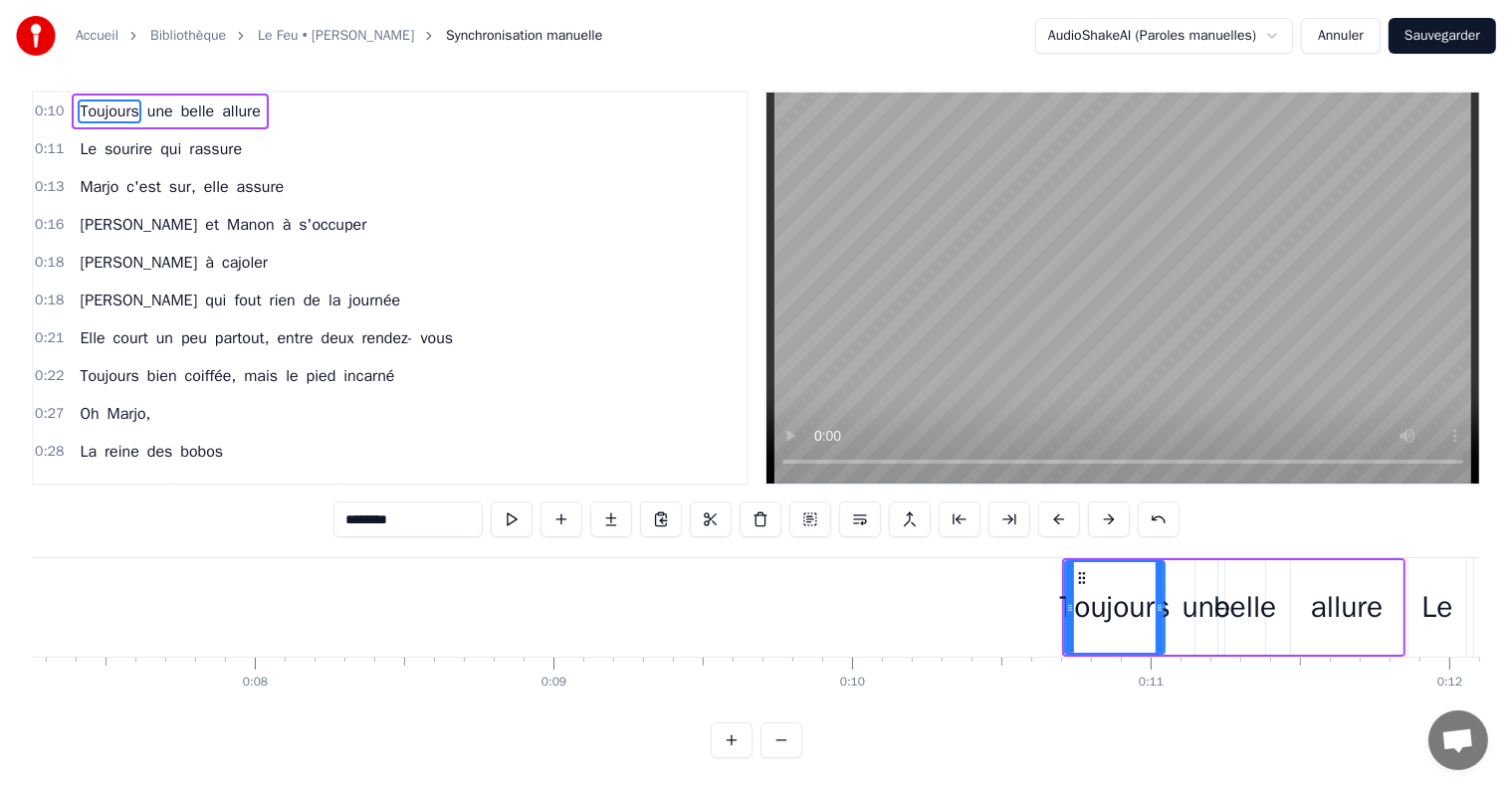 drag, startPoint x: 1147, startPoint y: 665, endPoint x: 1107, endPoint y: 669, distance: 40.1995 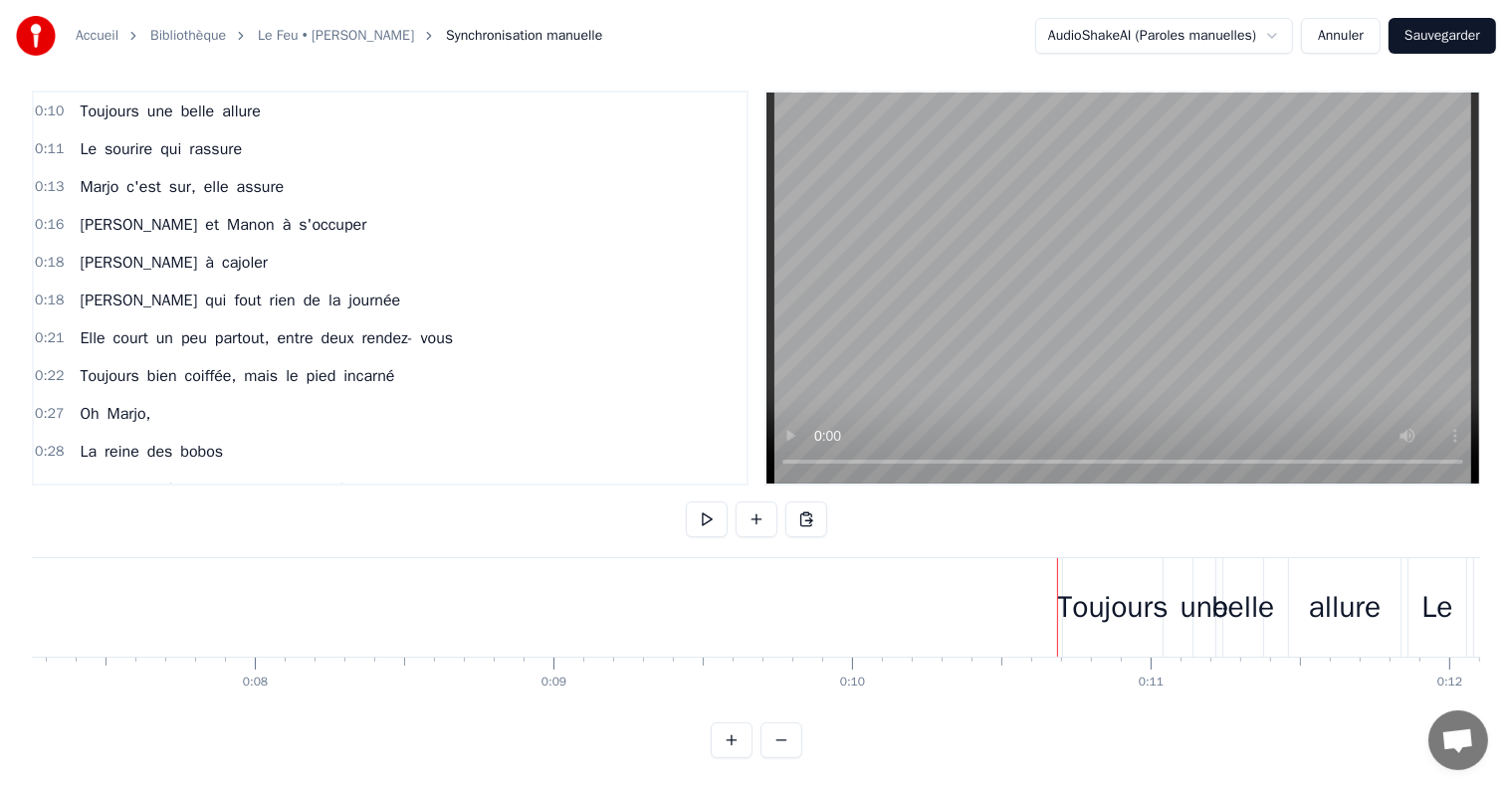 drag, startPoint x: 1152, startPoint y: 653, endPoint x: 1090, endPoint y: 653, distance: 62 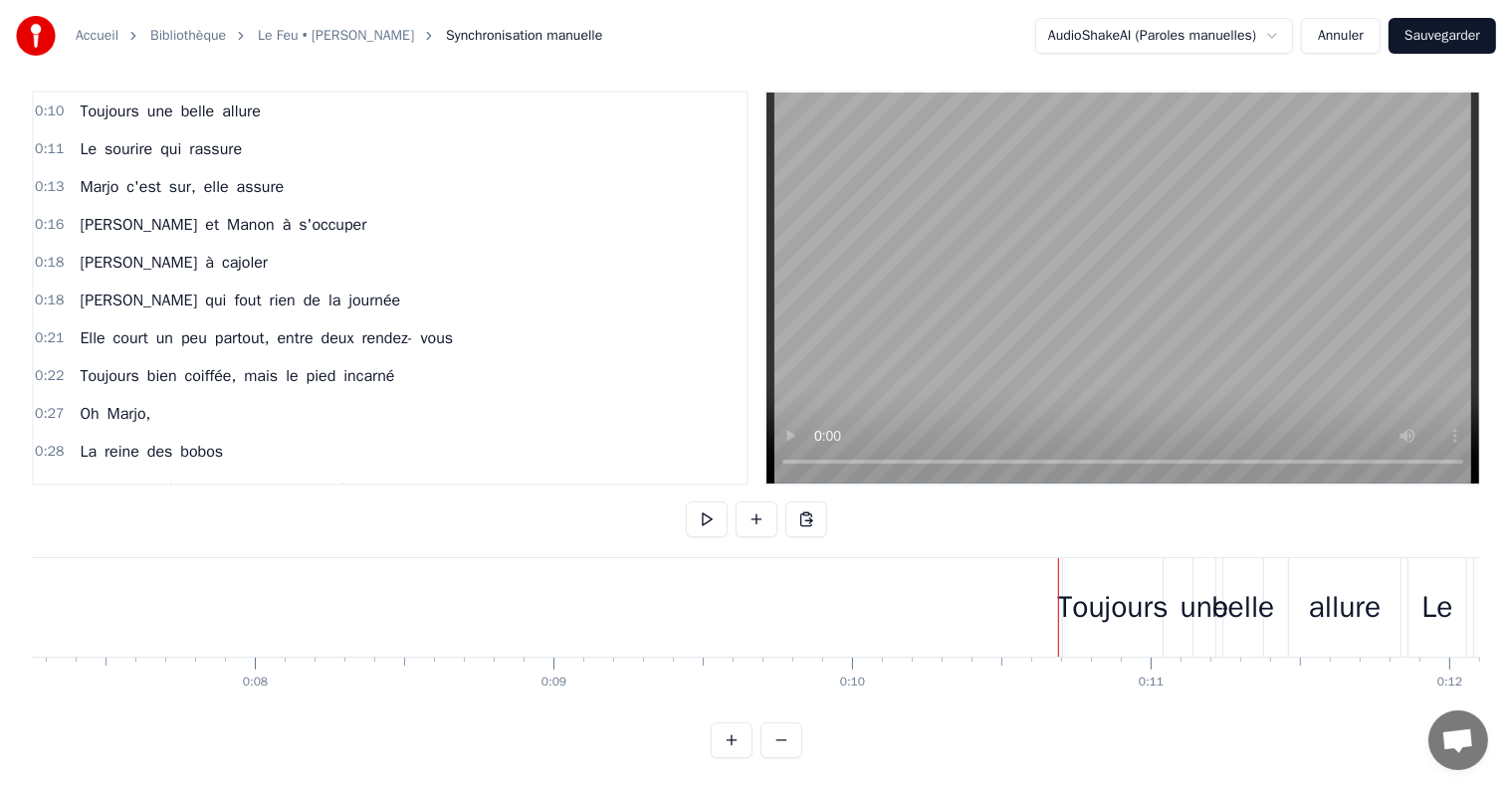 drag, startPoint x: 1057, startPoint y: 545, endPoint x: 1096, endPoint y: 546, distance: 39.012818 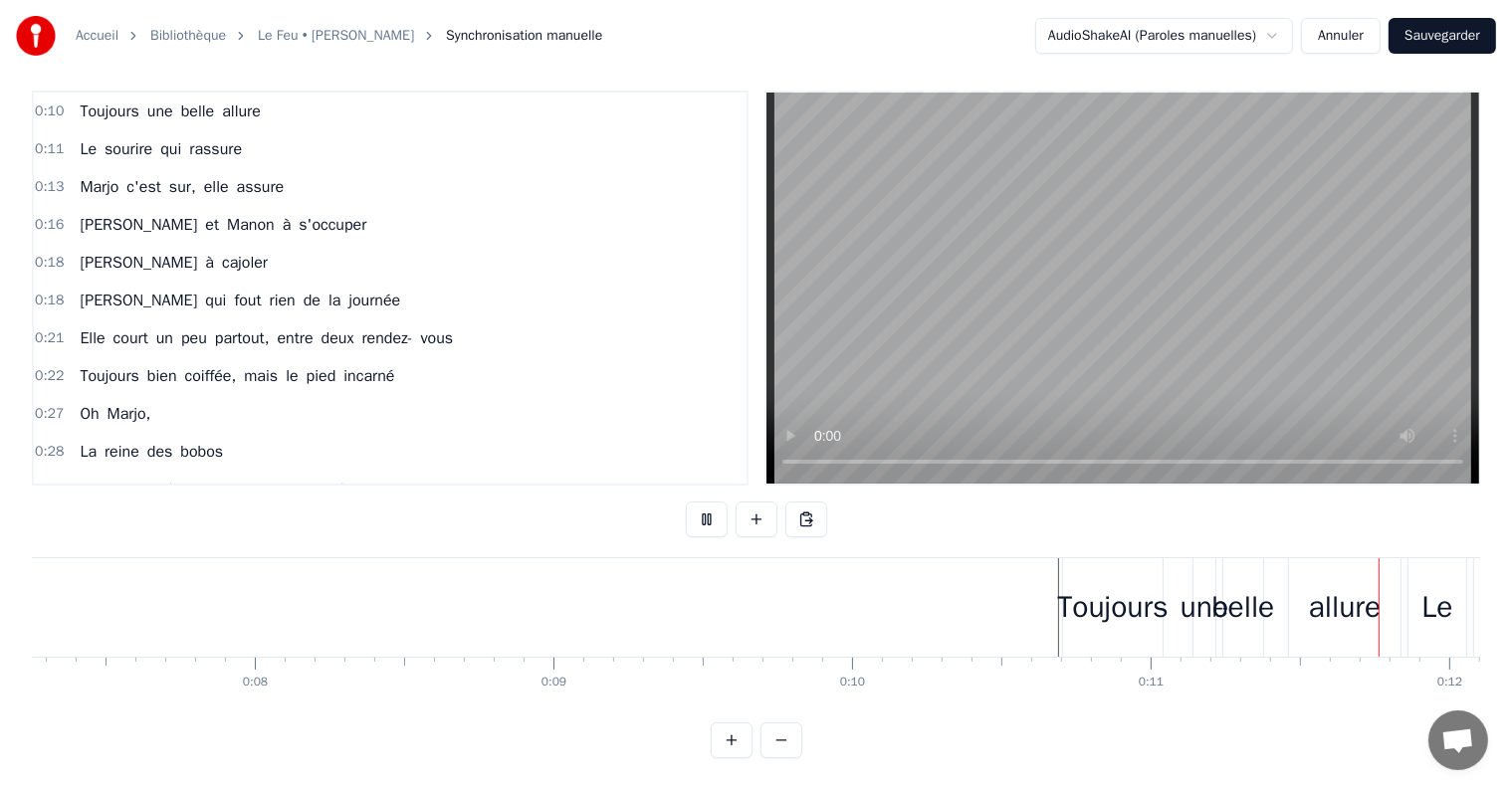click on "Toujours" at bounding box center [1112, 607] 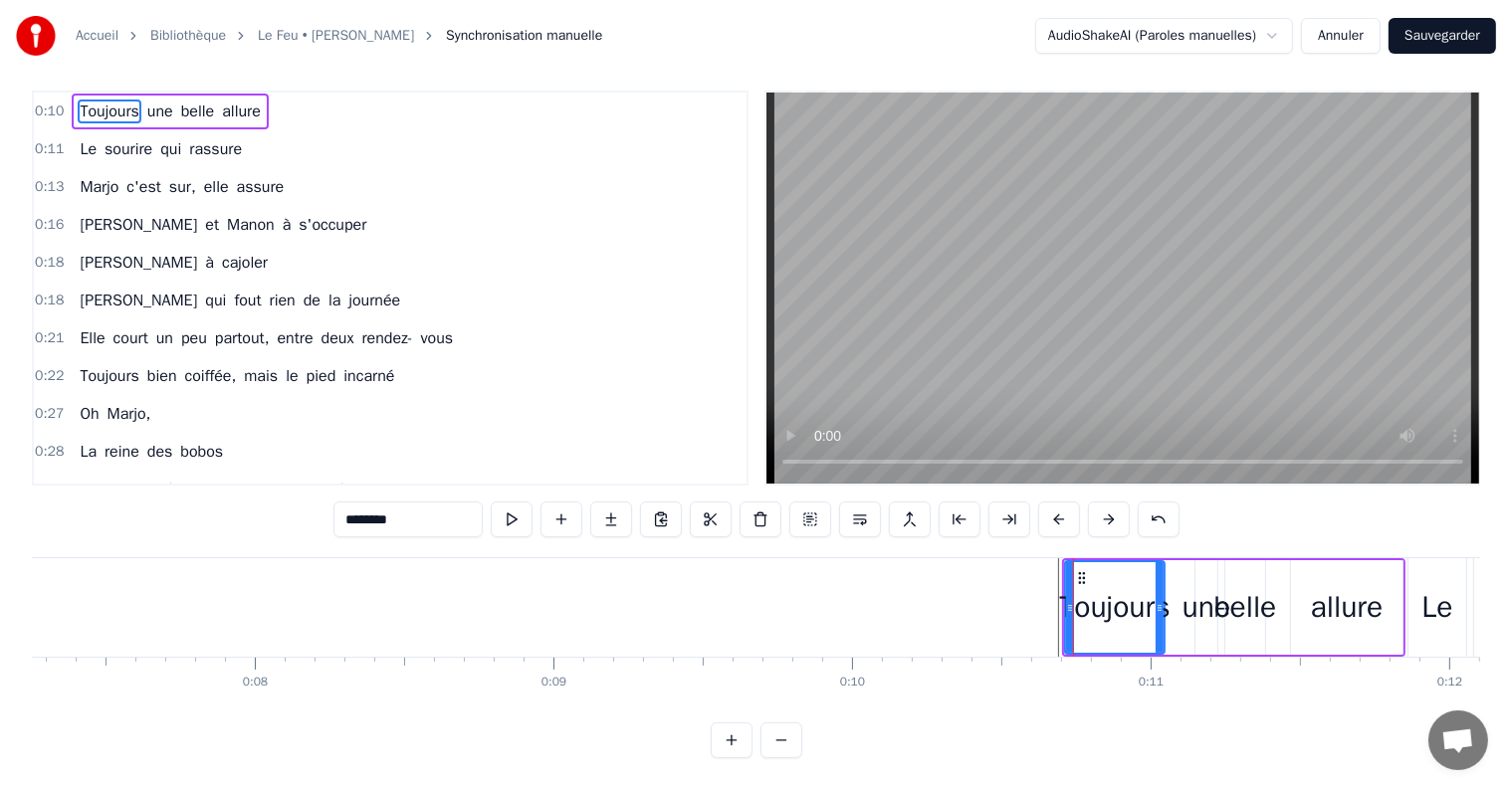 scroll, scrollTop: 0, scrollLeft: 2587, axis: horizontal 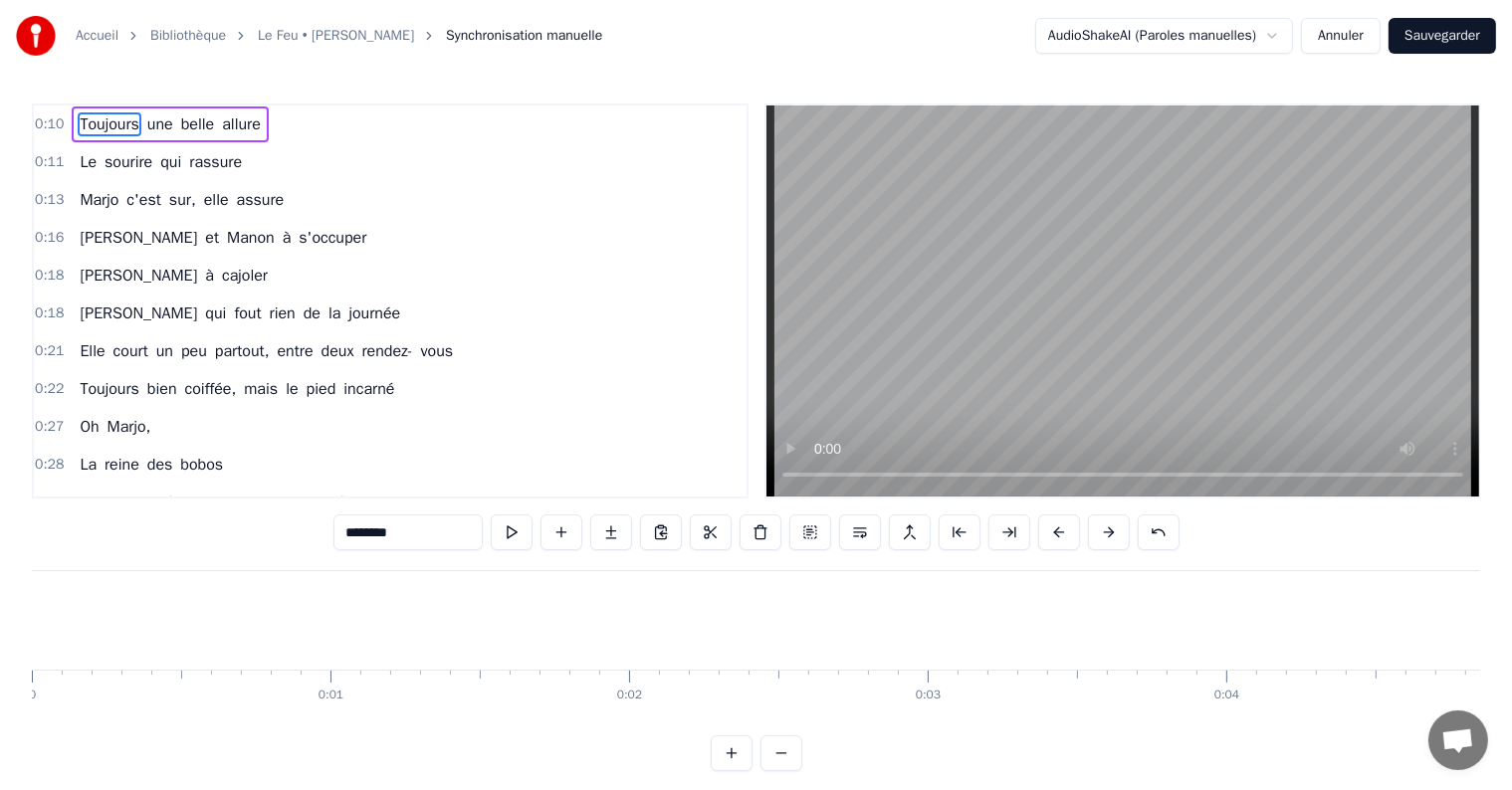 click at bounding box center [35918, 620] 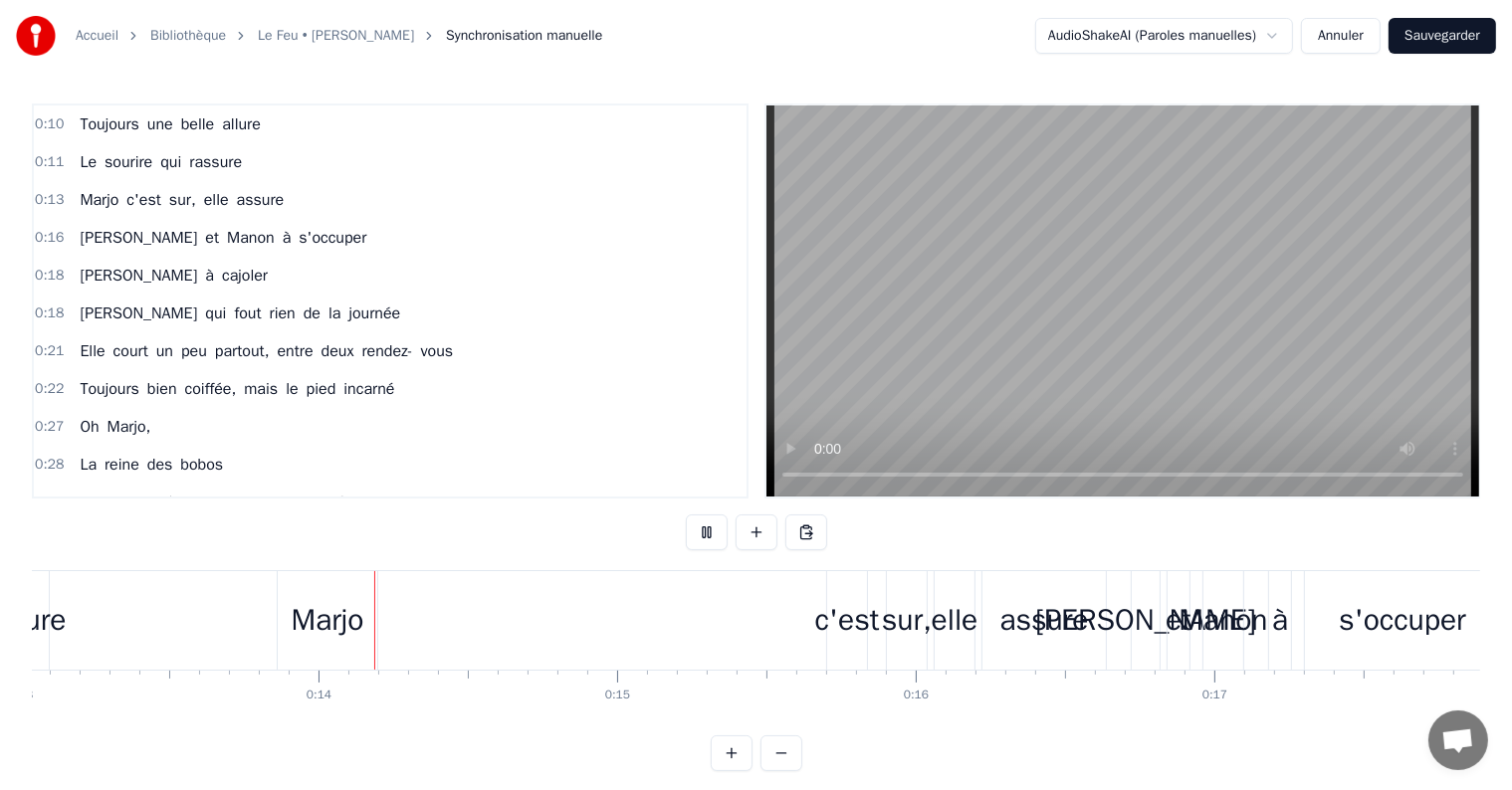 scroll, scrollTop: 0, scrollLeft: 3896, axis: horizontal 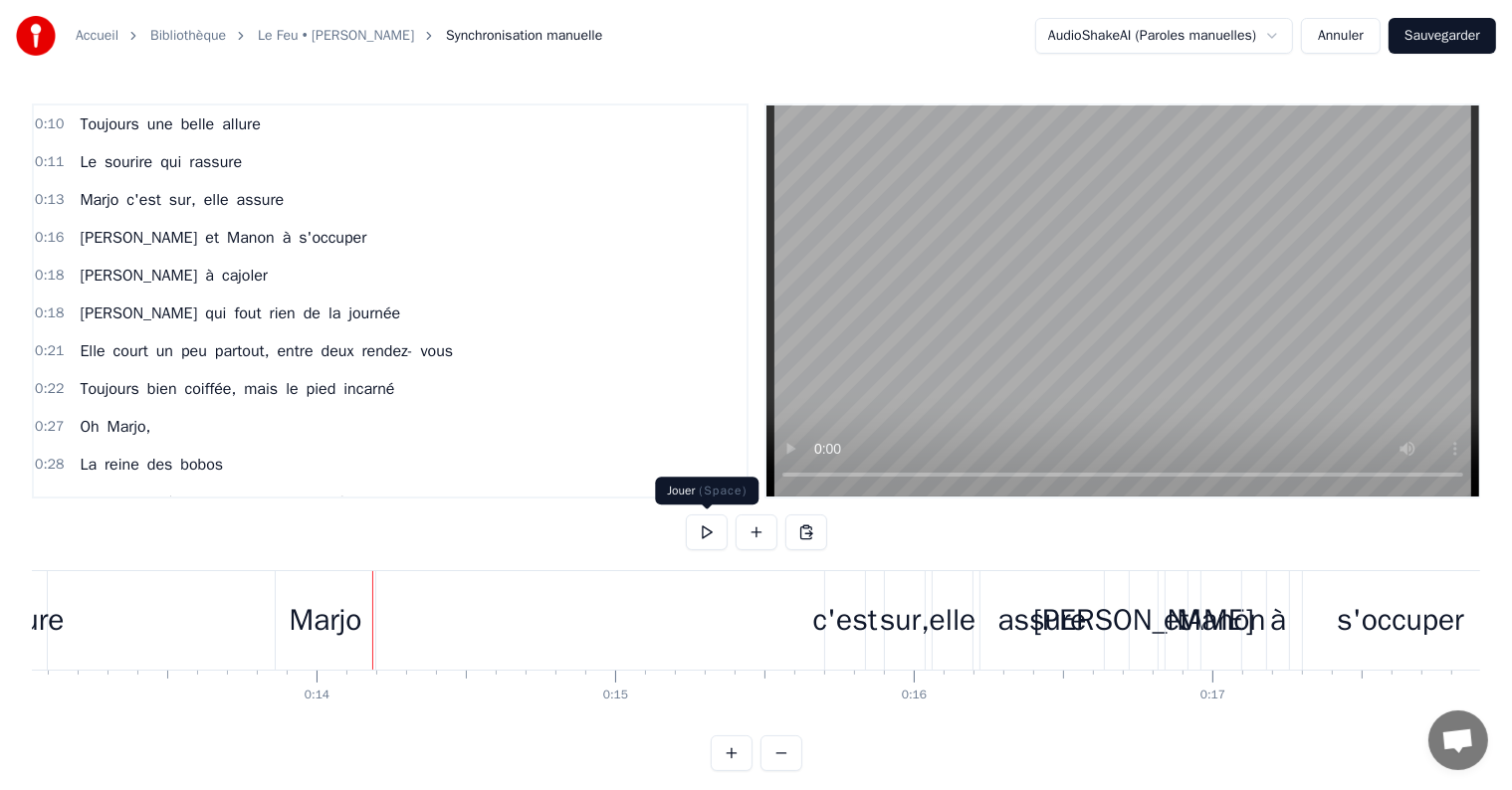 click at bounding box center (707, 532) 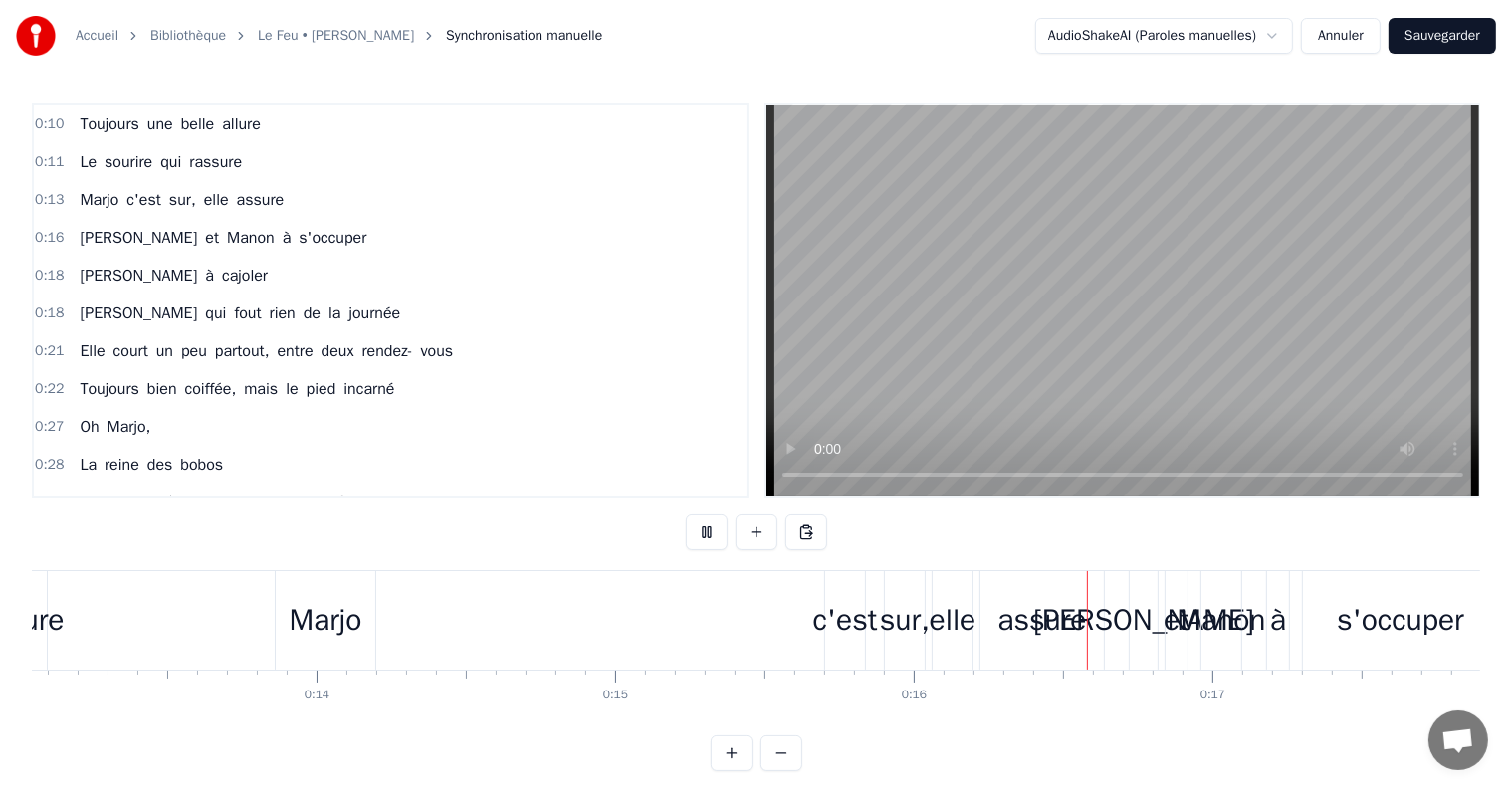click at bounding box center (707, 532) 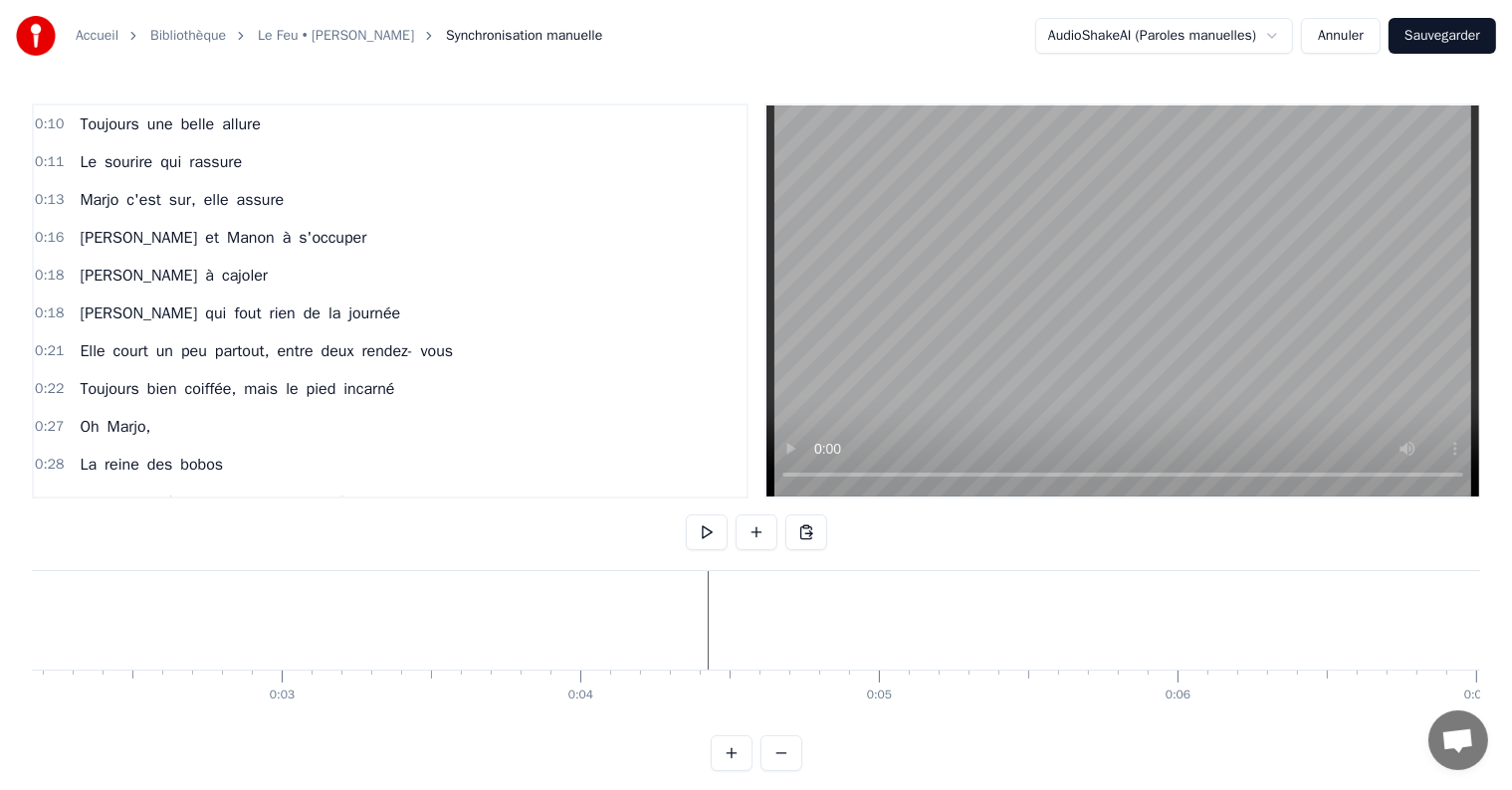 scroll, scrollTop: 0, scrollLeft: 0, axis: both 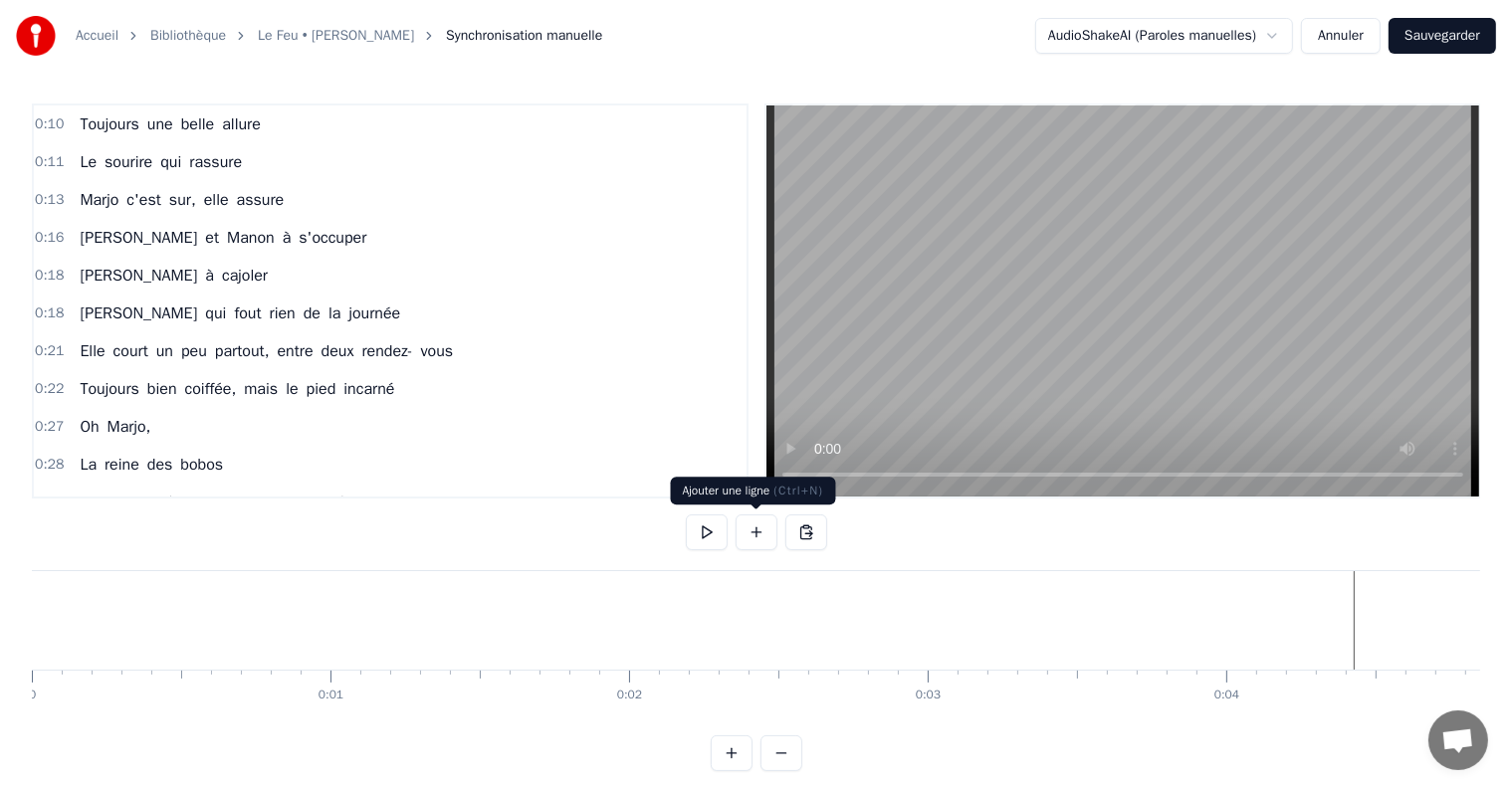 click at bounding box center (756, 532) 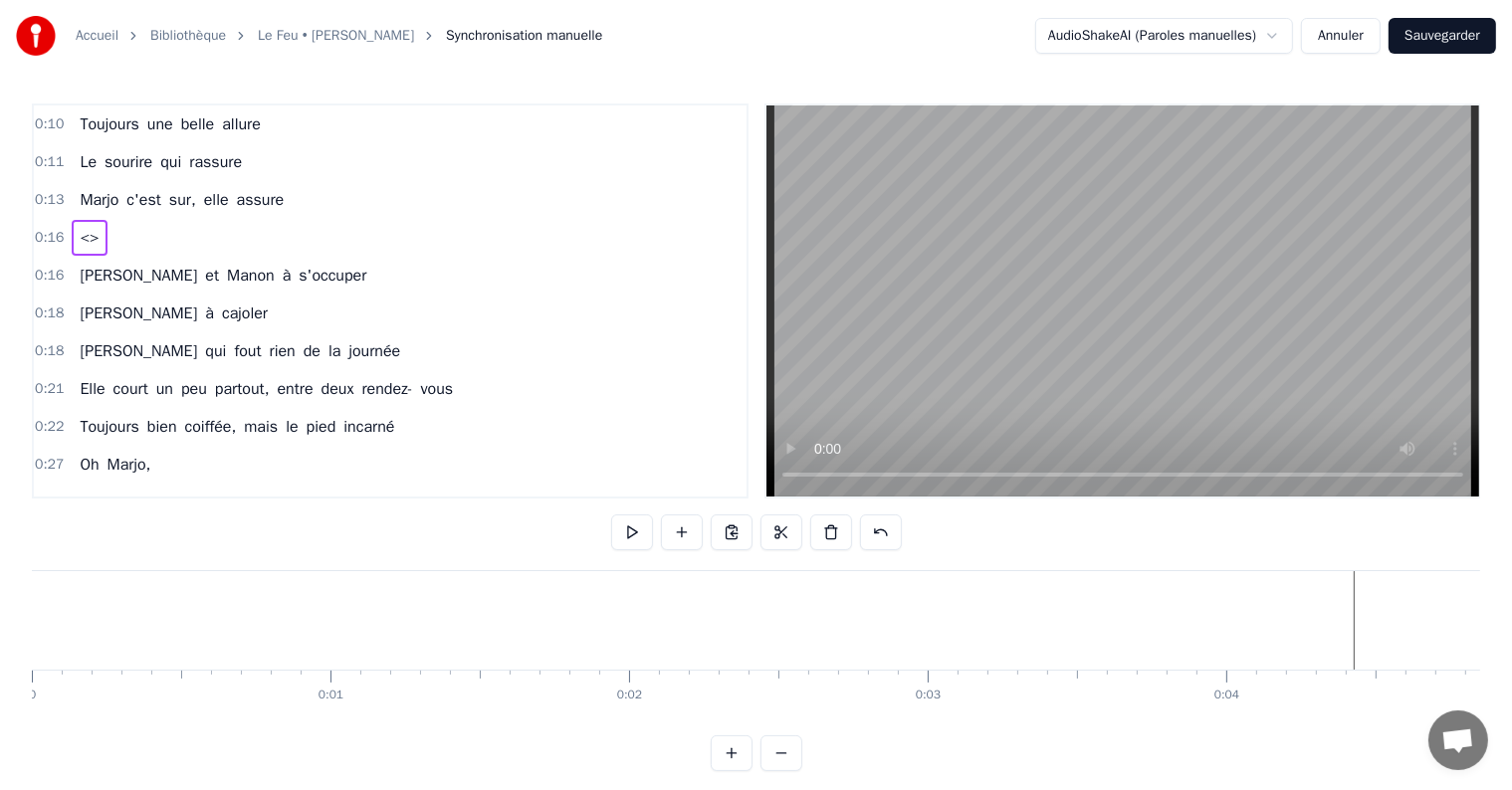 drag, startPoint x: 1230, startPoint y: 680, endPoint x: 1152, endPoint y: 682, distance: 78.025637 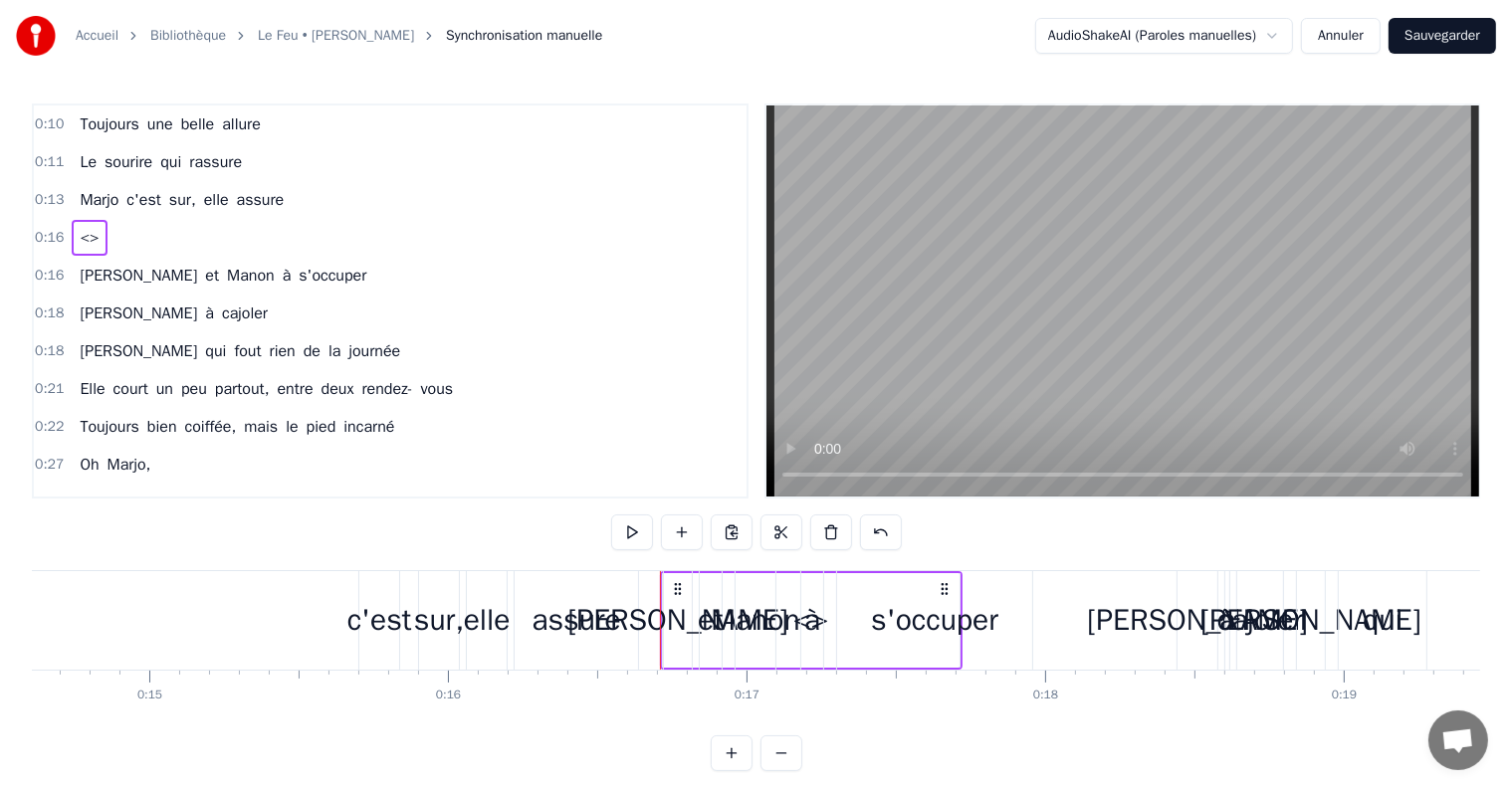scroll, scrollTop: 0, scrollLeft: 4240, axis: horizontal 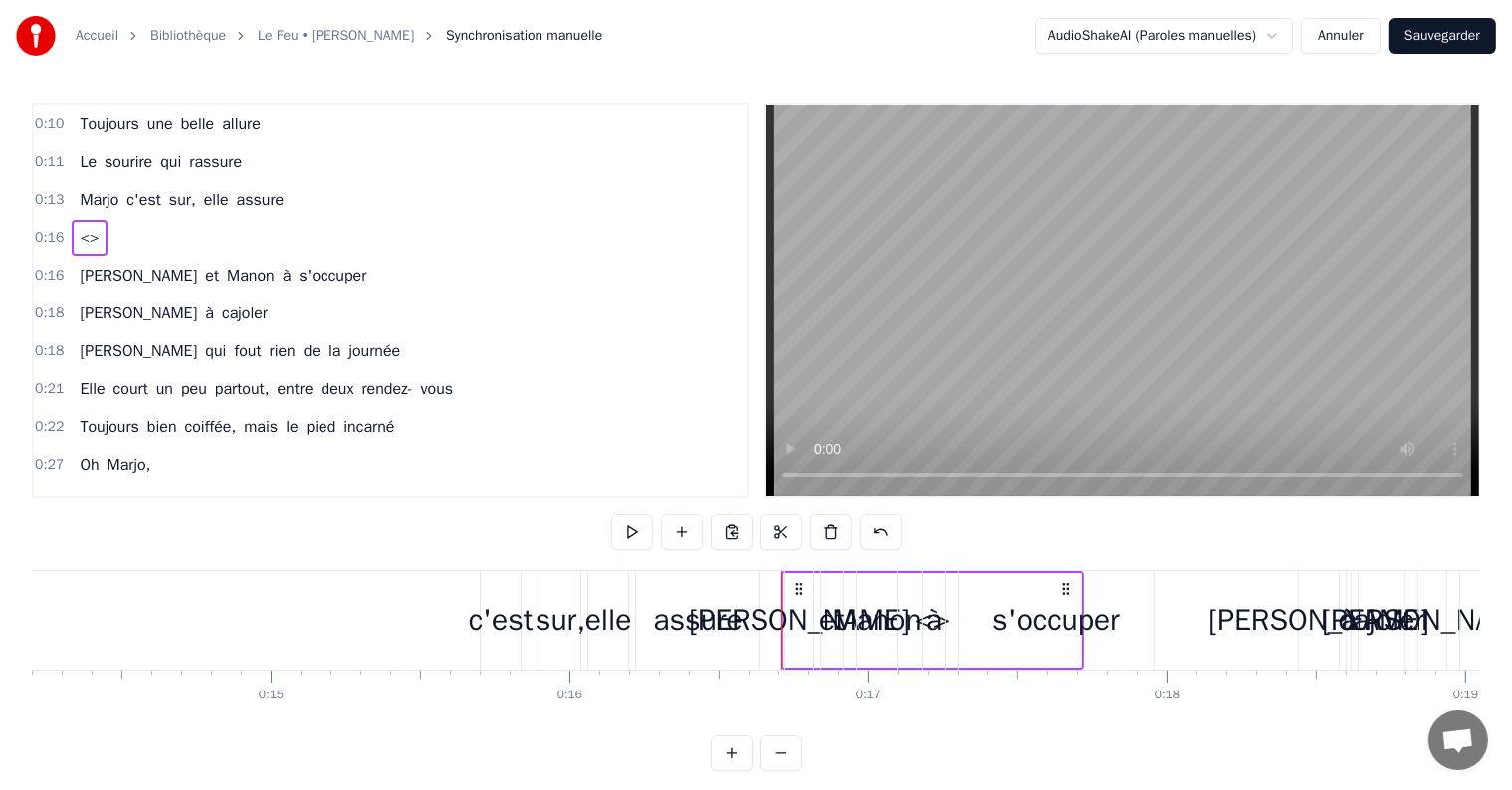 click on "Marjo c'est sur, elle assure" at bounding box center (347, 620) 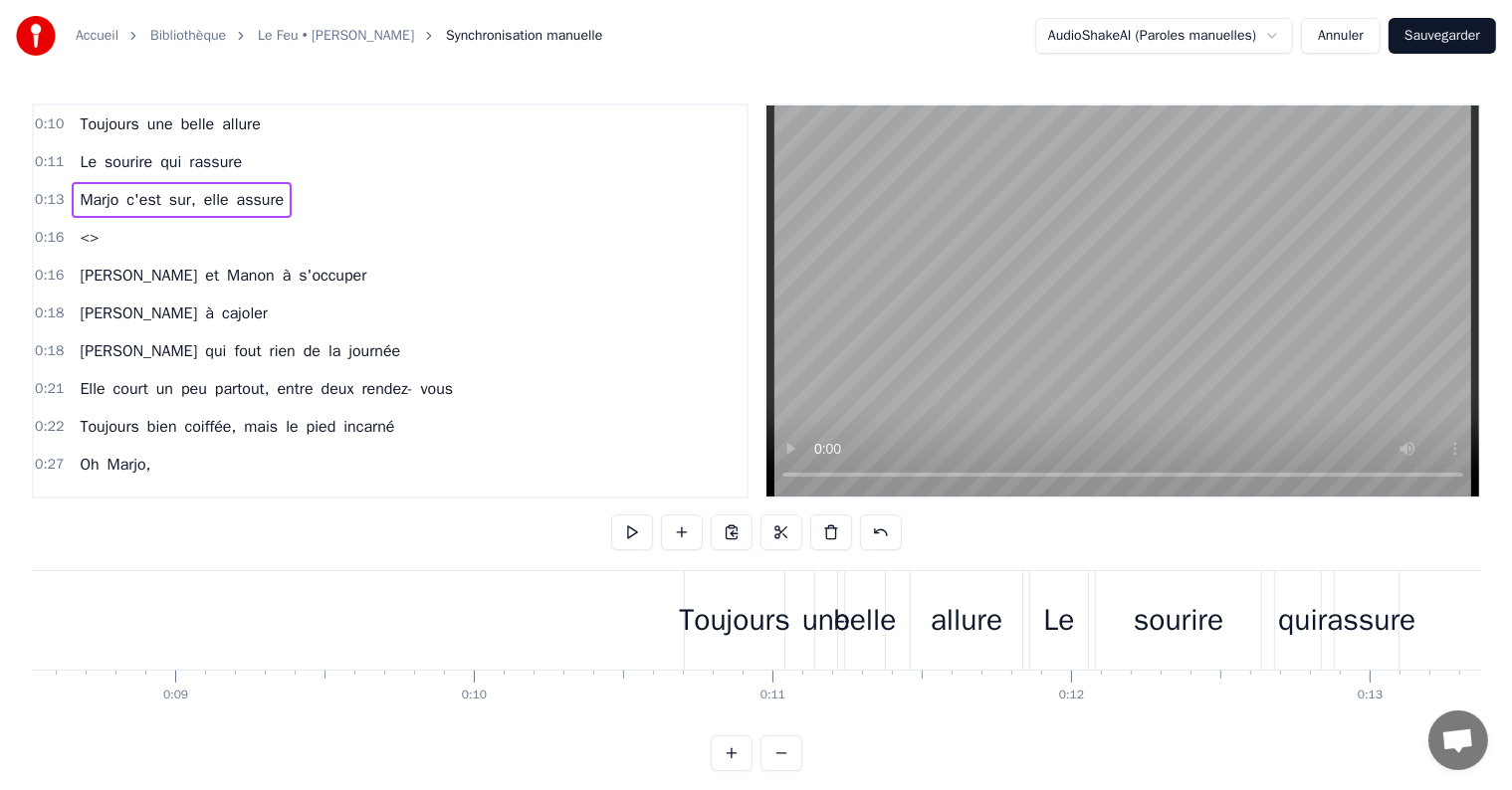 scroll, scrollTop: 0, scrollLeft: 2665, axis: horizontal 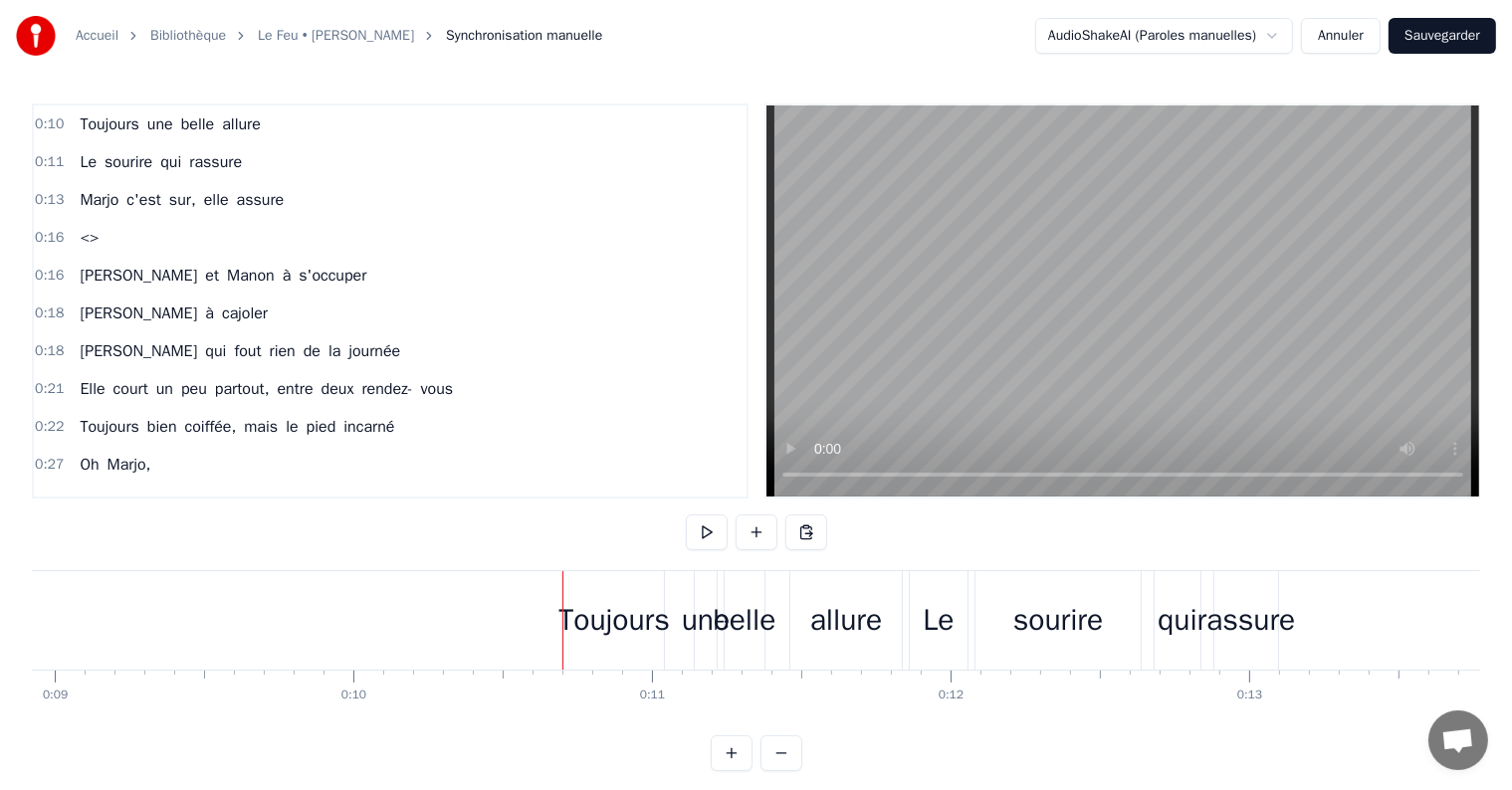 click at bounding box center (562, 620) 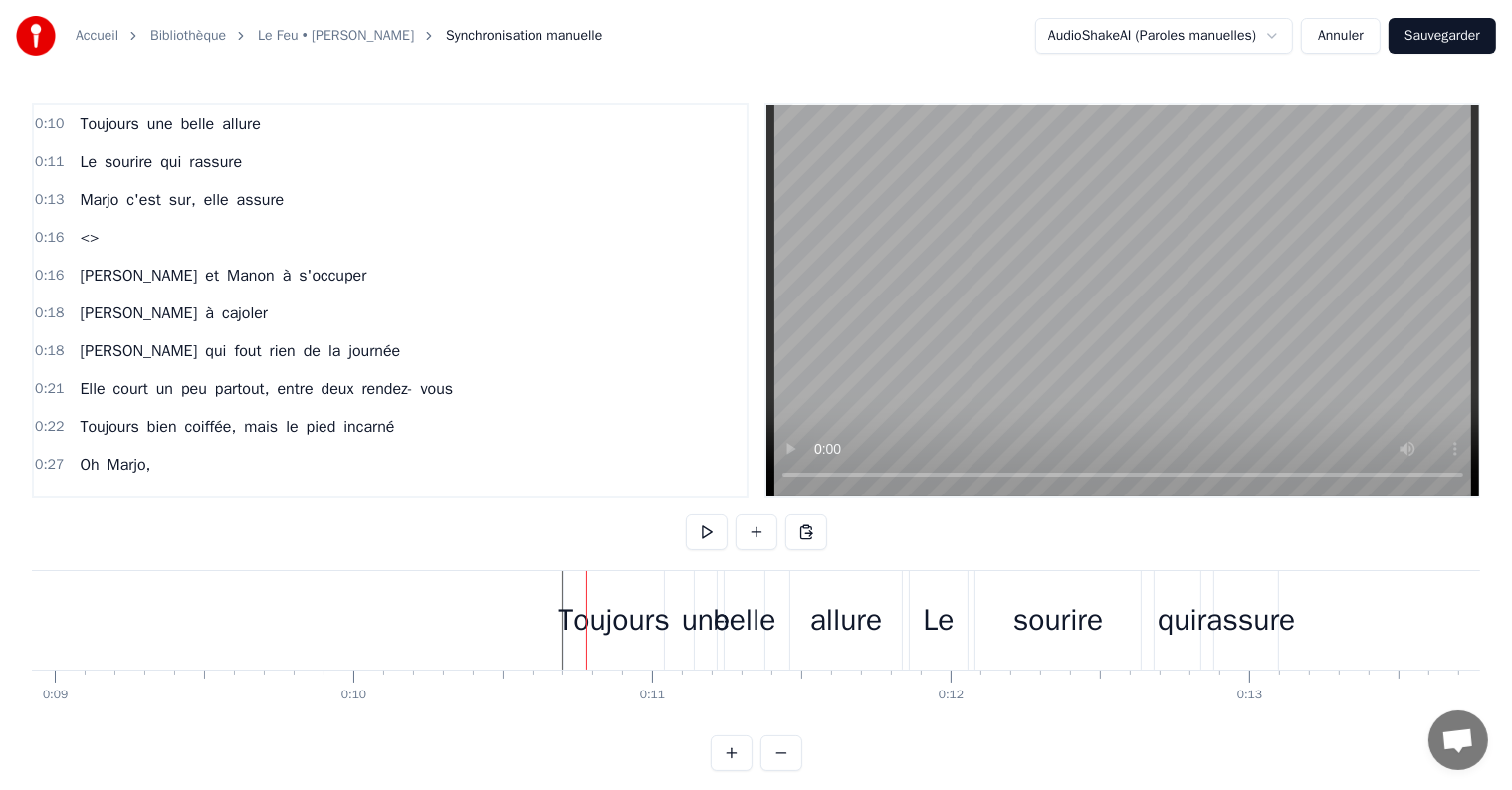 click on "0:10 Toujours une belle allure" at bounding box center [390, 124] 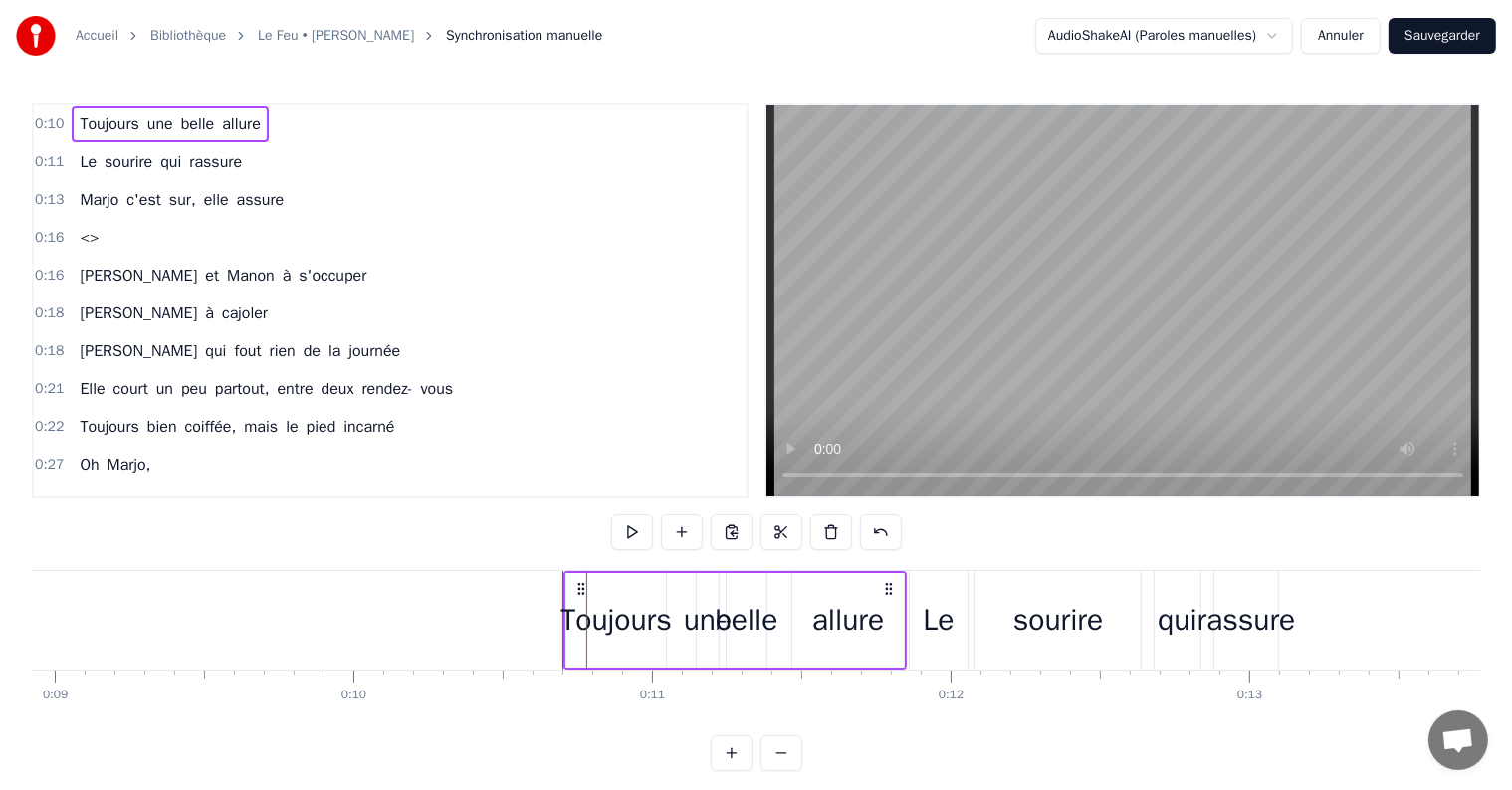 click on "0:10" at bounding box center (49, 124) 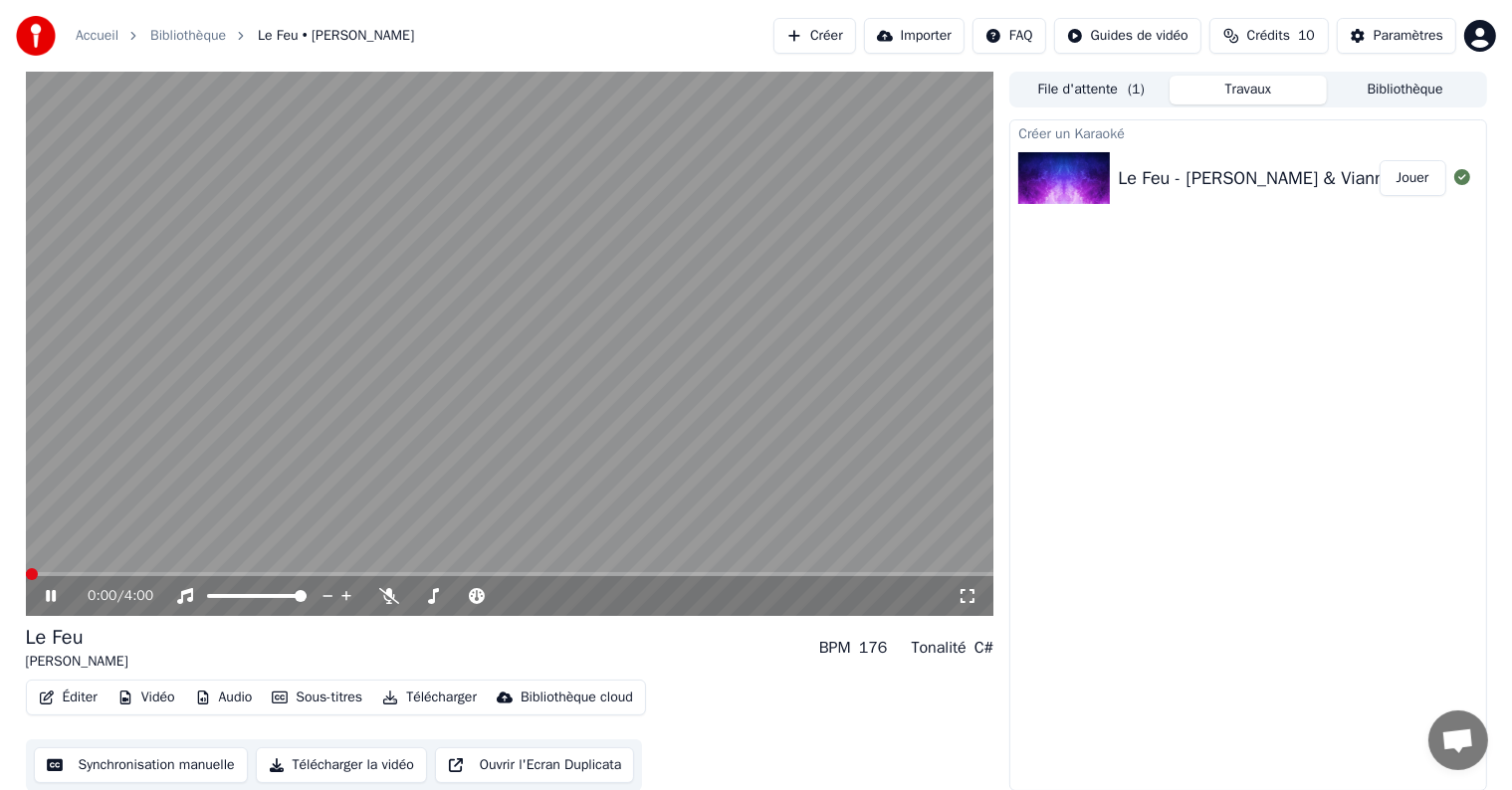 scroll, scrollTop: 1, scrollLeft: 0, axis: vertical 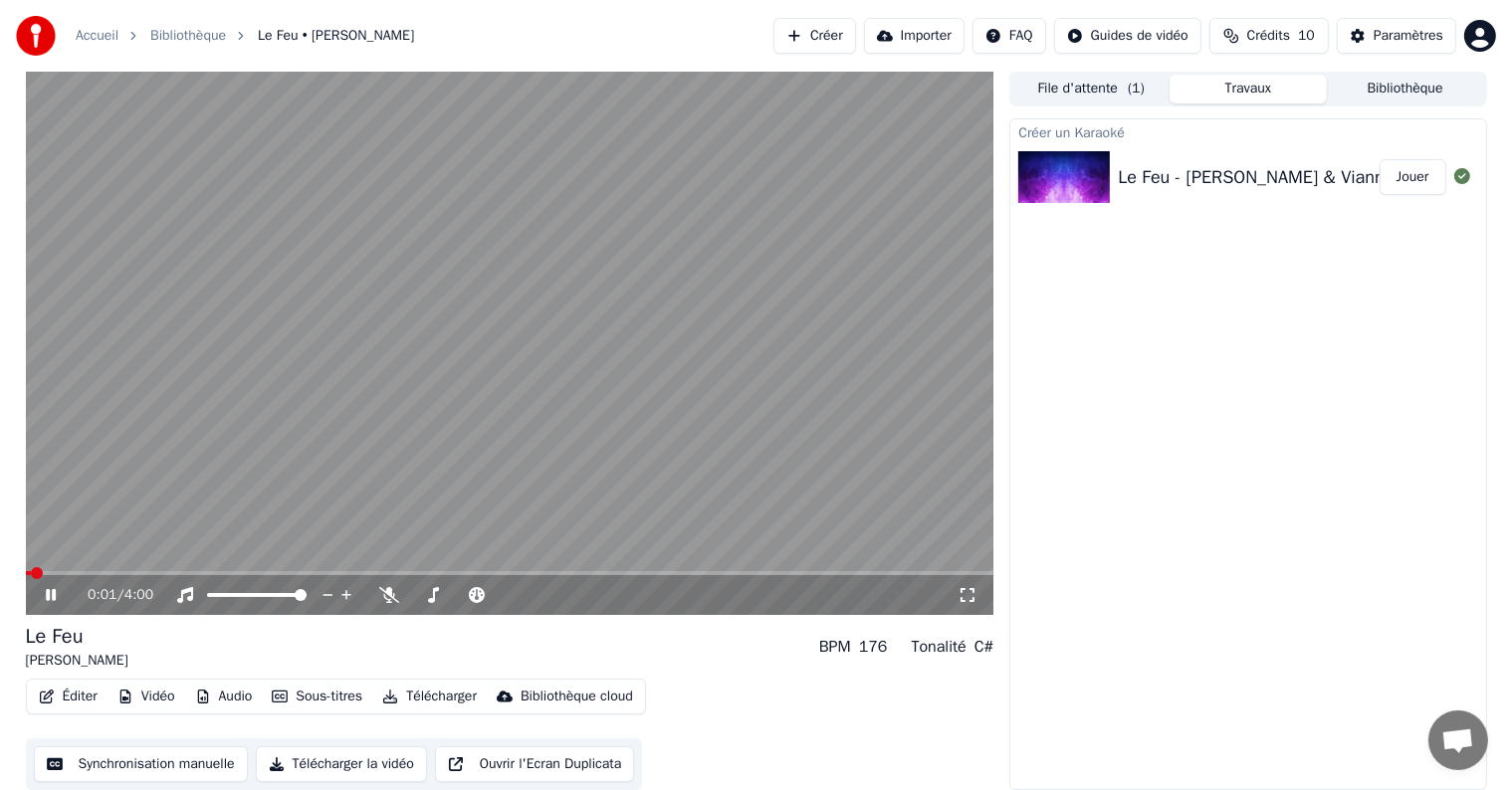 click 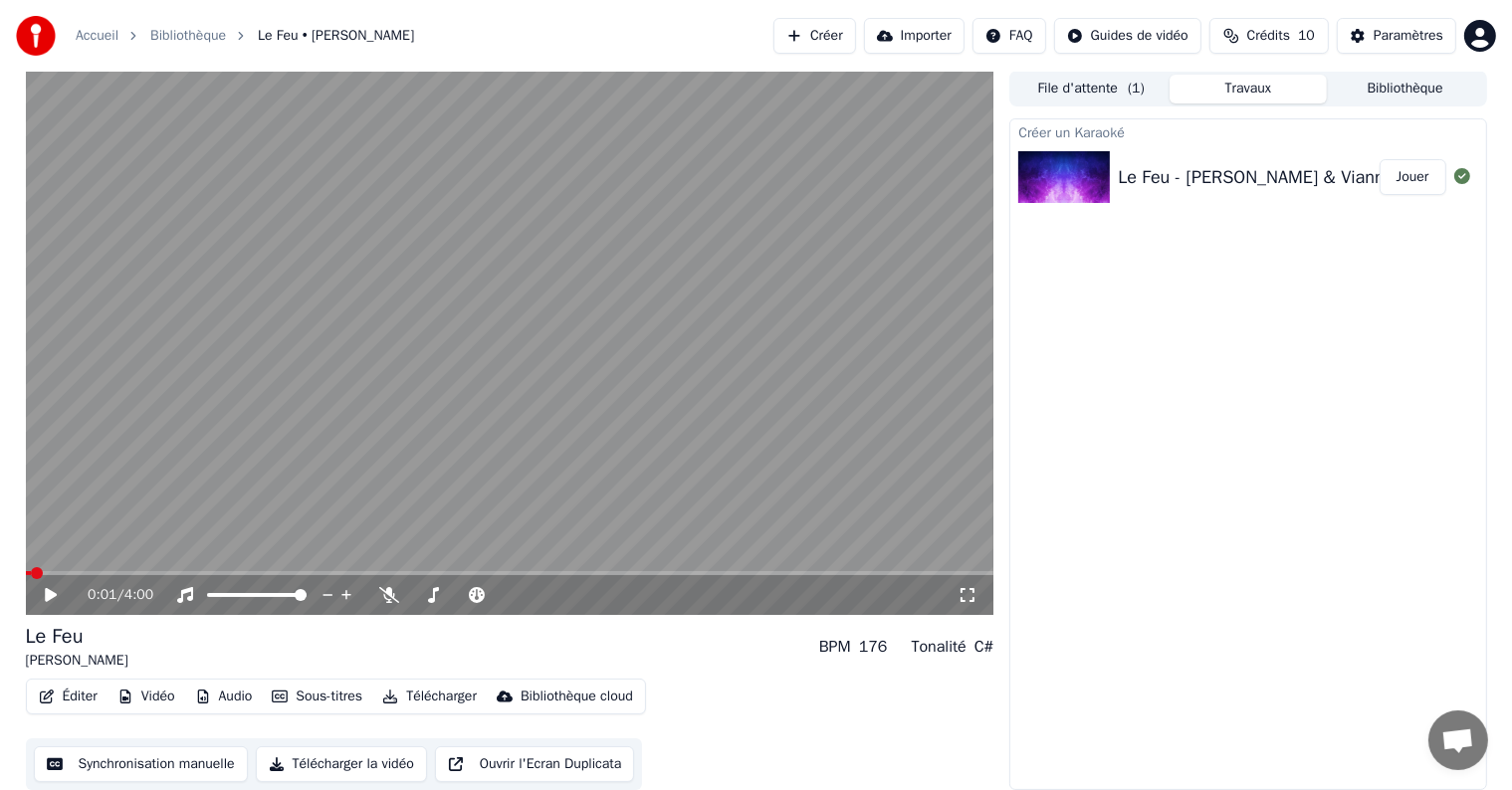 click on "Audio" at bounding box center [224, 696] 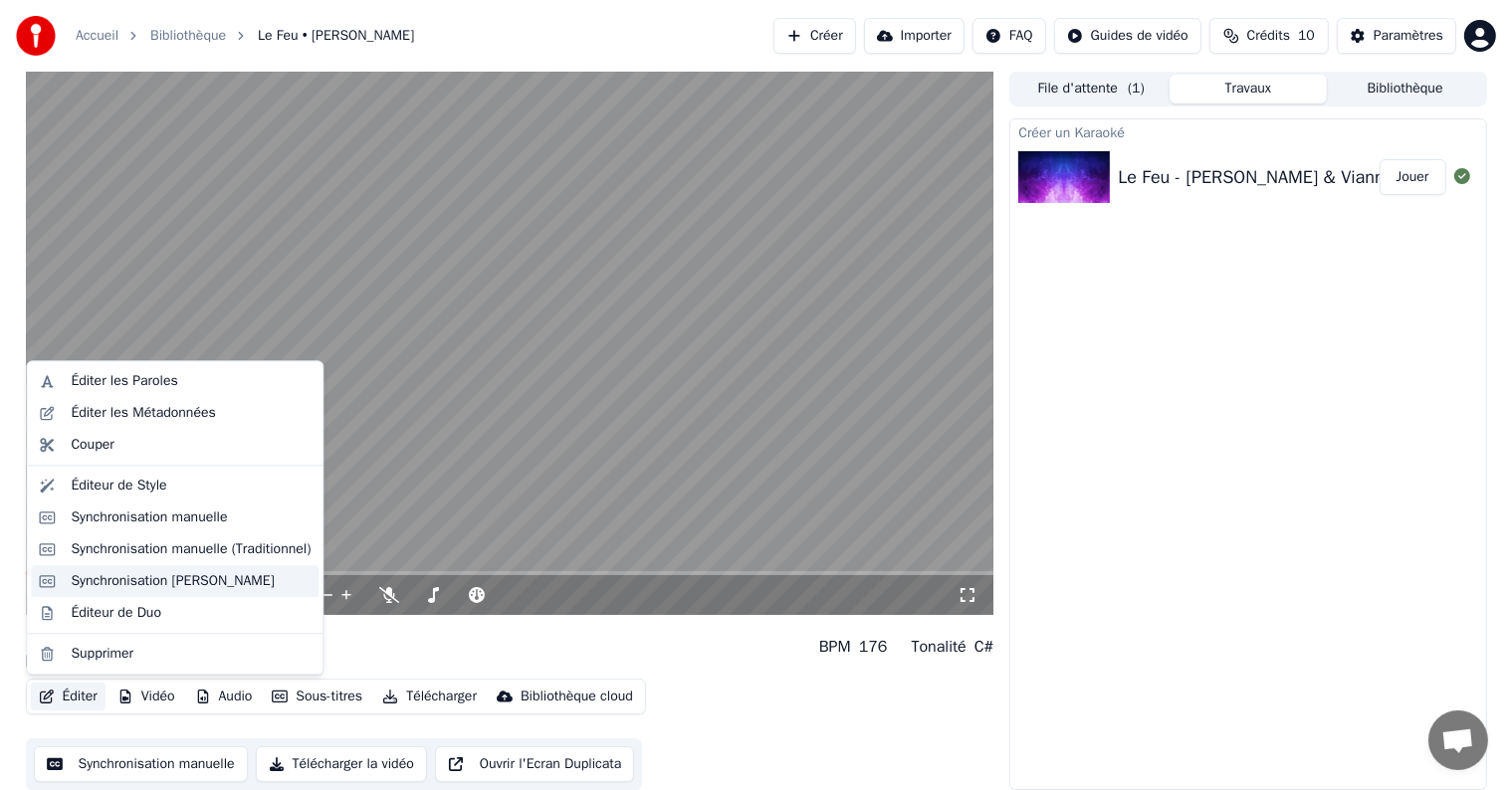 click on "Synchronisation [PERSON_NAME]" at bounding box center [172, 581] 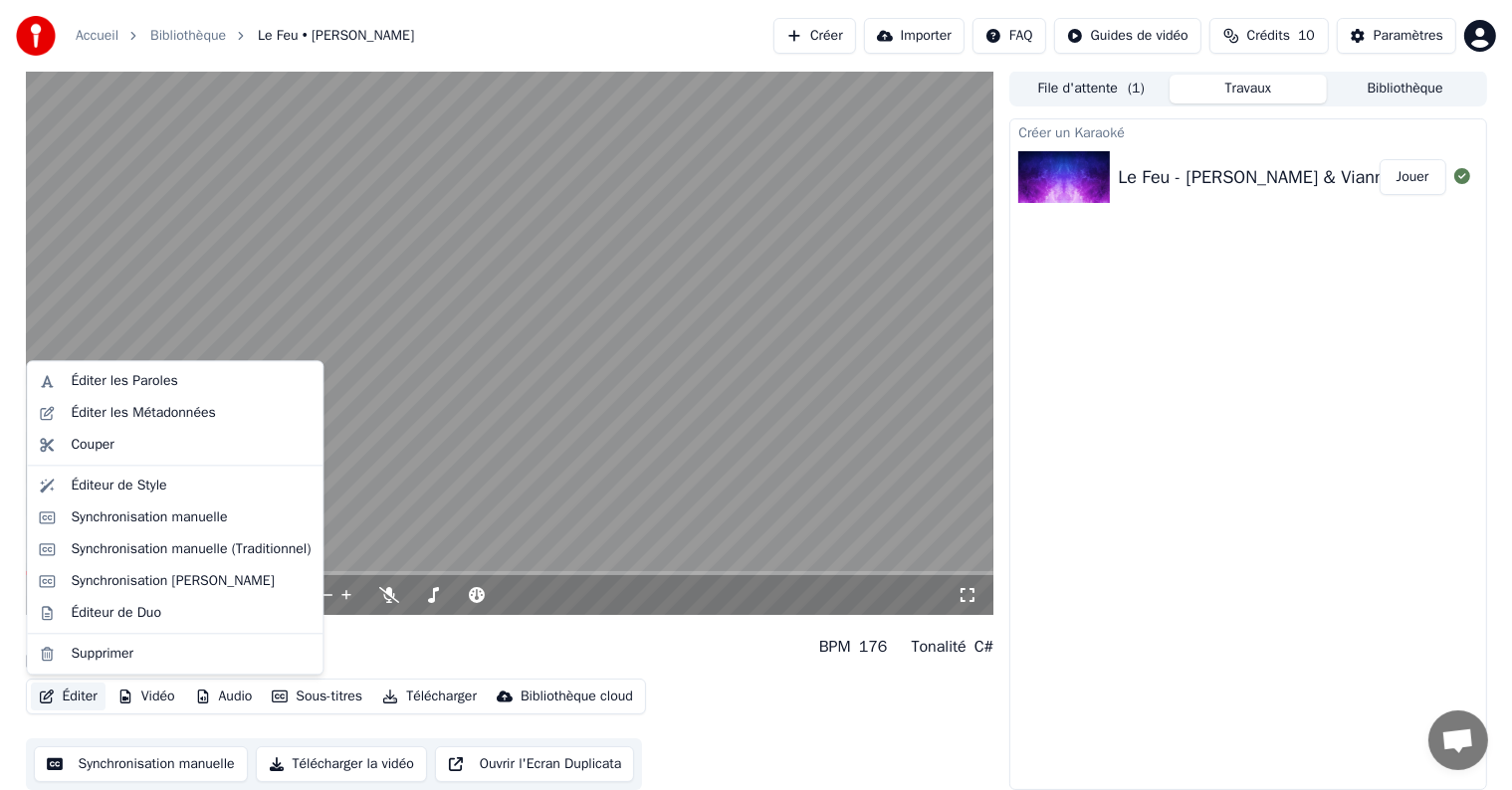 scroll, scrollTop: 0, scrollLeft: 0, axis: both 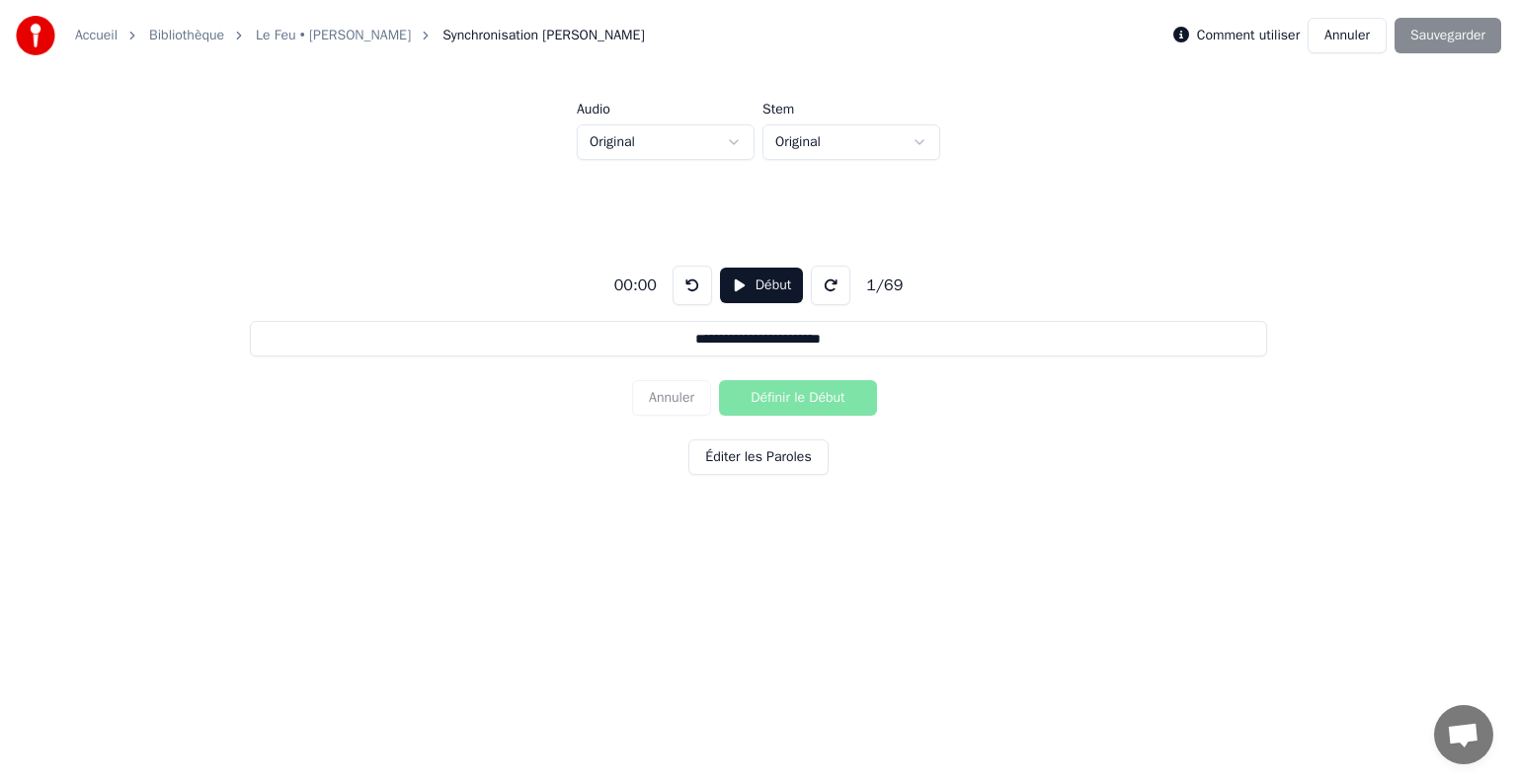 click on "00:00" at bounding box center (635, 285) 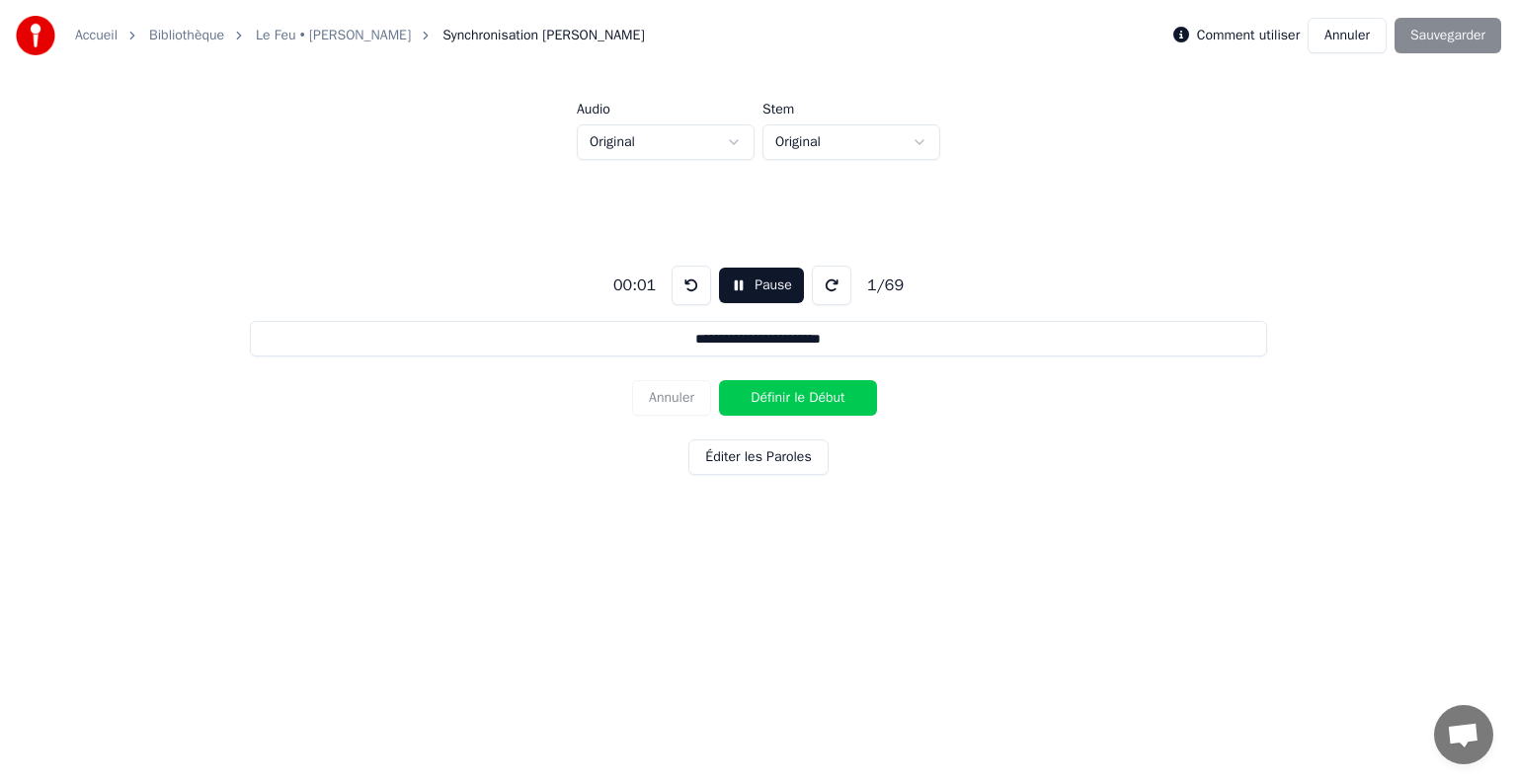 click on "Pause" at bounding box center (761, 285) 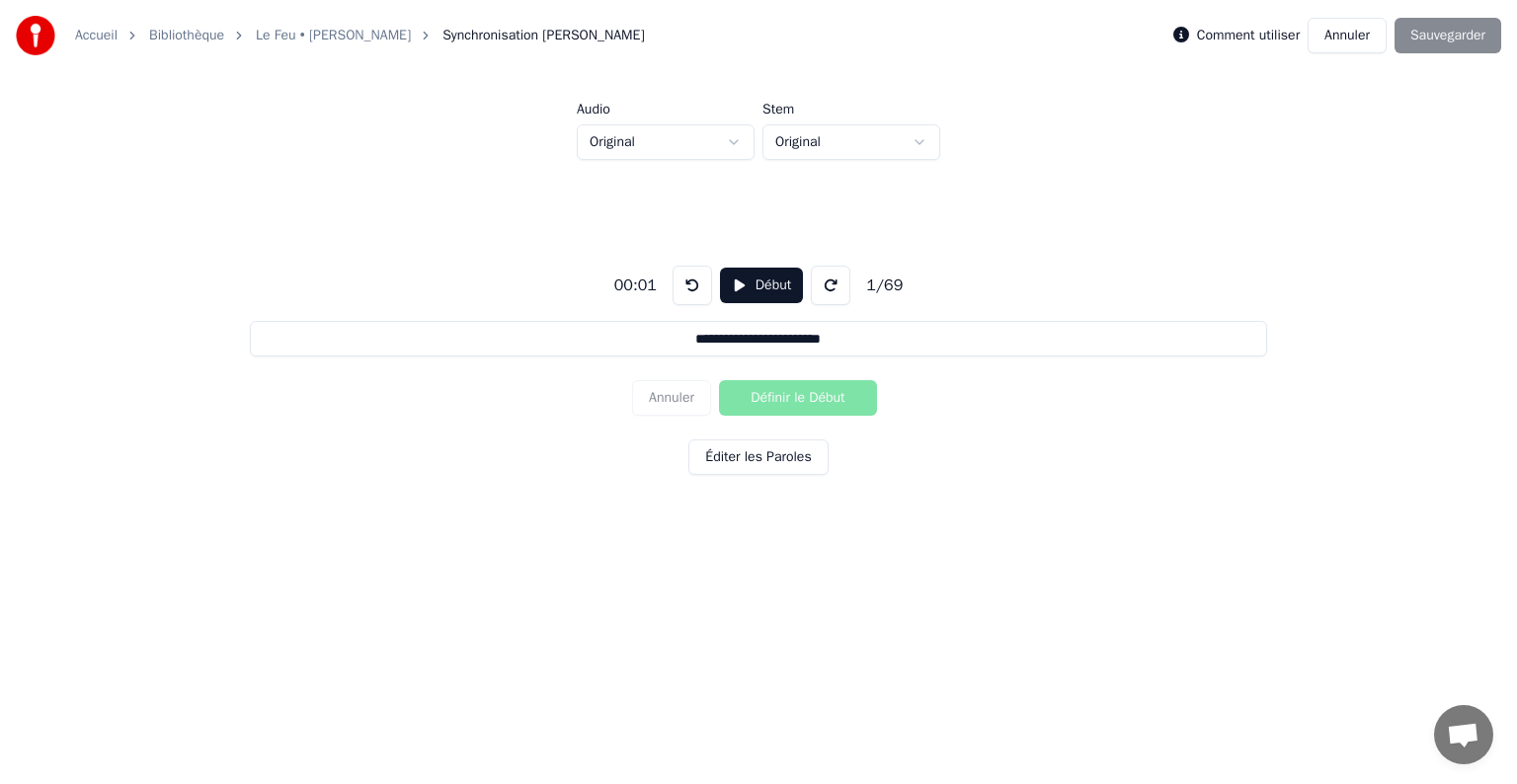 click on "Début" at bounding box center (761, 285) 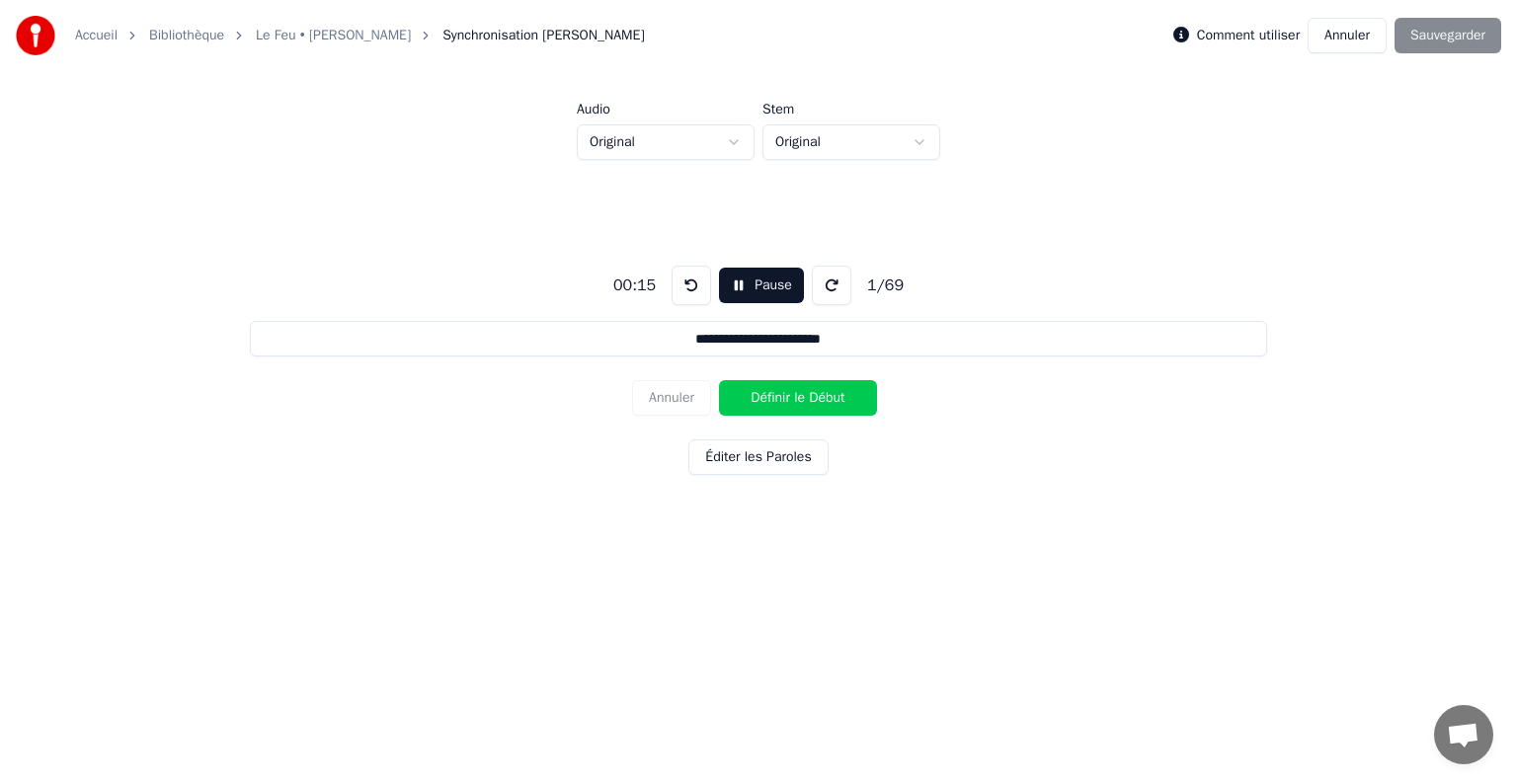 click on "Définir le Début" at bounding box center [798, 398] 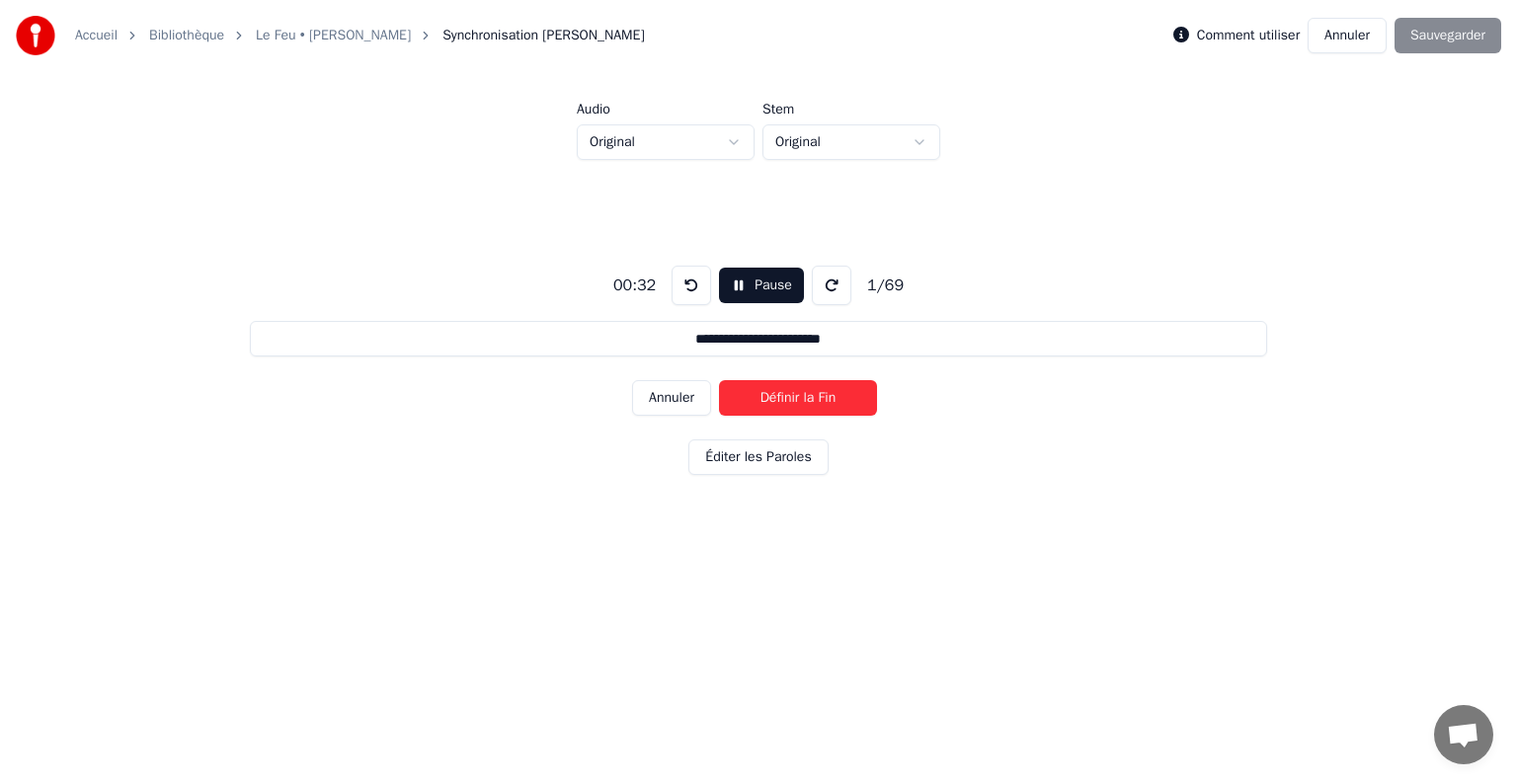 click on "Annuler" at bounding box center (672, 398) 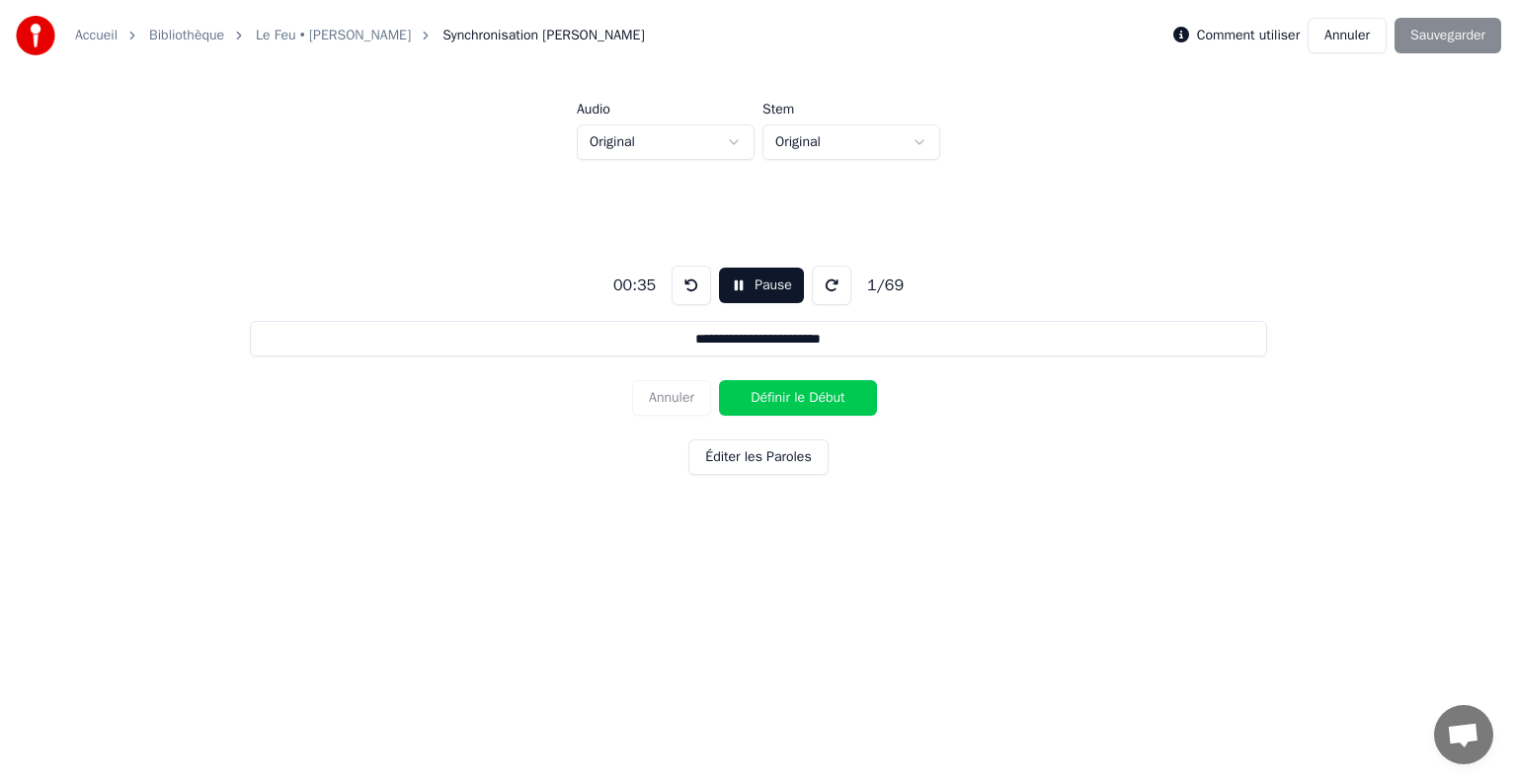 click on "**********" at bounding box center [758, 302] 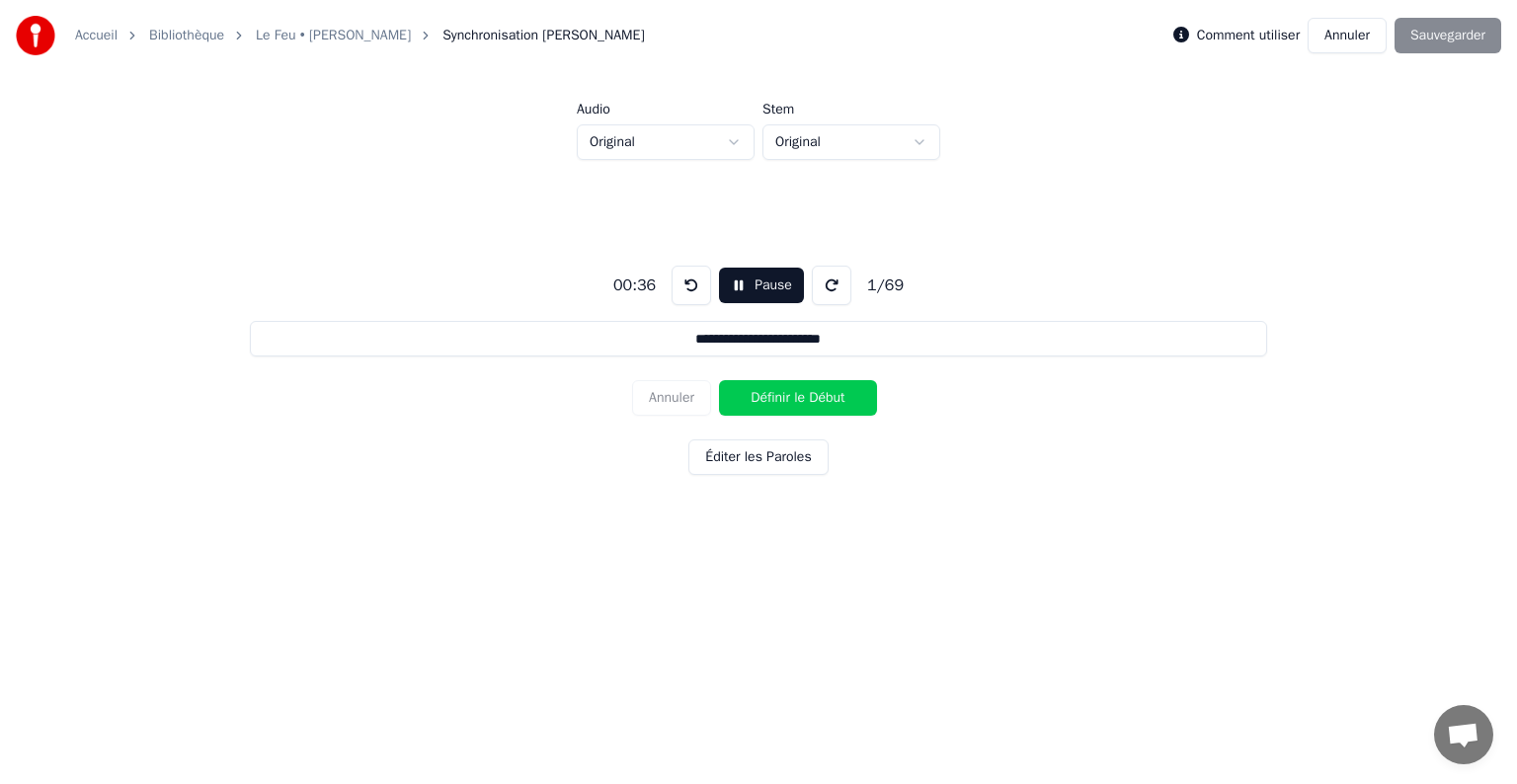 click on "**********" at bounding box center (758, 302) 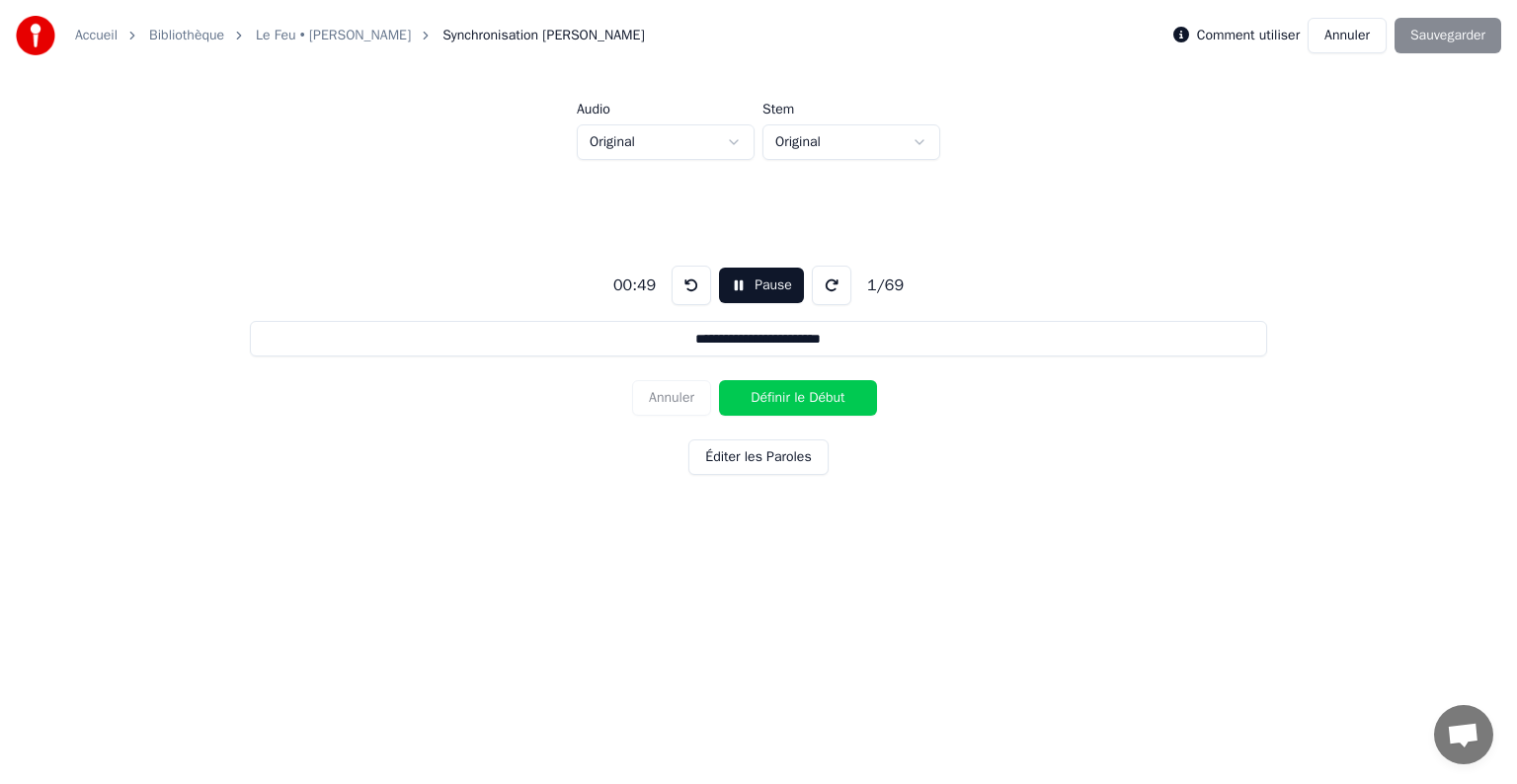 click on "Le Feu • [PERSON_NAME]" at bounding box center [333, 36] 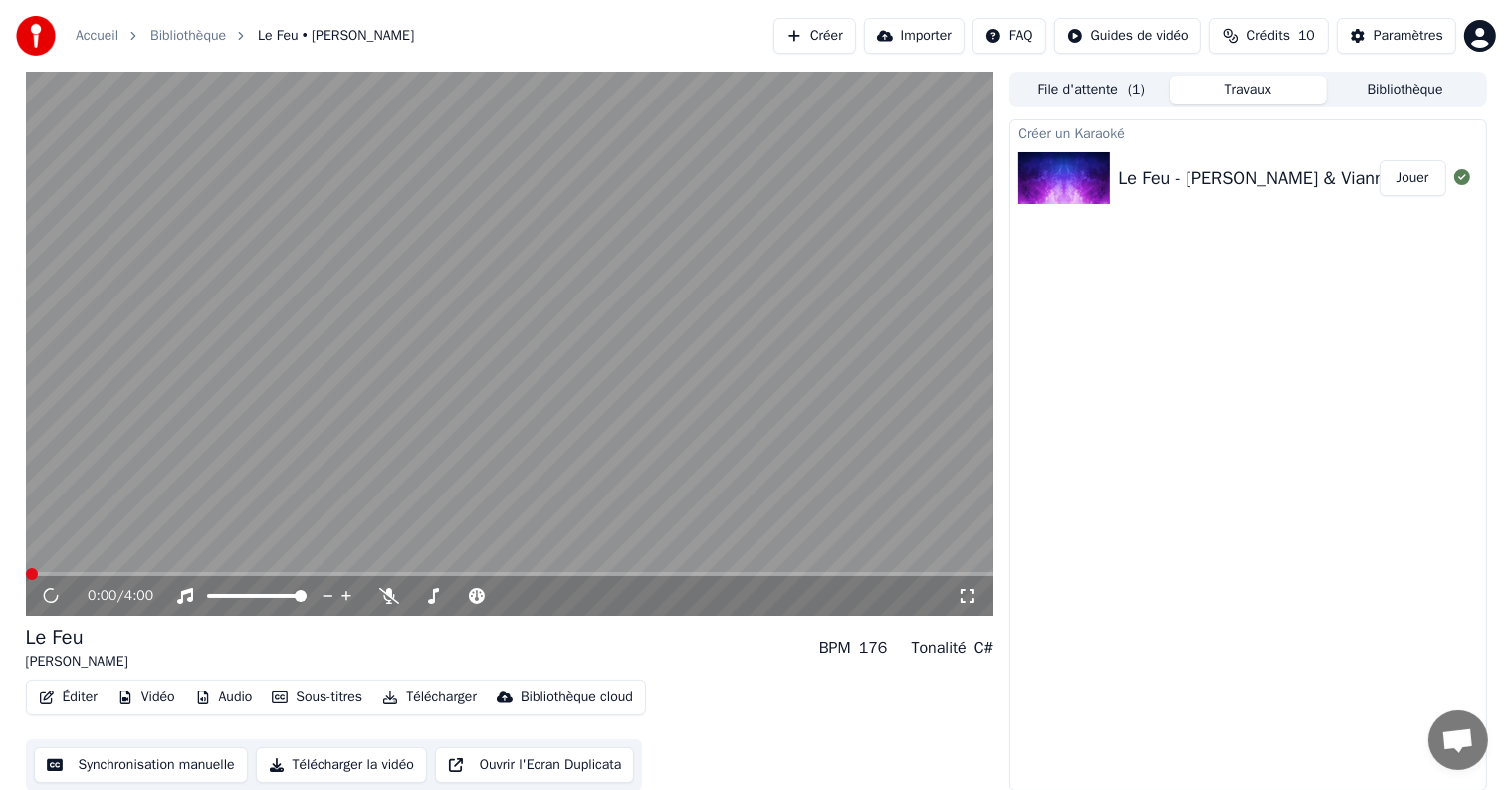 scroll, scrollTop: 1, scrollLeft: 0, axis: vertical 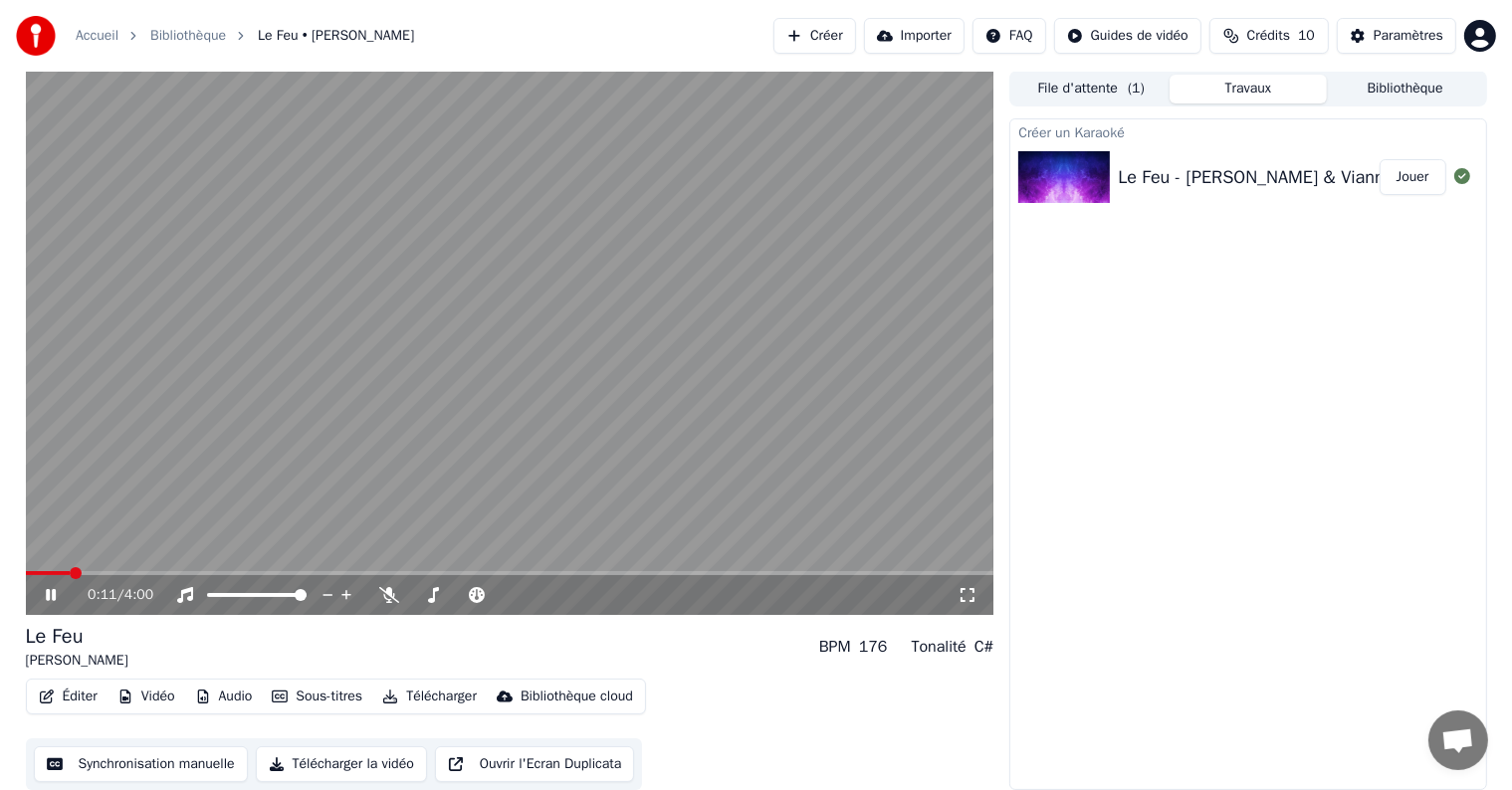 click 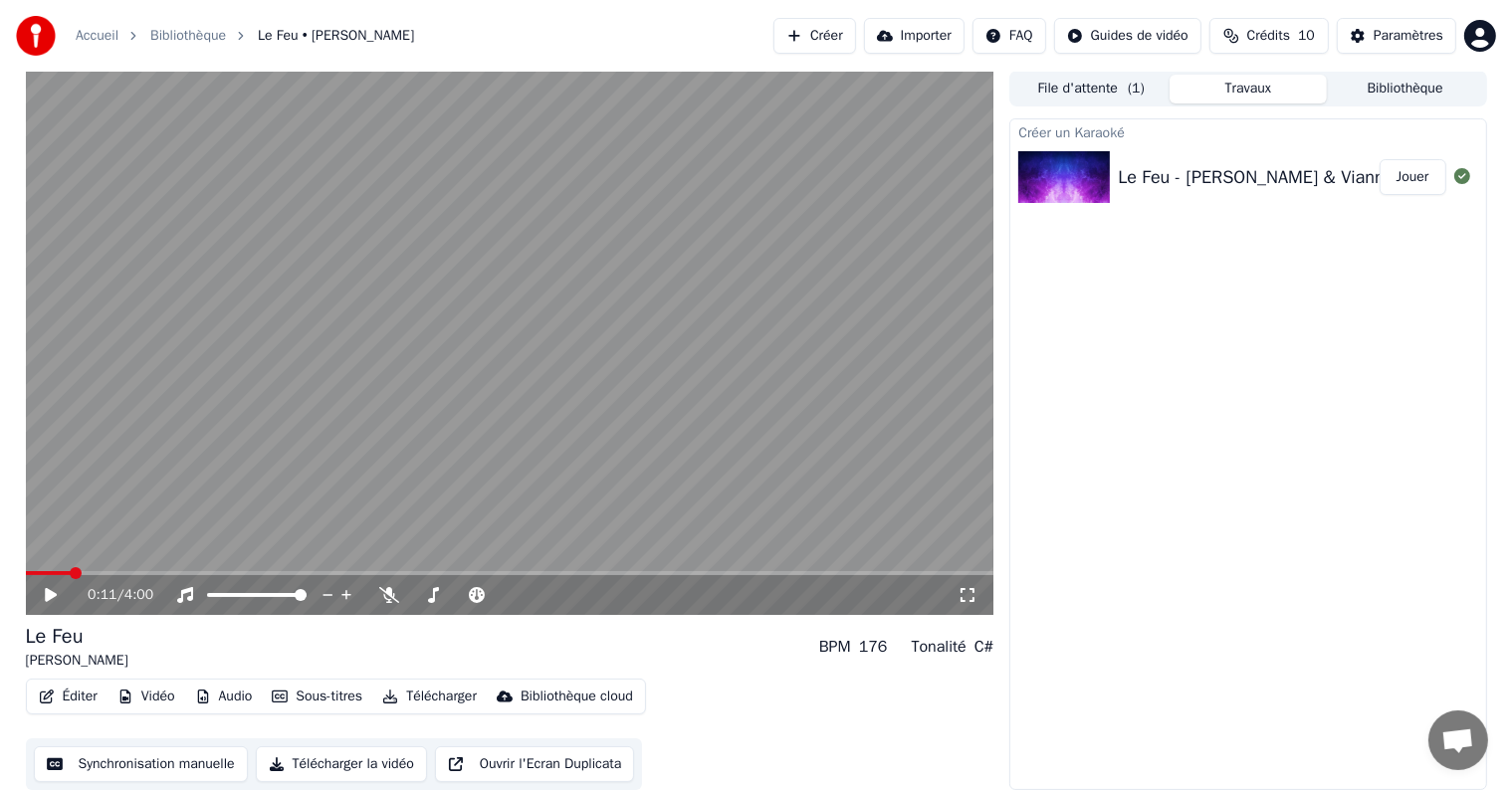 click on "Sous-titres" at bounding box center [317, 696] 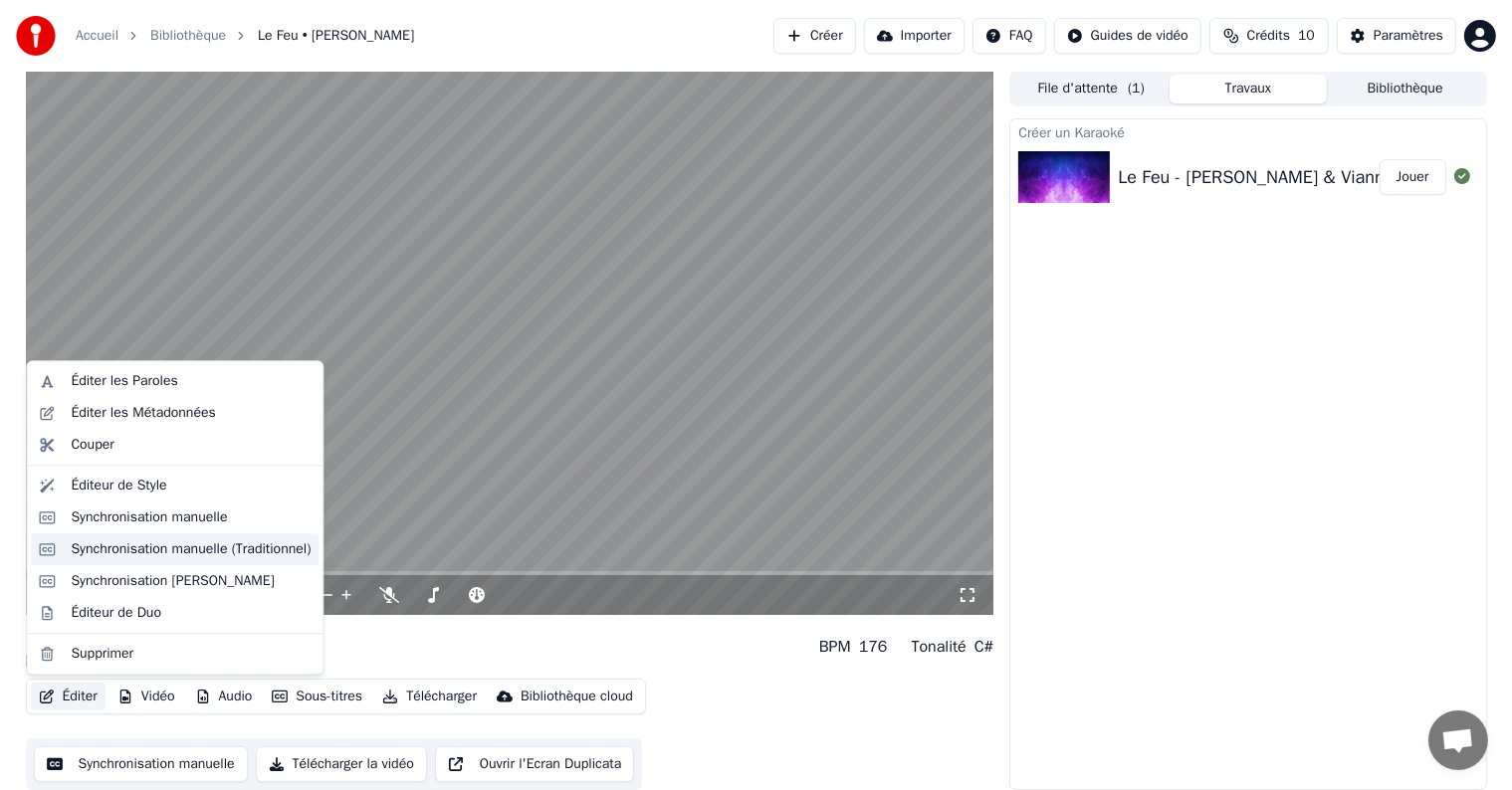 click on "Synchronisation manuelle (Traditionnel)" at bounding box center [190, 549] 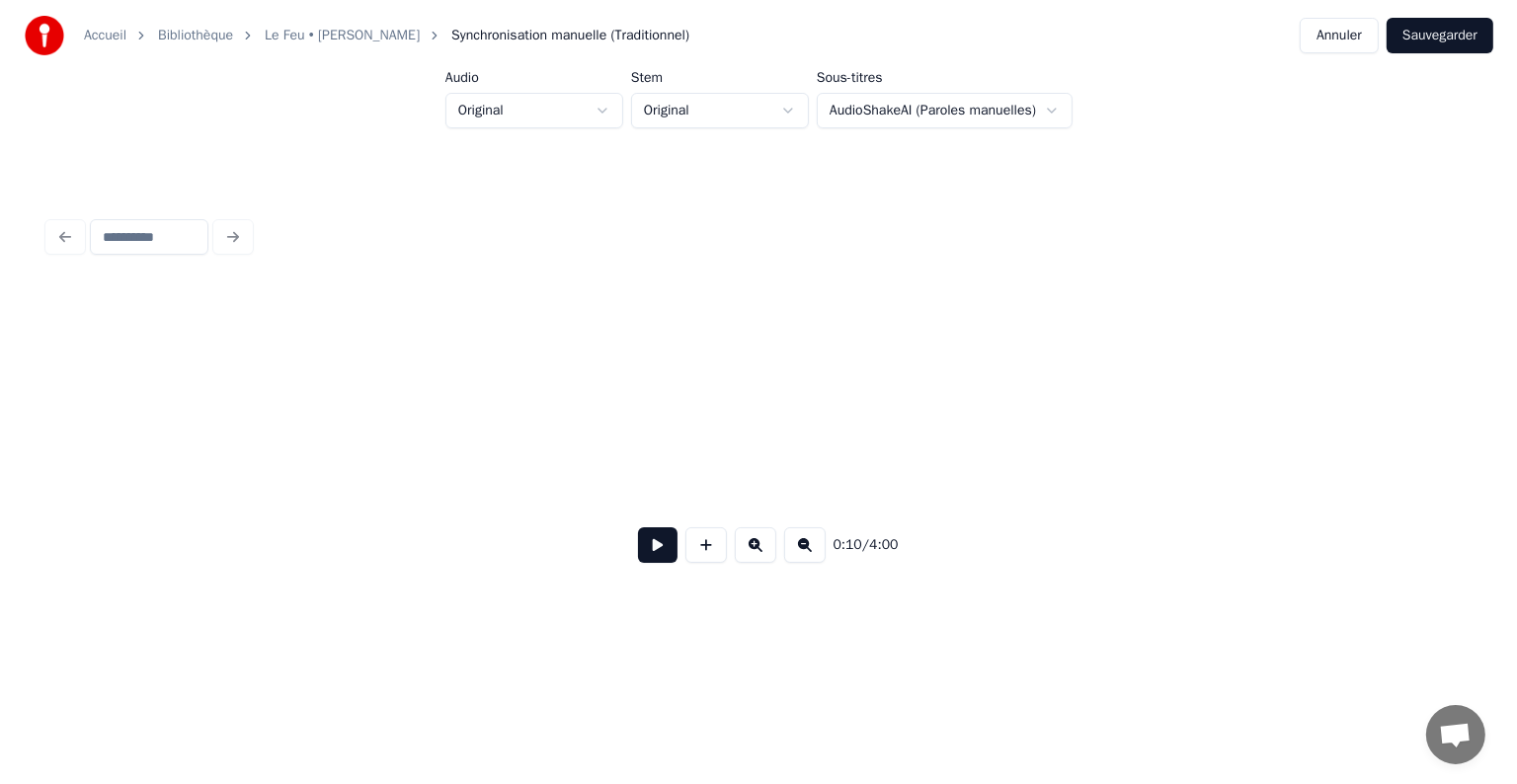 scroll, scrollTop: 0, scrollLeft: 0, axis: both 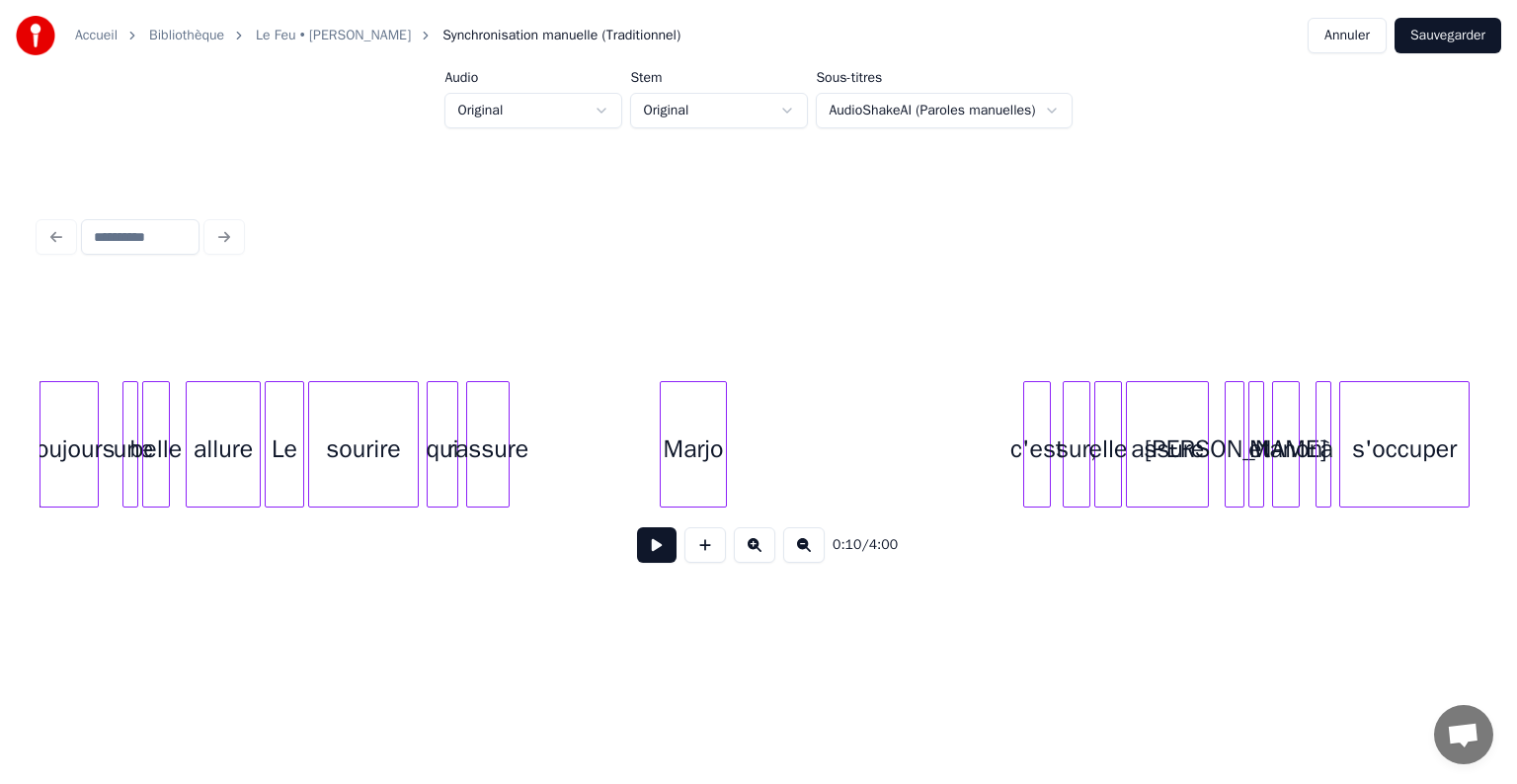 click at bounding box center (657, 545) 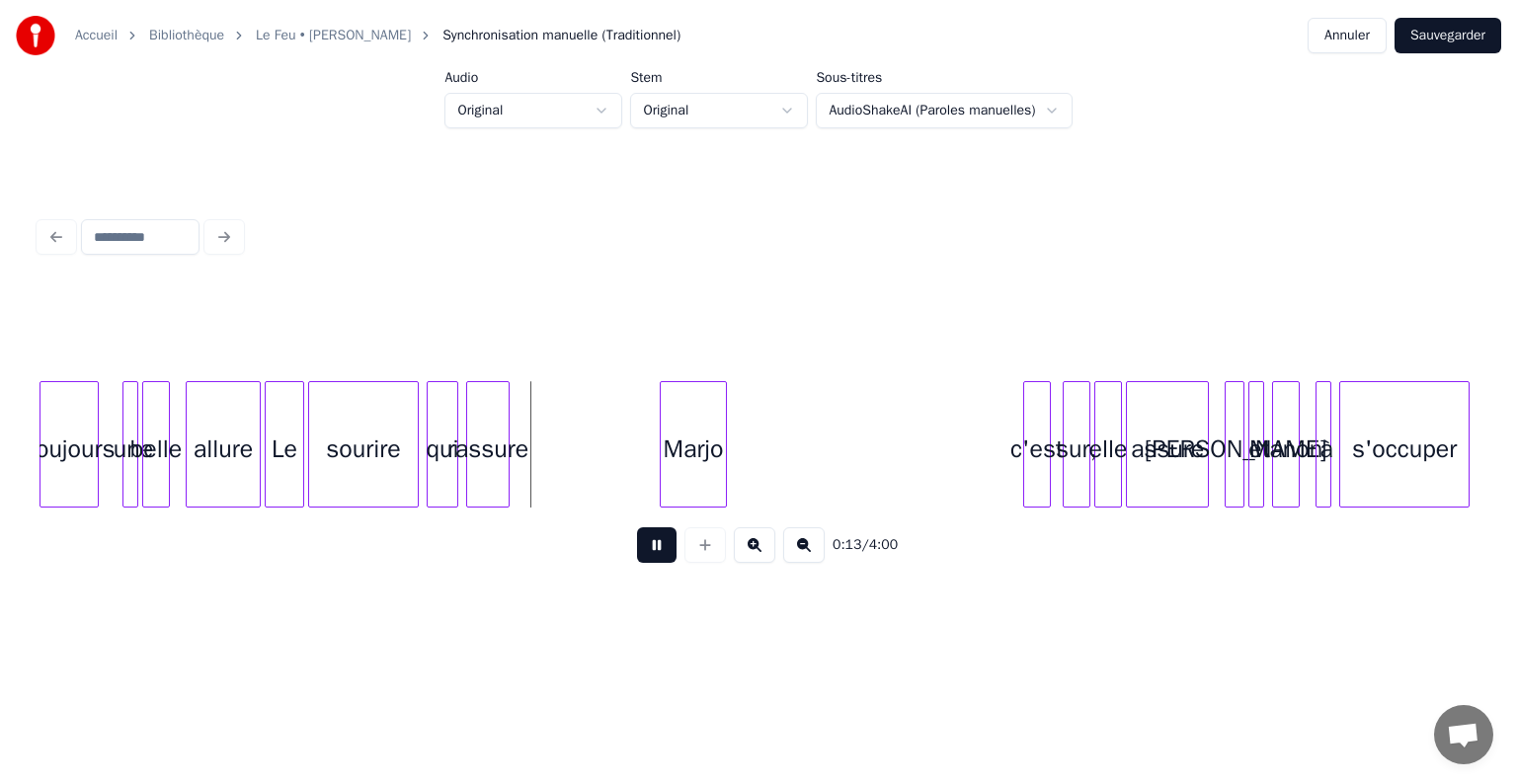 click at bounding box center (657, 545) 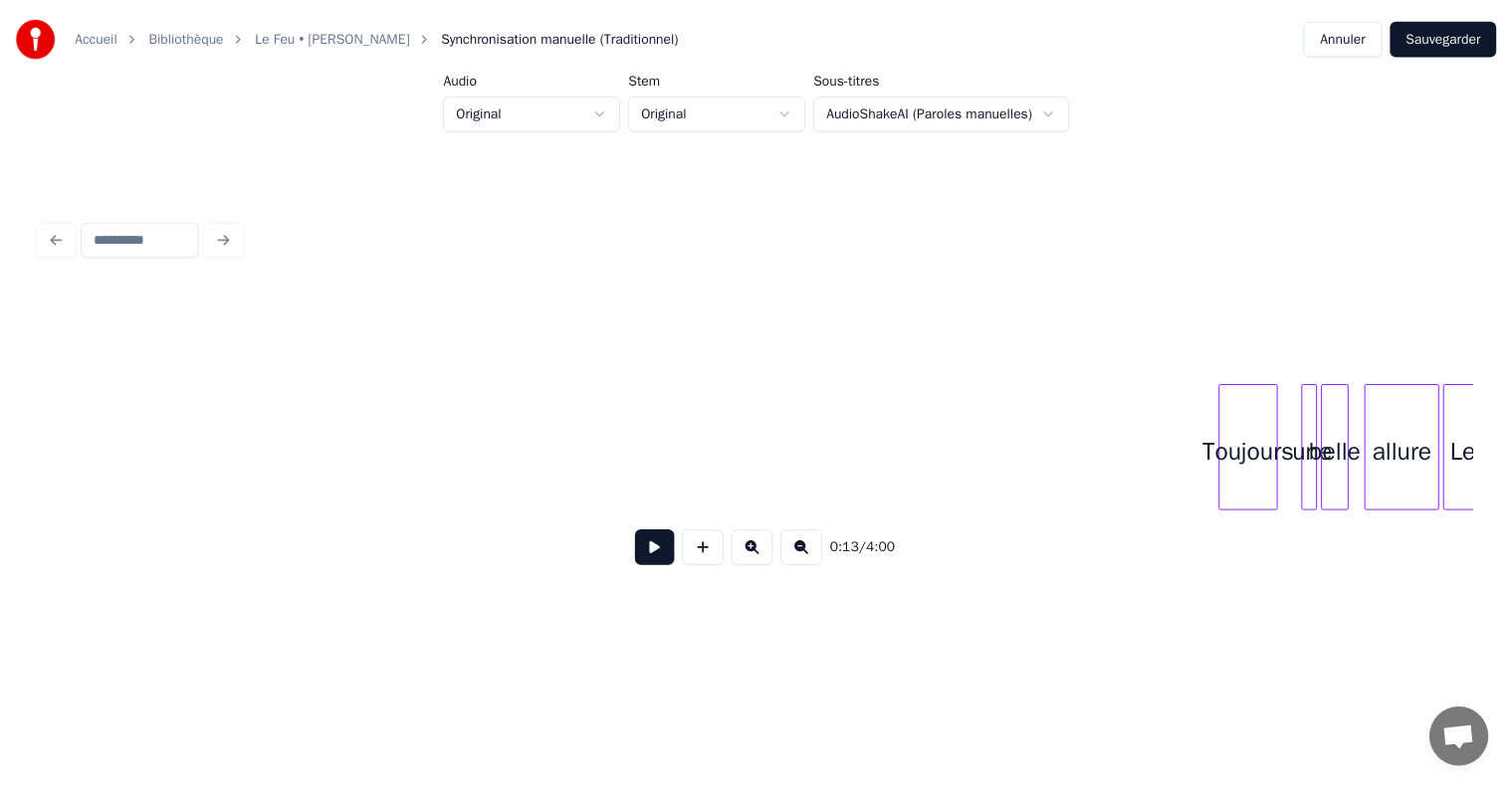 scroll, scrollTop: 0, scrollLeft: 1022, axis: horizontal 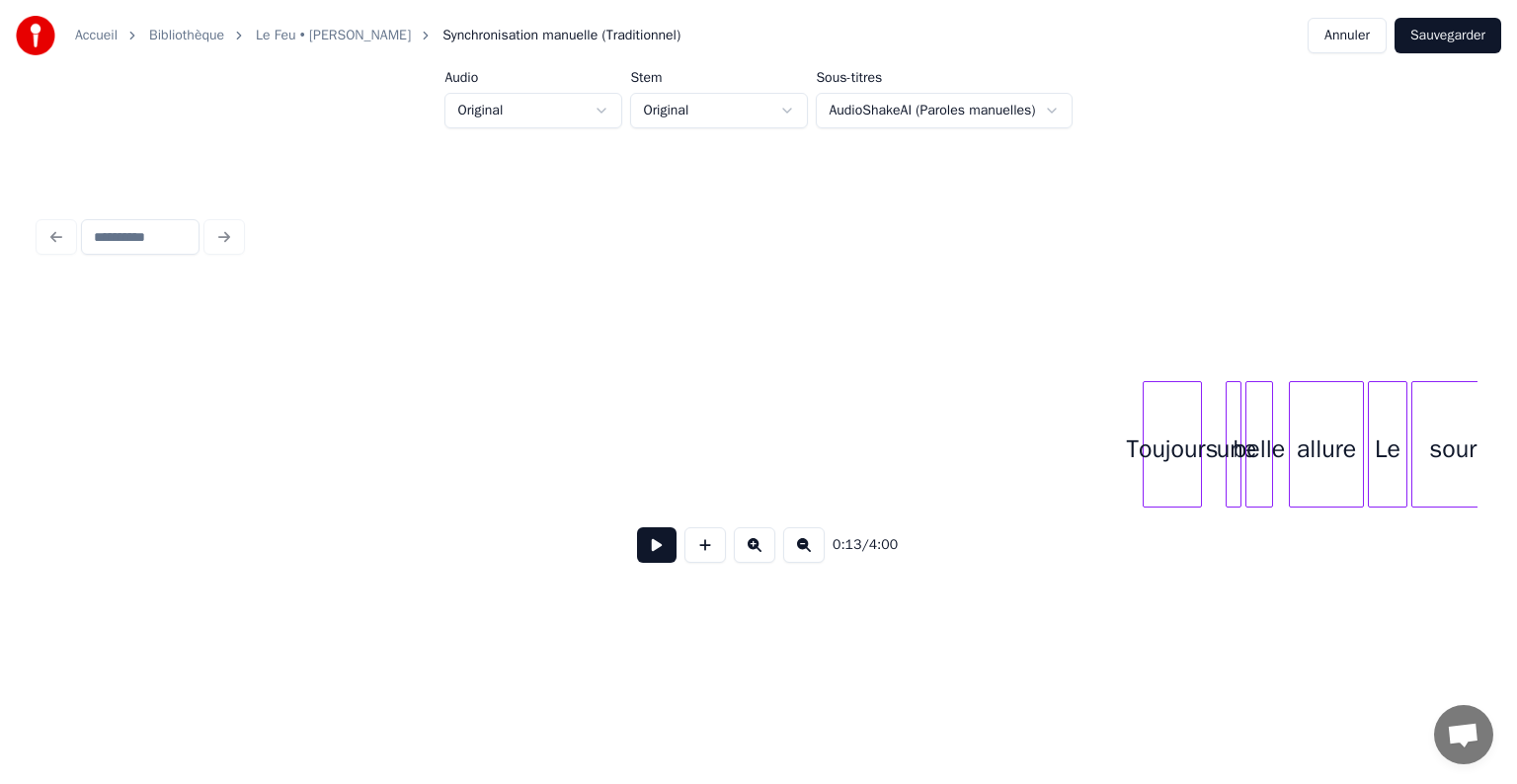 click on "Toujours une belle allure Le sourire" at bounding box center (22758, 444) 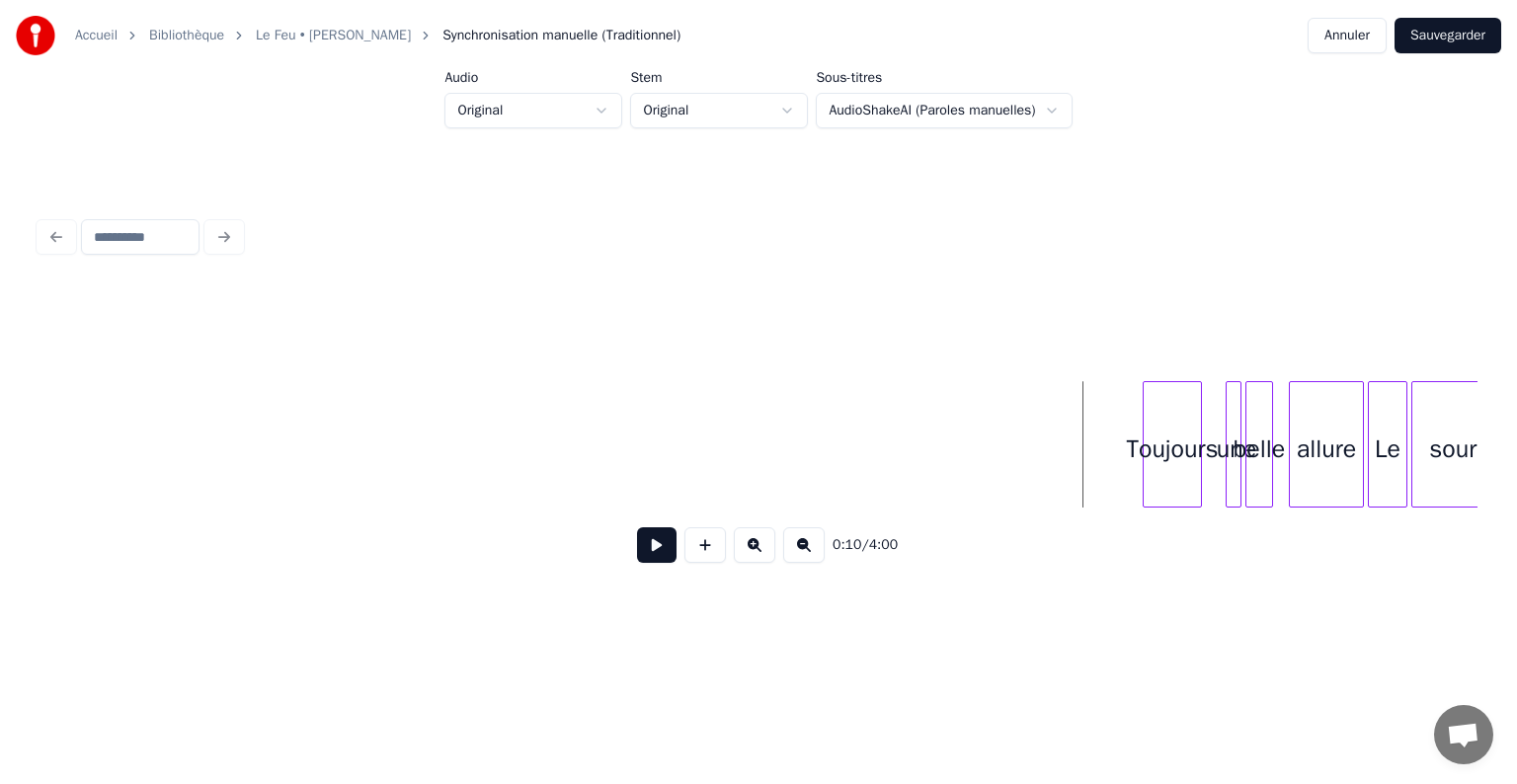 click on "Toujours" at bounding box center [1172, 449] 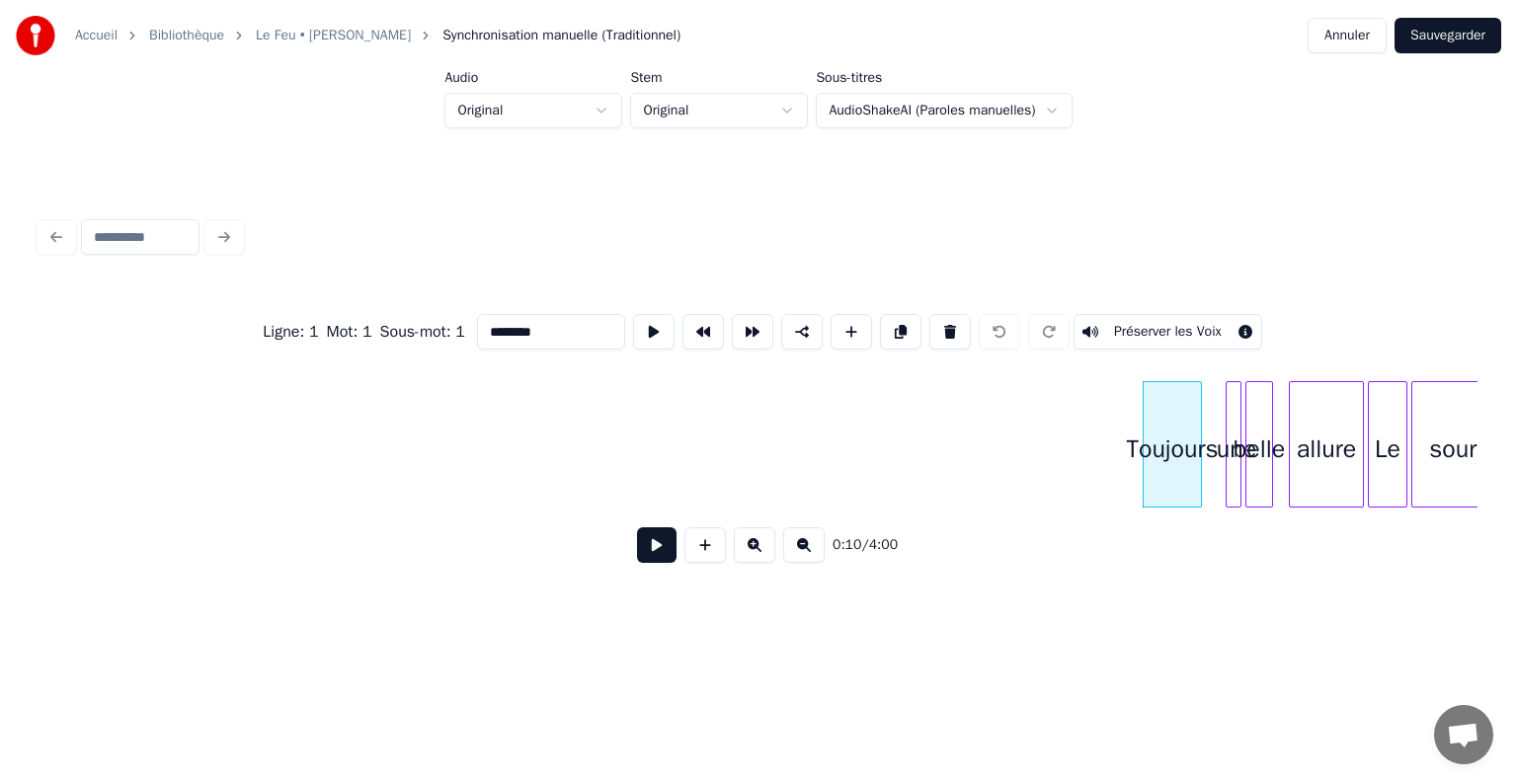 click on "Toujours" at bounding box center (1172, 449) 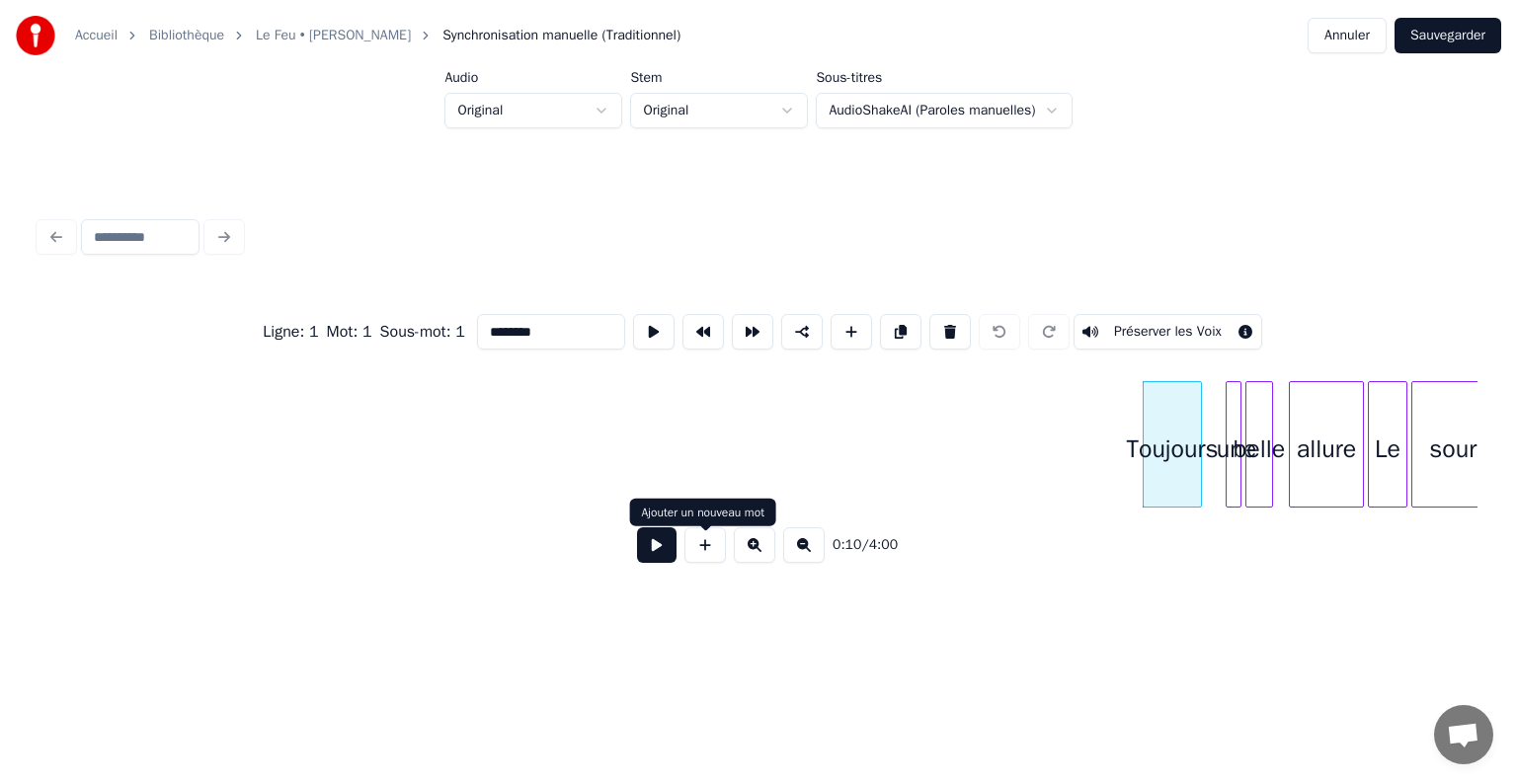click at bounding box center [705, 545] 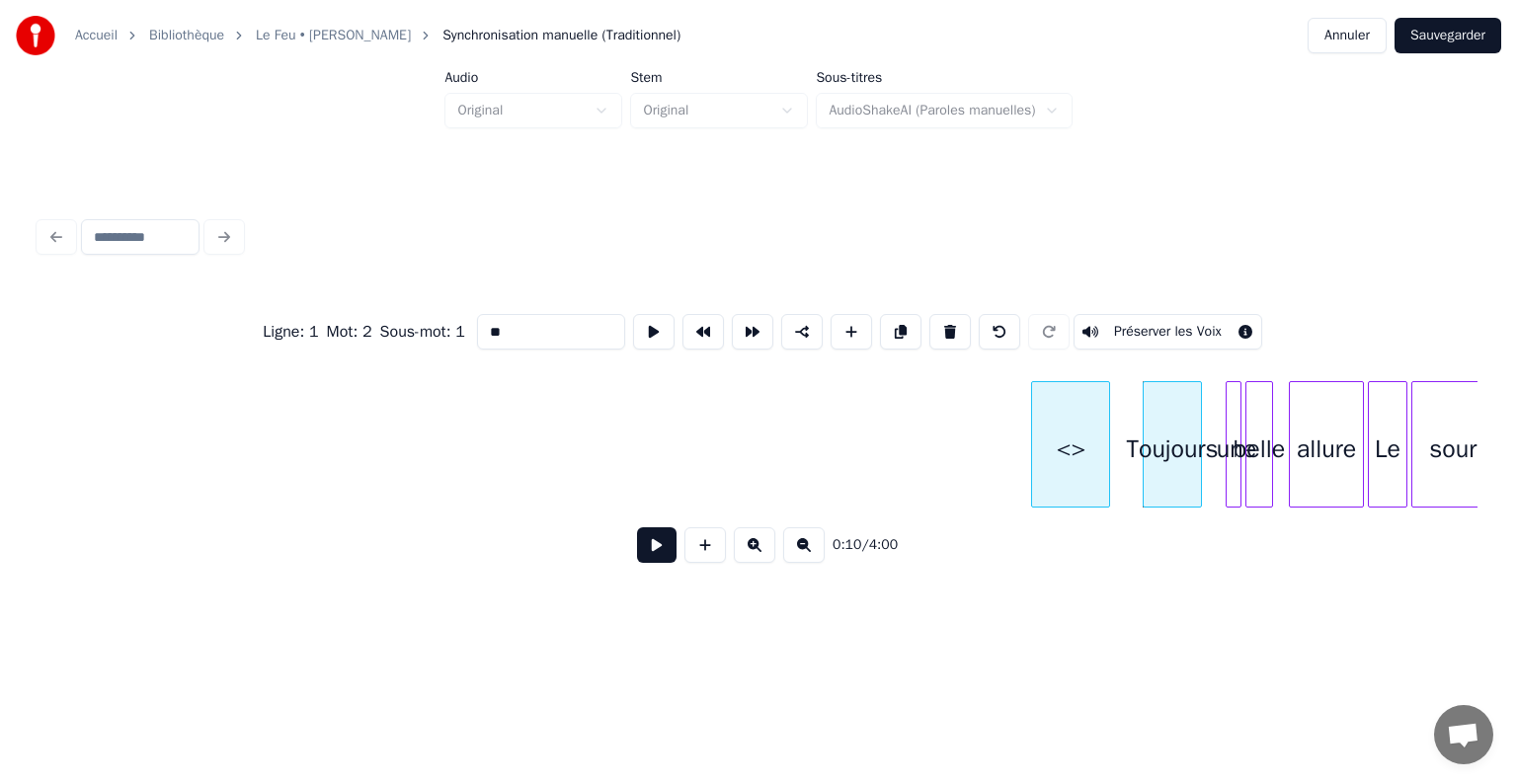 click on "<>" at bounding box center [1071, 449] 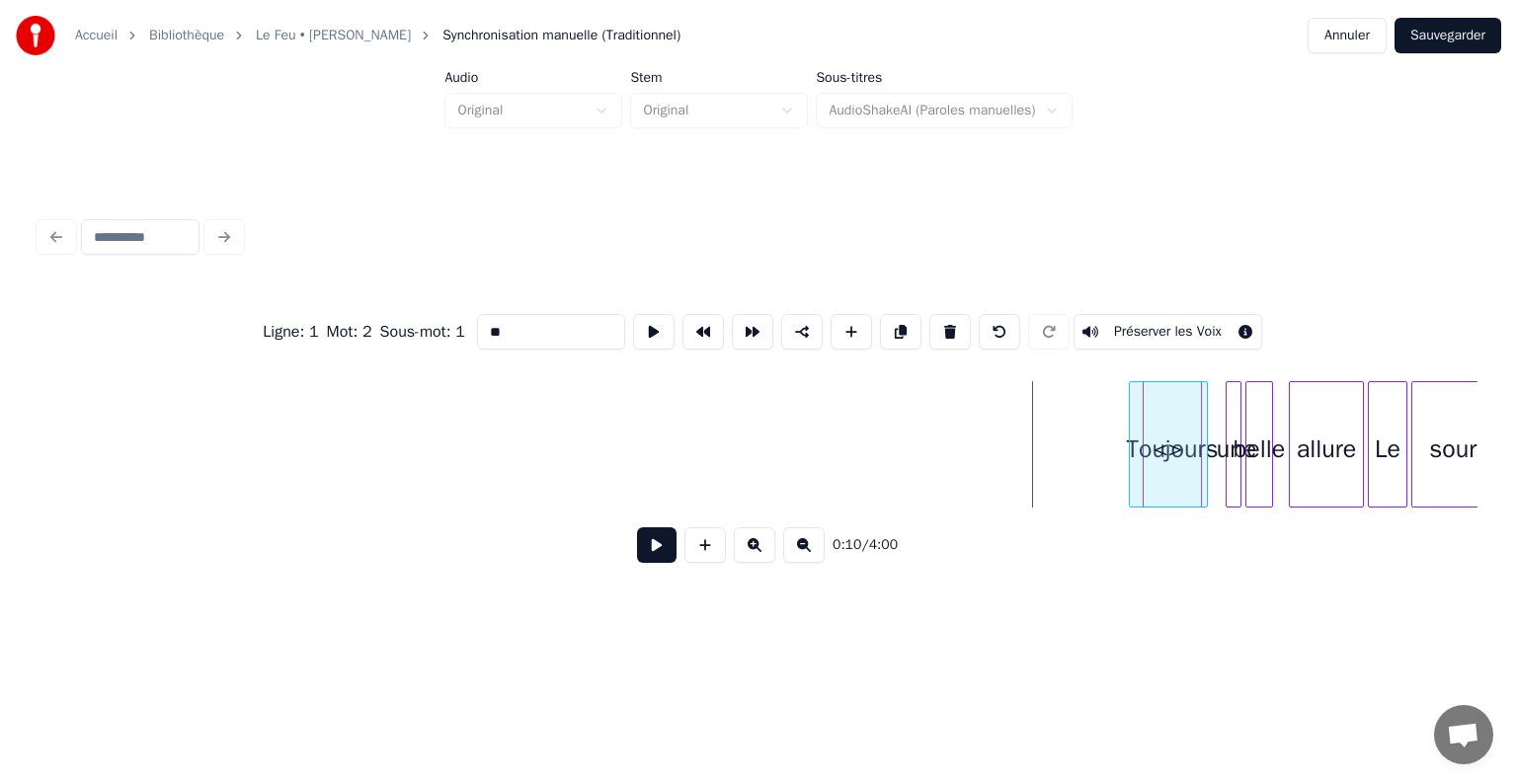 click on "<>" at bounding box center [1168, 449] 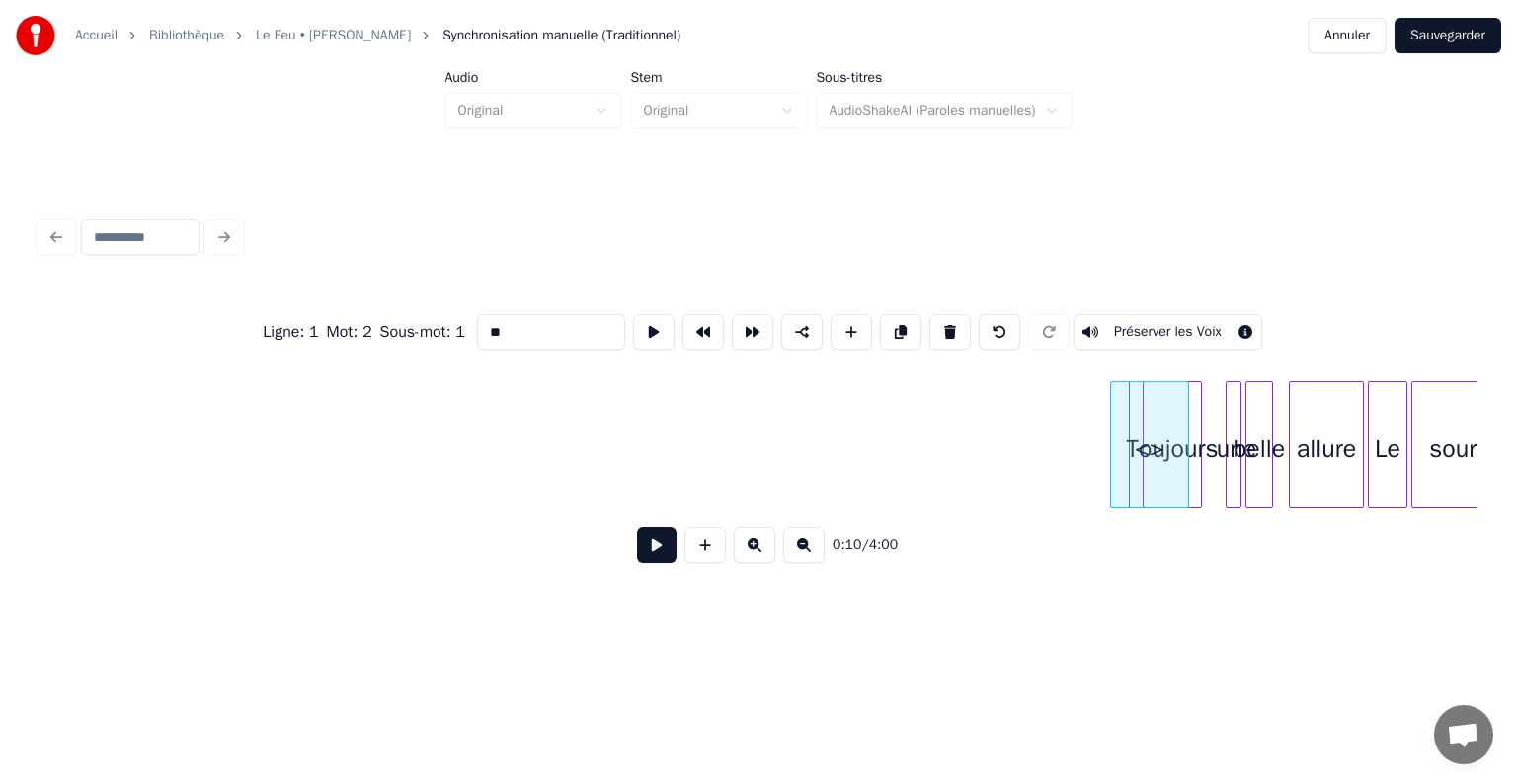 click on "<>" at bounding box center [1150, 449] 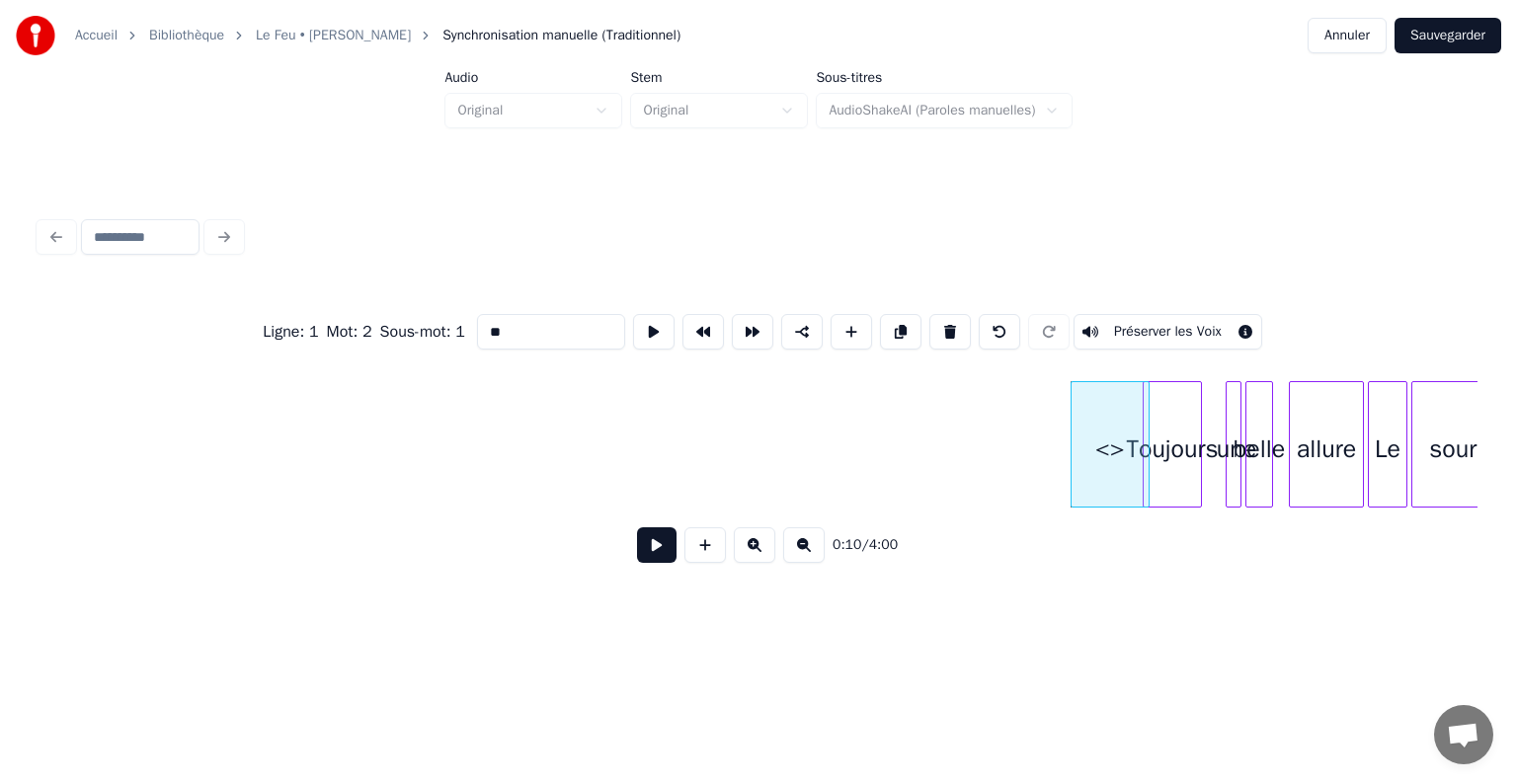 click on "Le Feu • [PERSON_NAME]" at bounding box center (333, 36) 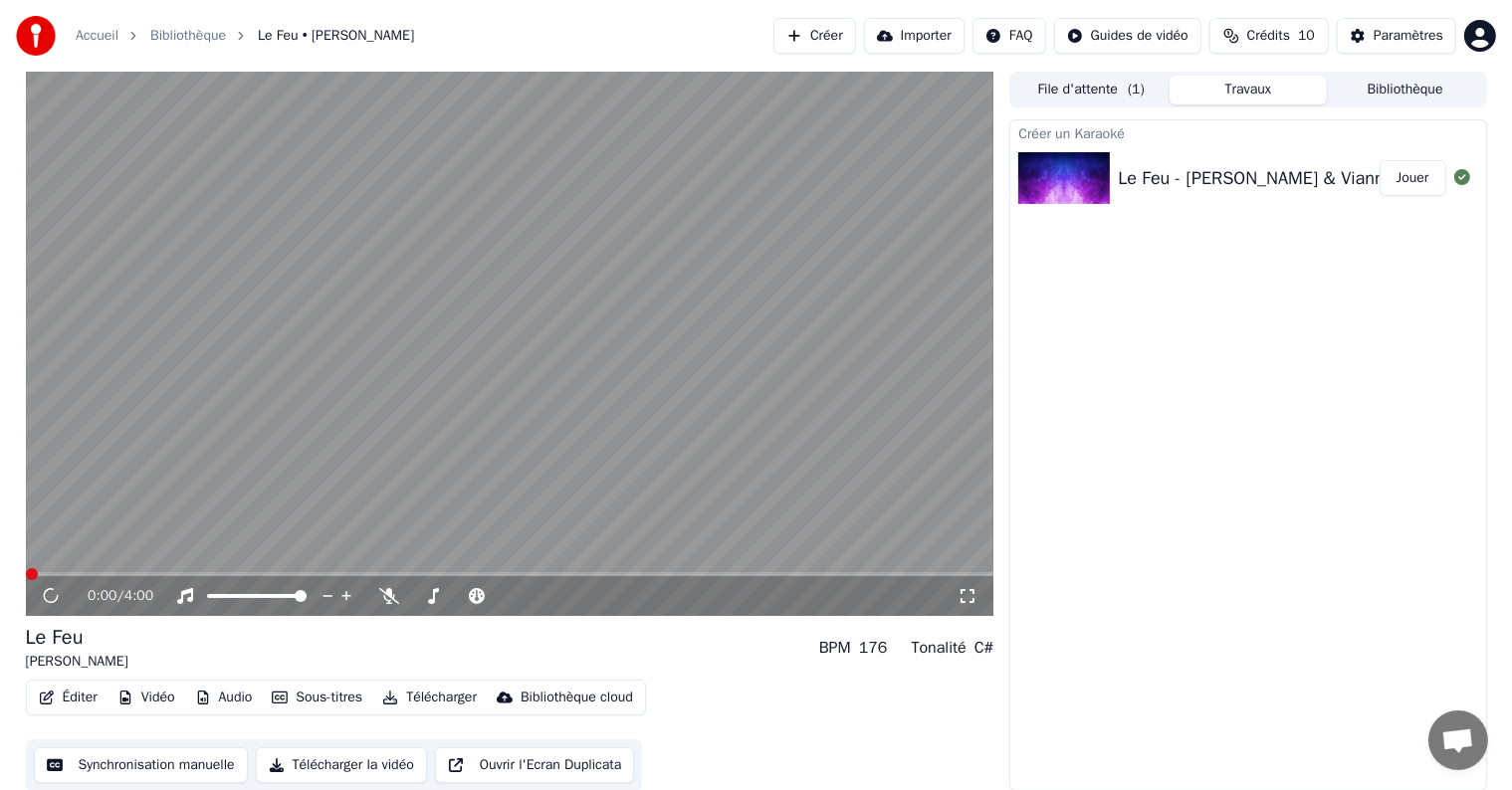 scroll, scrollTop: 1, scrollLeft: 0, axis: vertical 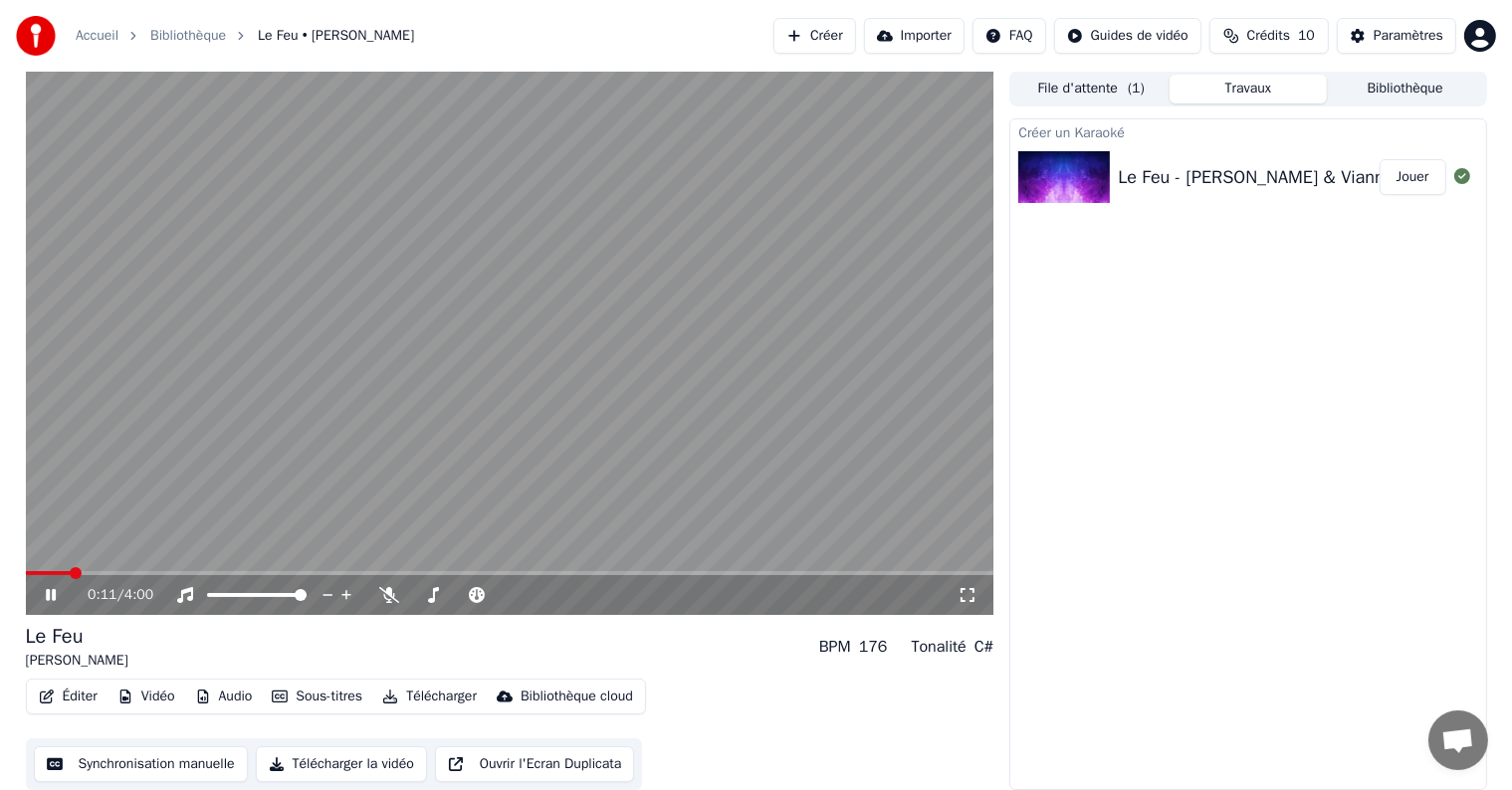 click 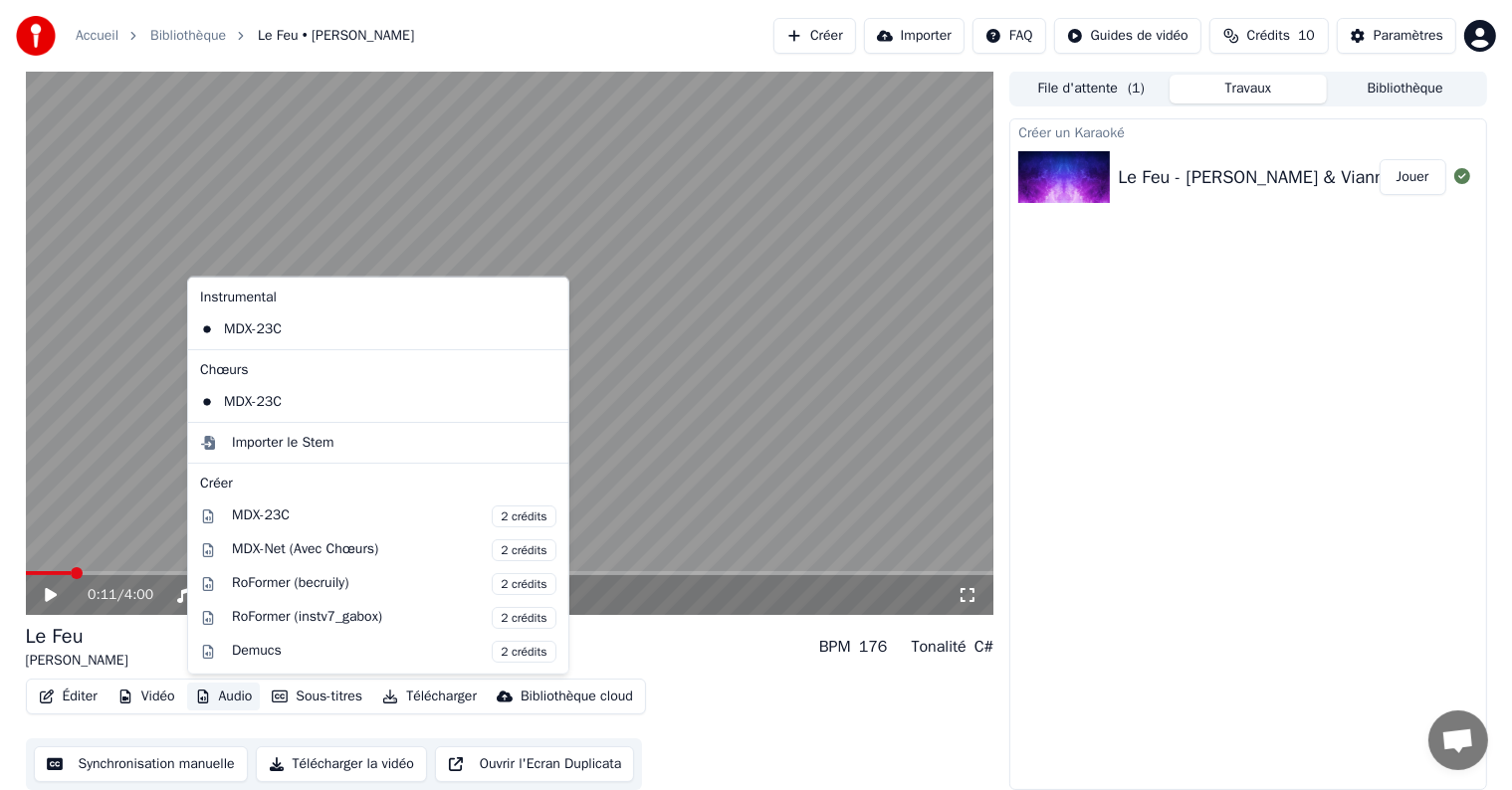 click on "Audio" at bounding box center (224, 696) 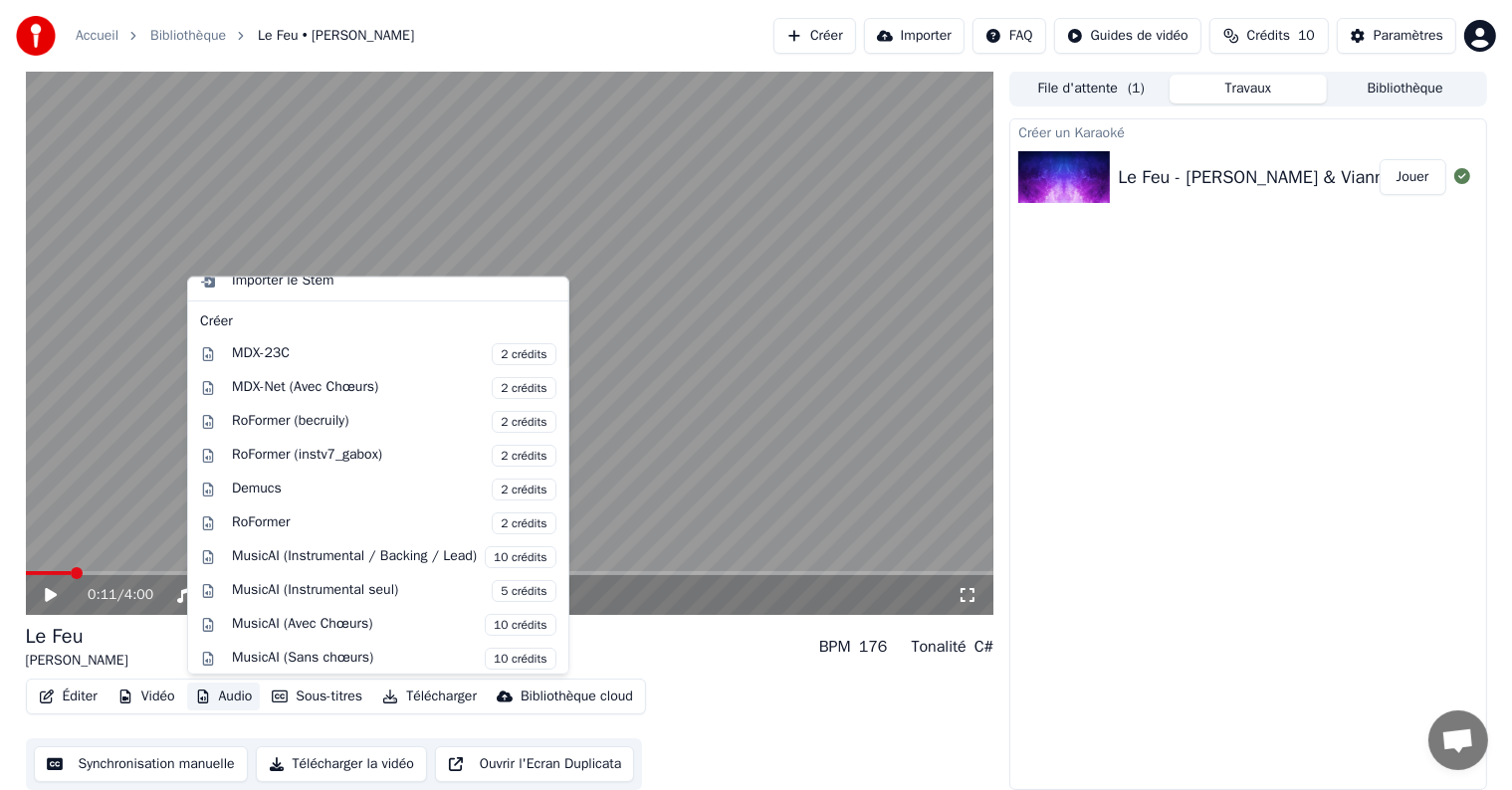 scroll, scrollTop: 163, scrollLeft: 0, axis: vertical 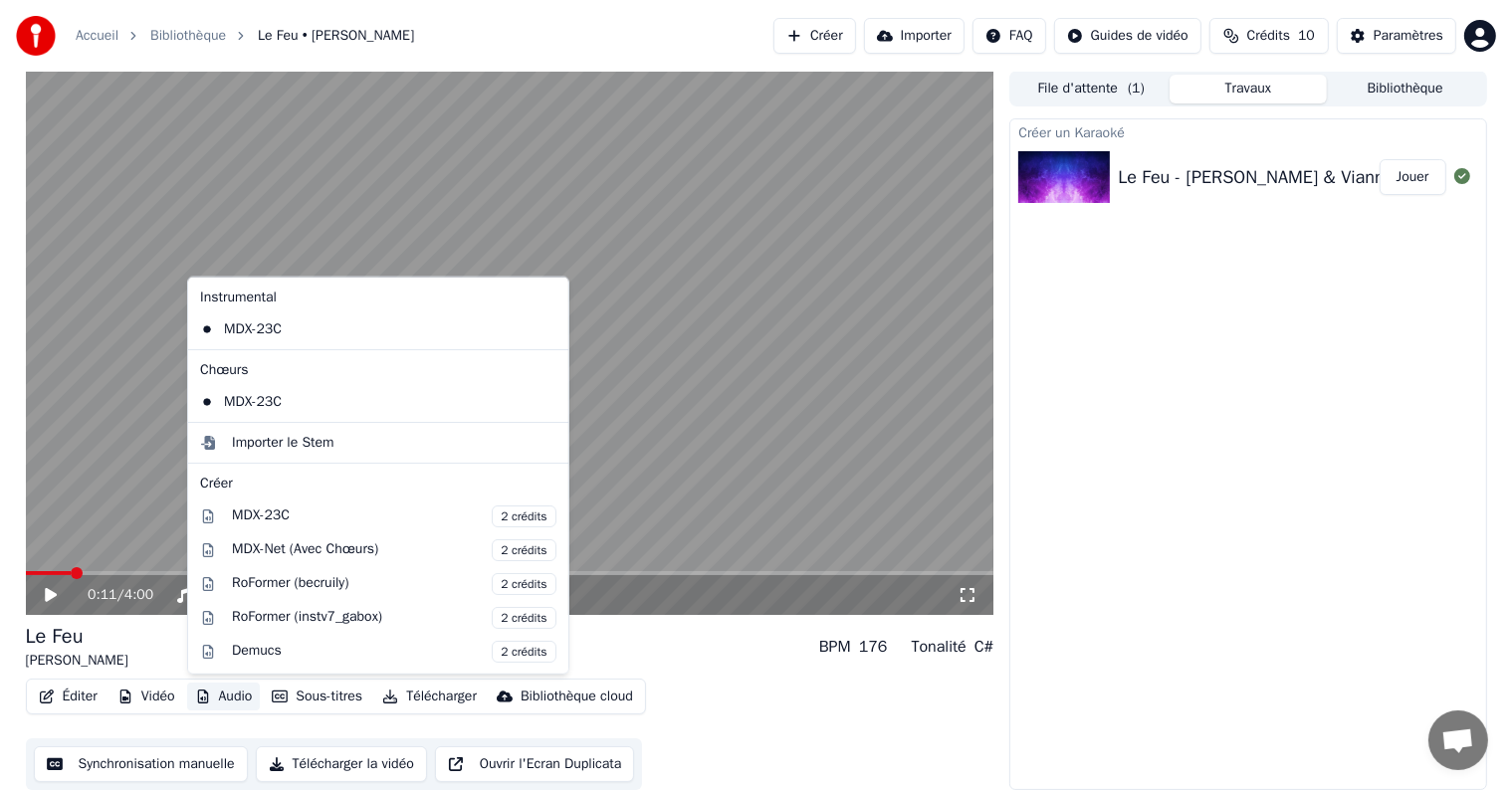 click on "Audio" at bounding box center [224, 696] 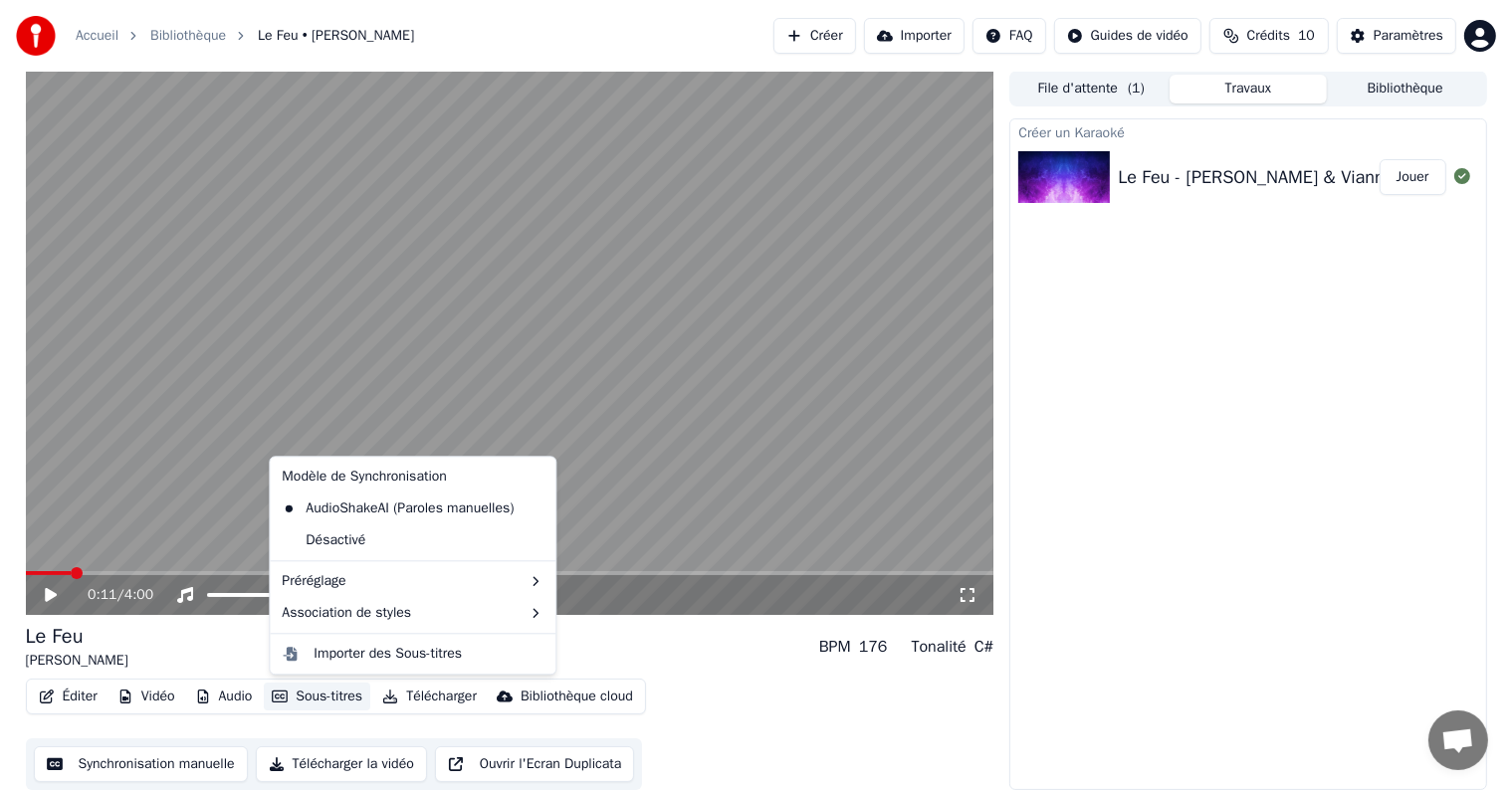 click on "Sous-titres" at bounding box center [317, 696] 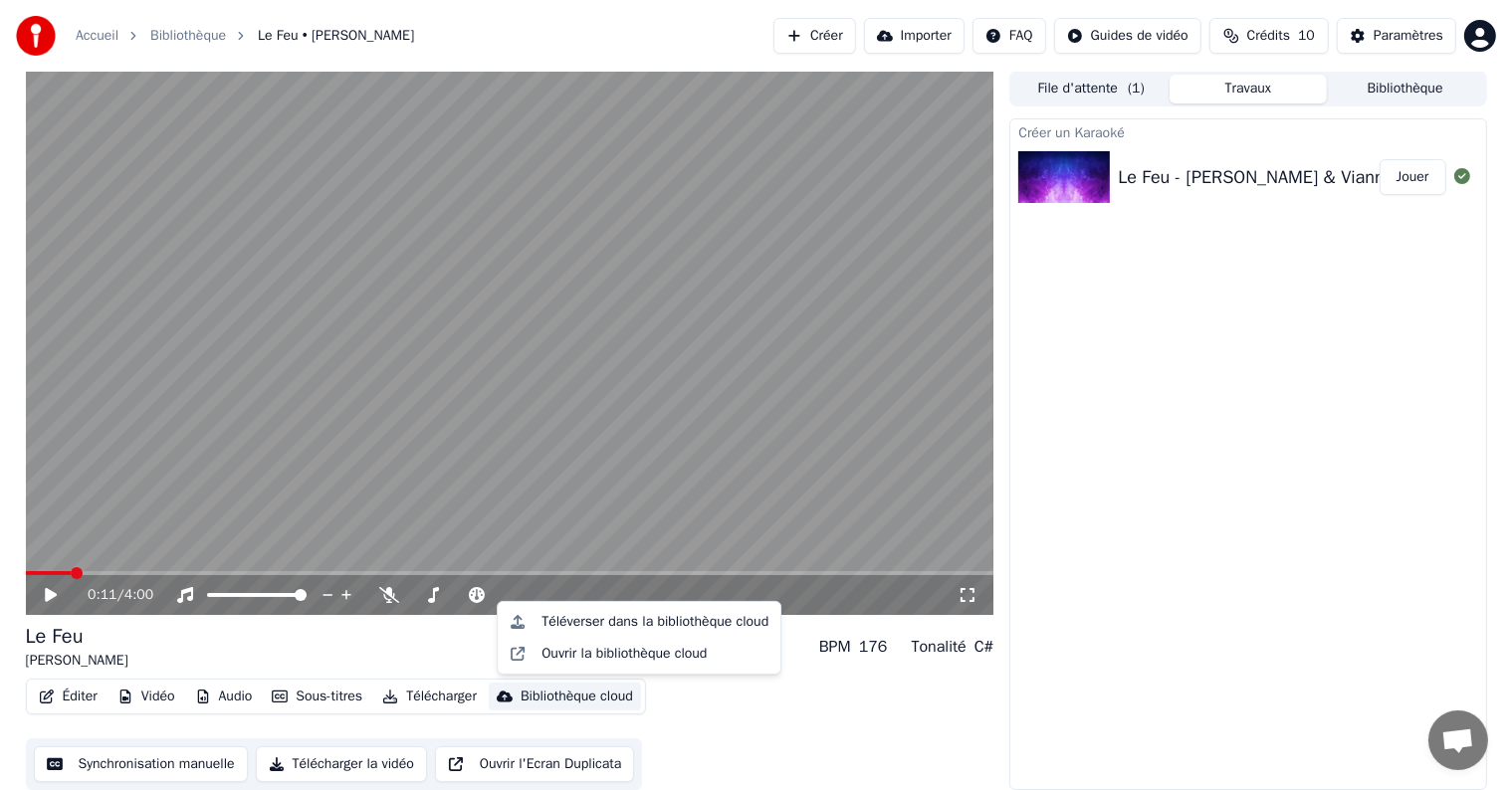 click on "Synchronisation manuelle" at bounding box center [140, 764] 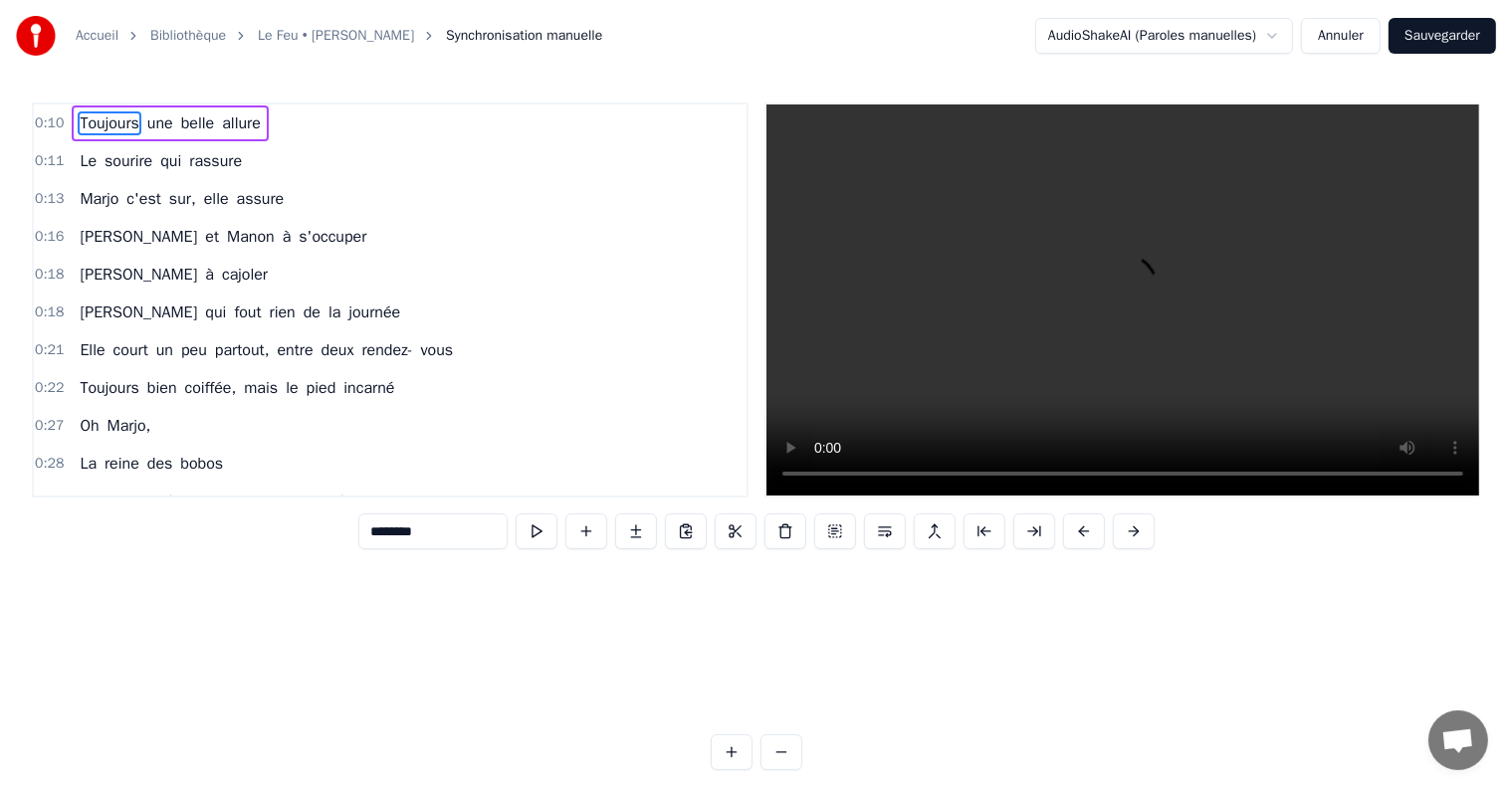 scroll, scrollTop: 0, scrollLeft: 0, axis: both 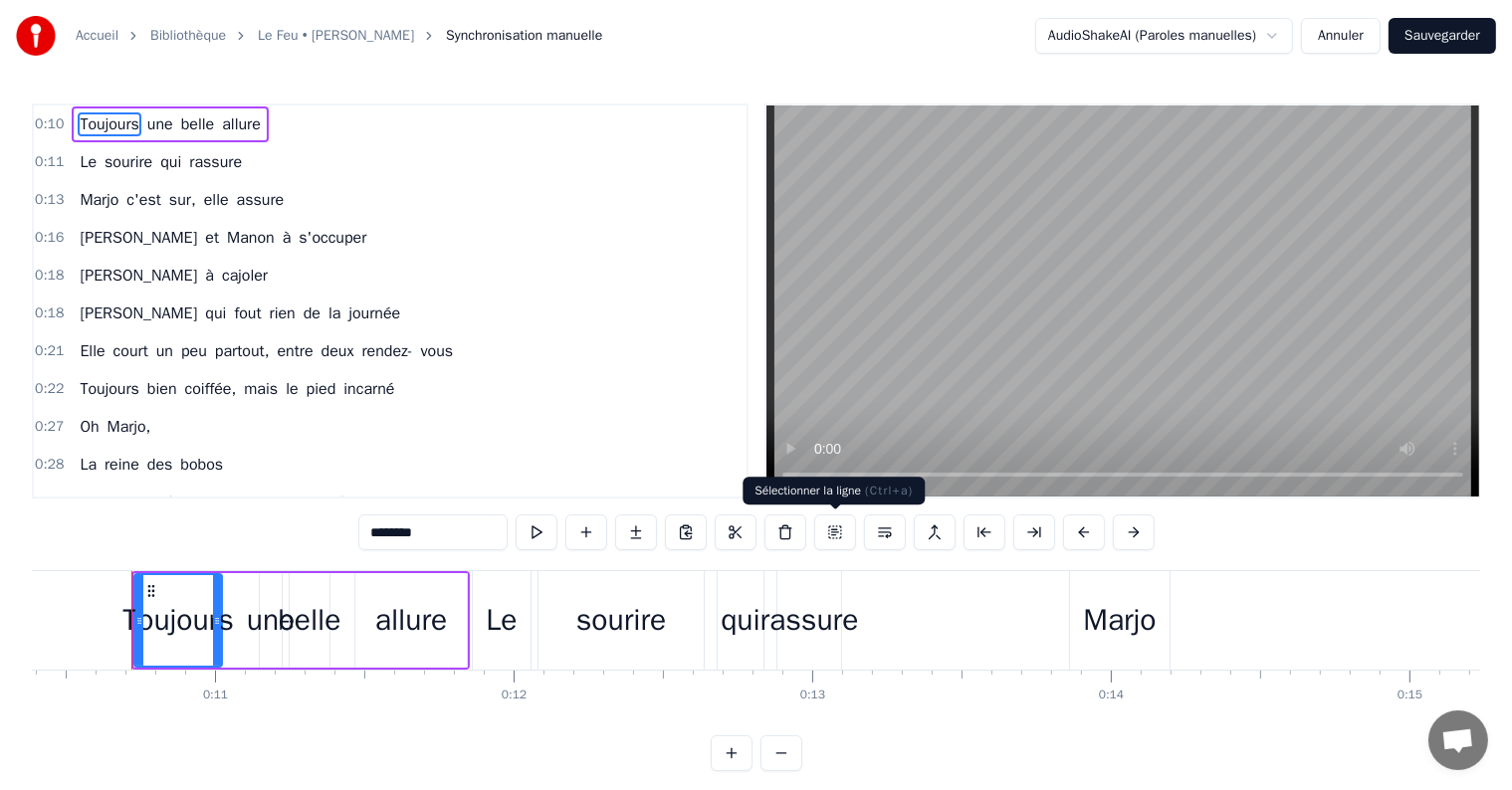 click at bounding box center [835, 532] 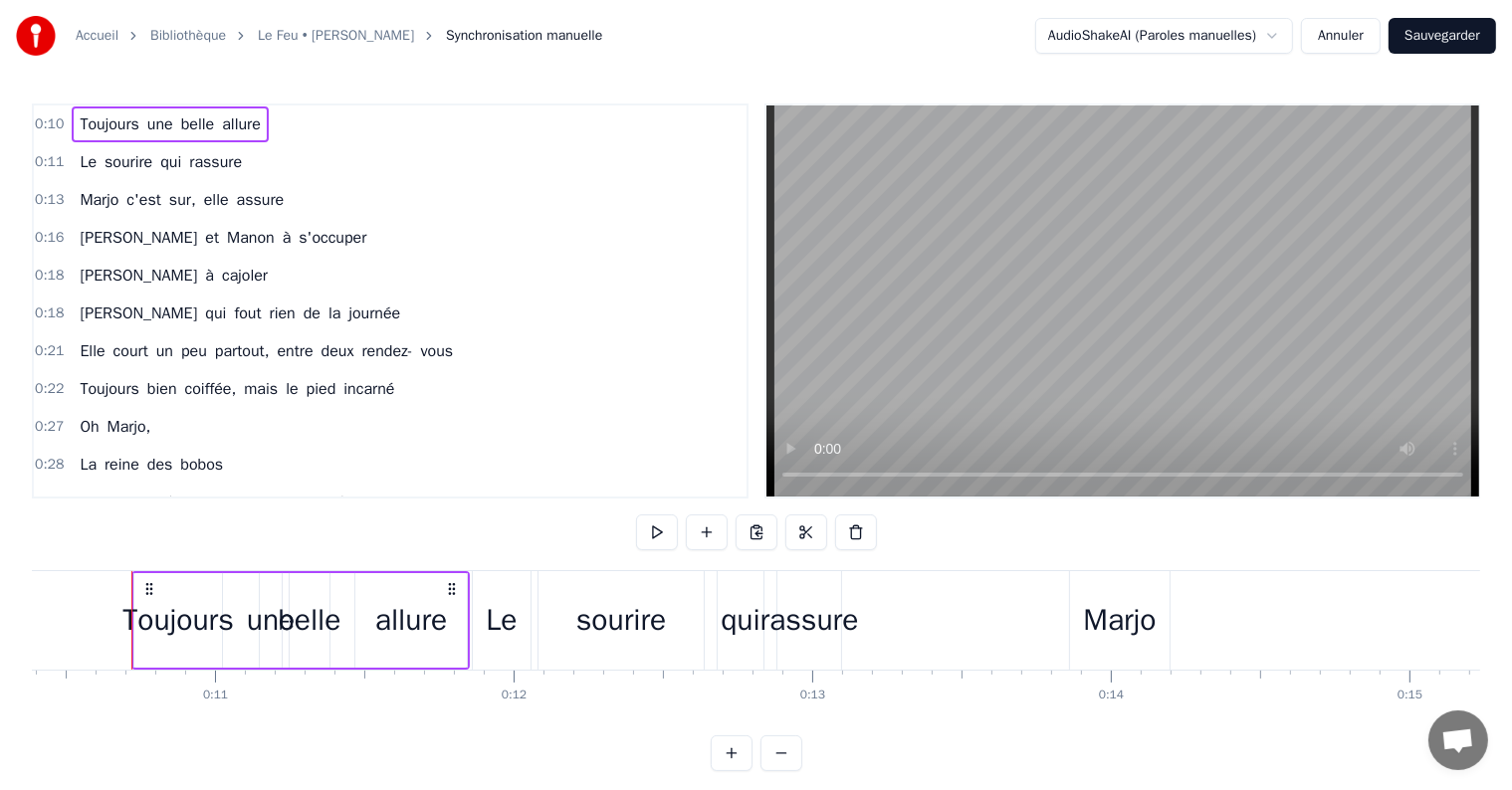 click at bounding box center (732, 753) 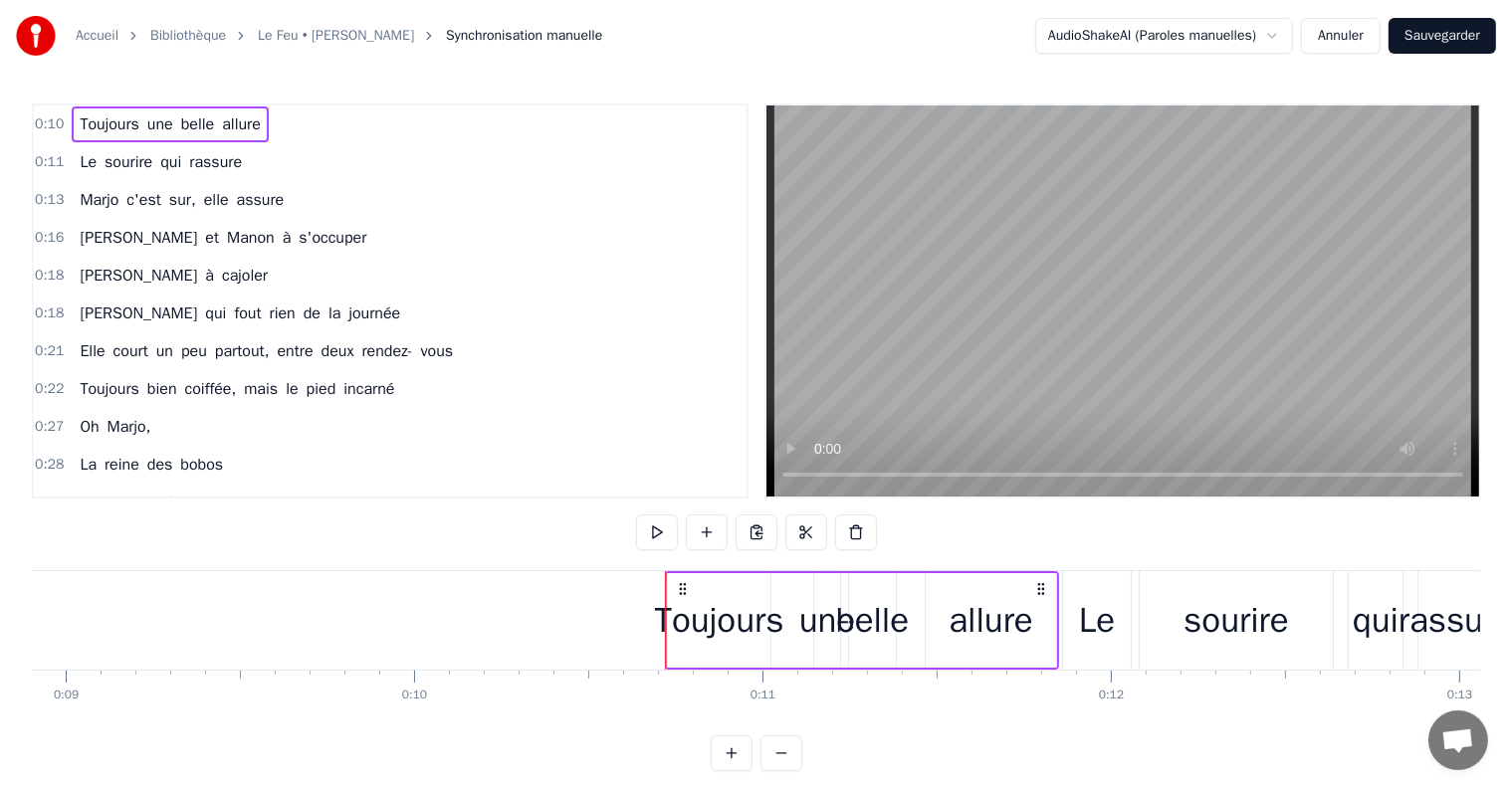 click at bounding box center (732, 753) 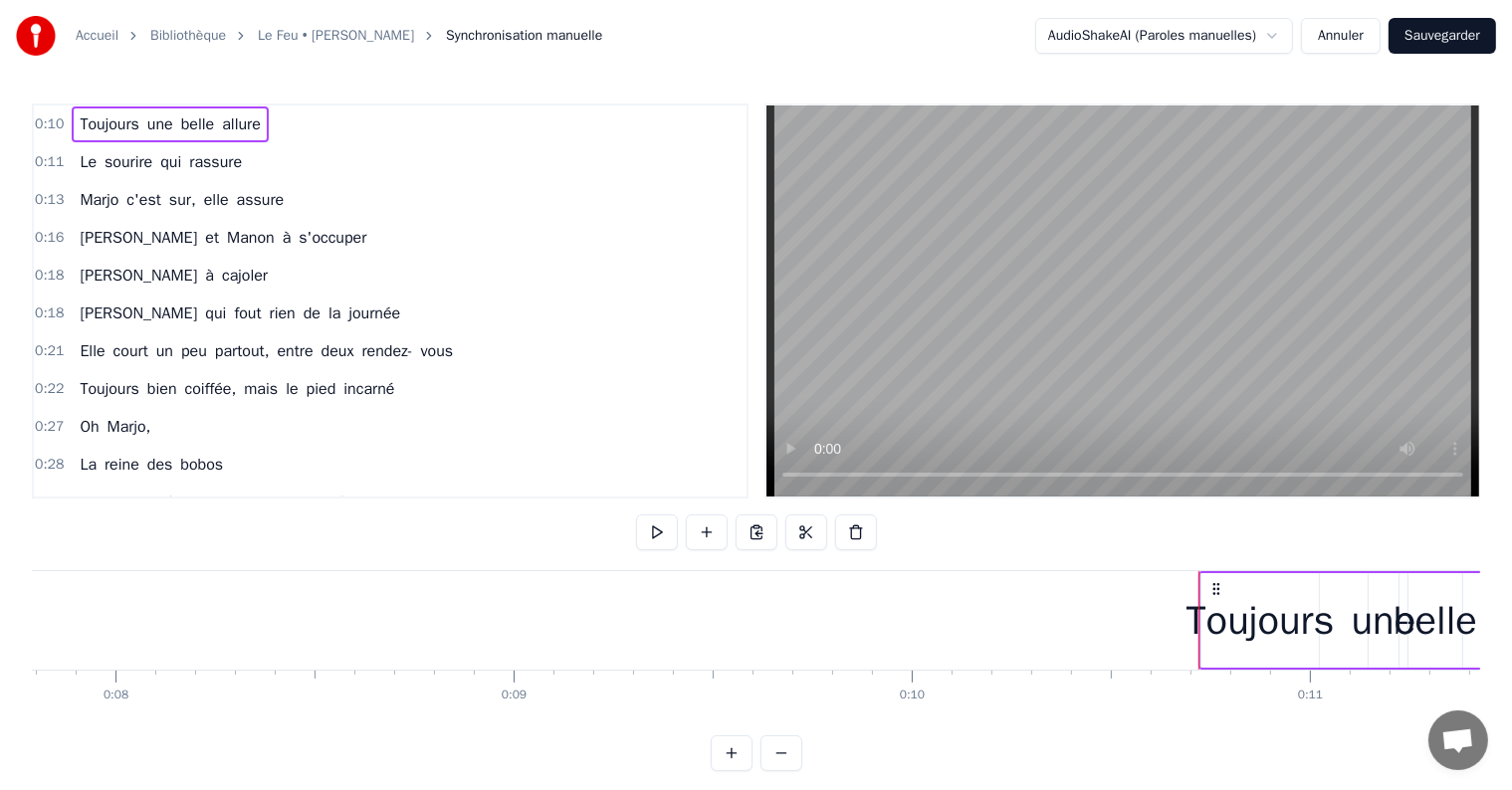 click at bounding box center (732, 753) 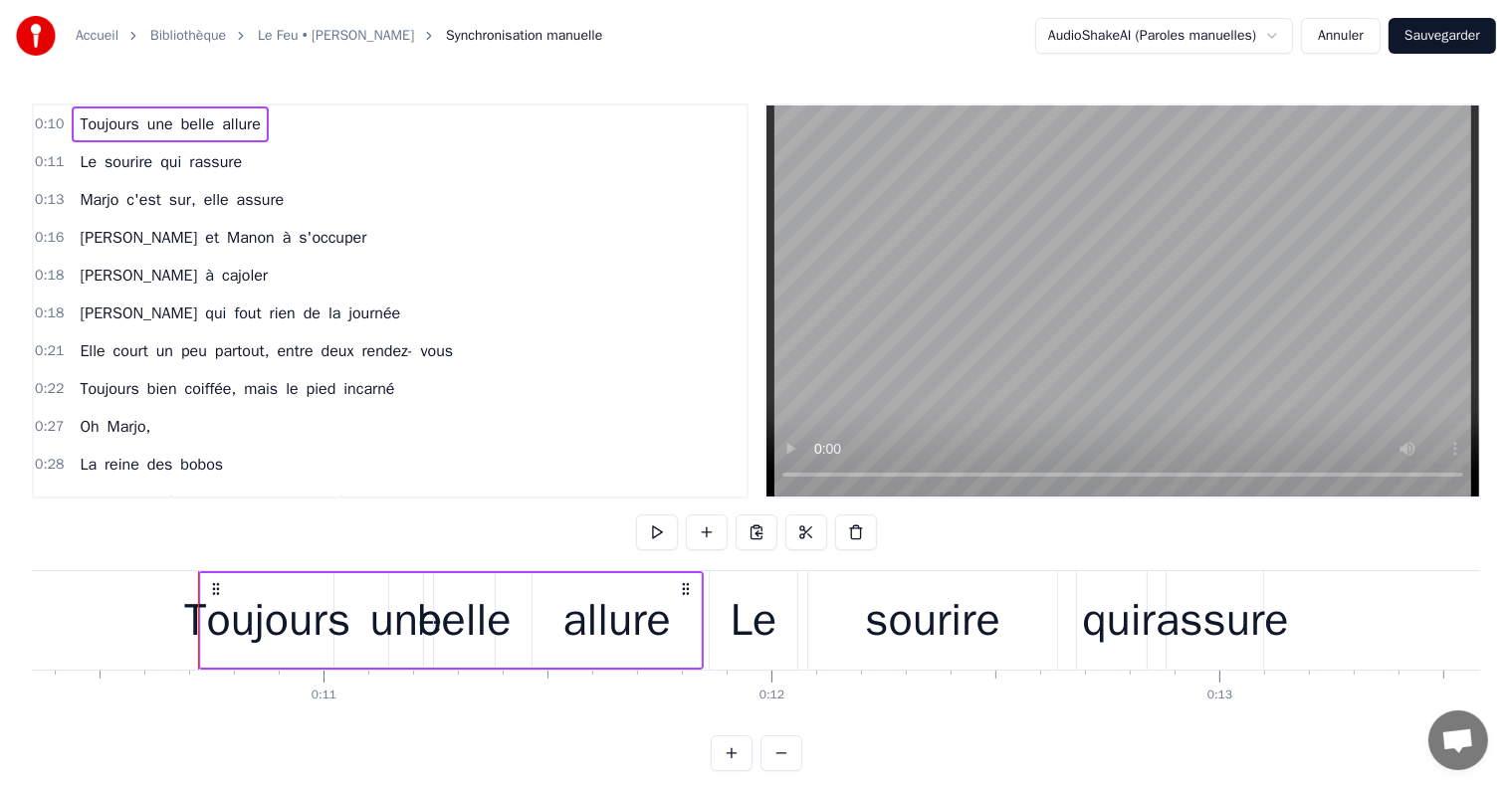 scroll, scrollTop: 0, scrollLeft: 4702, axis: horizontal 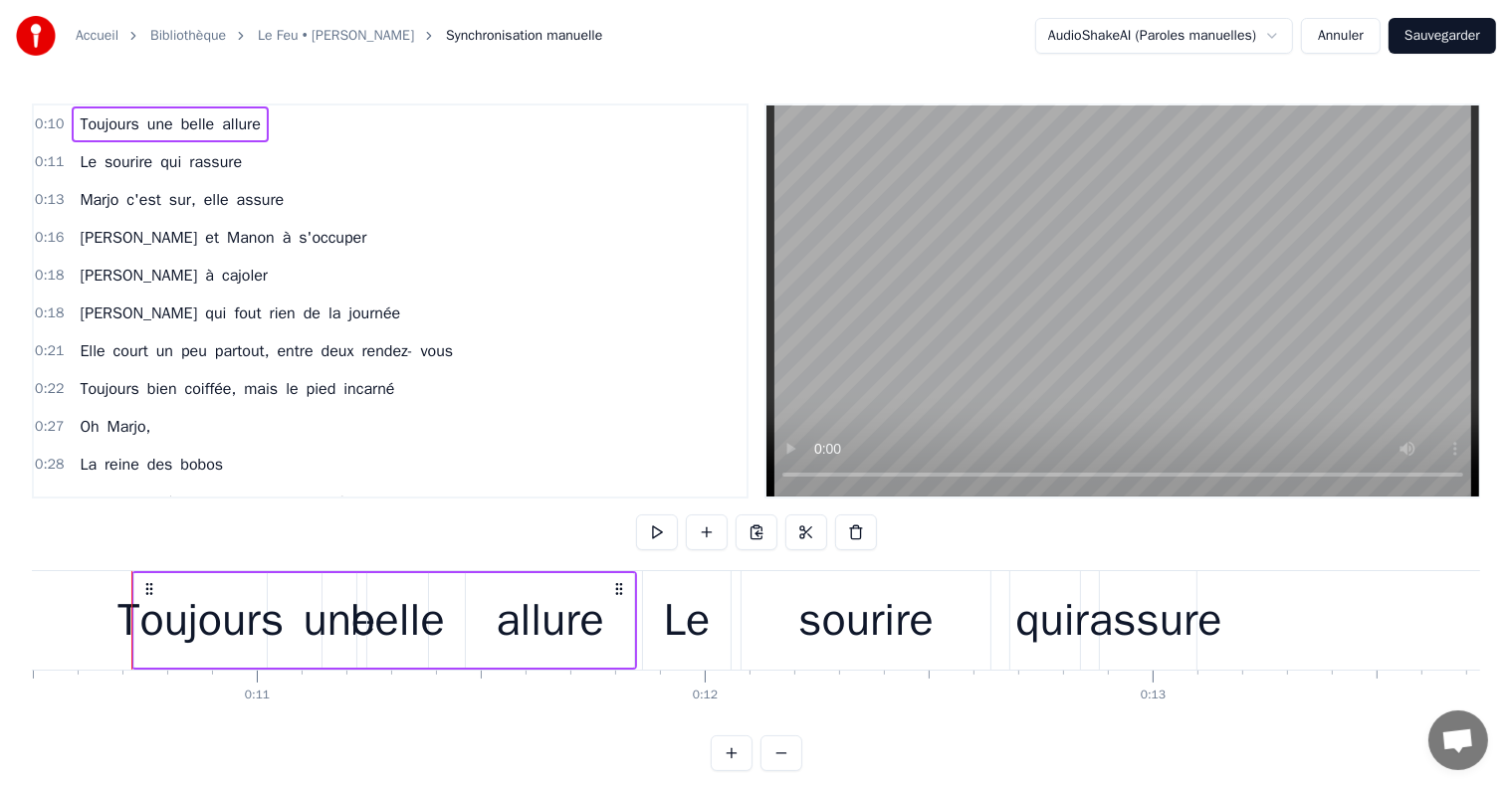 click at bounding box center (781, 753) 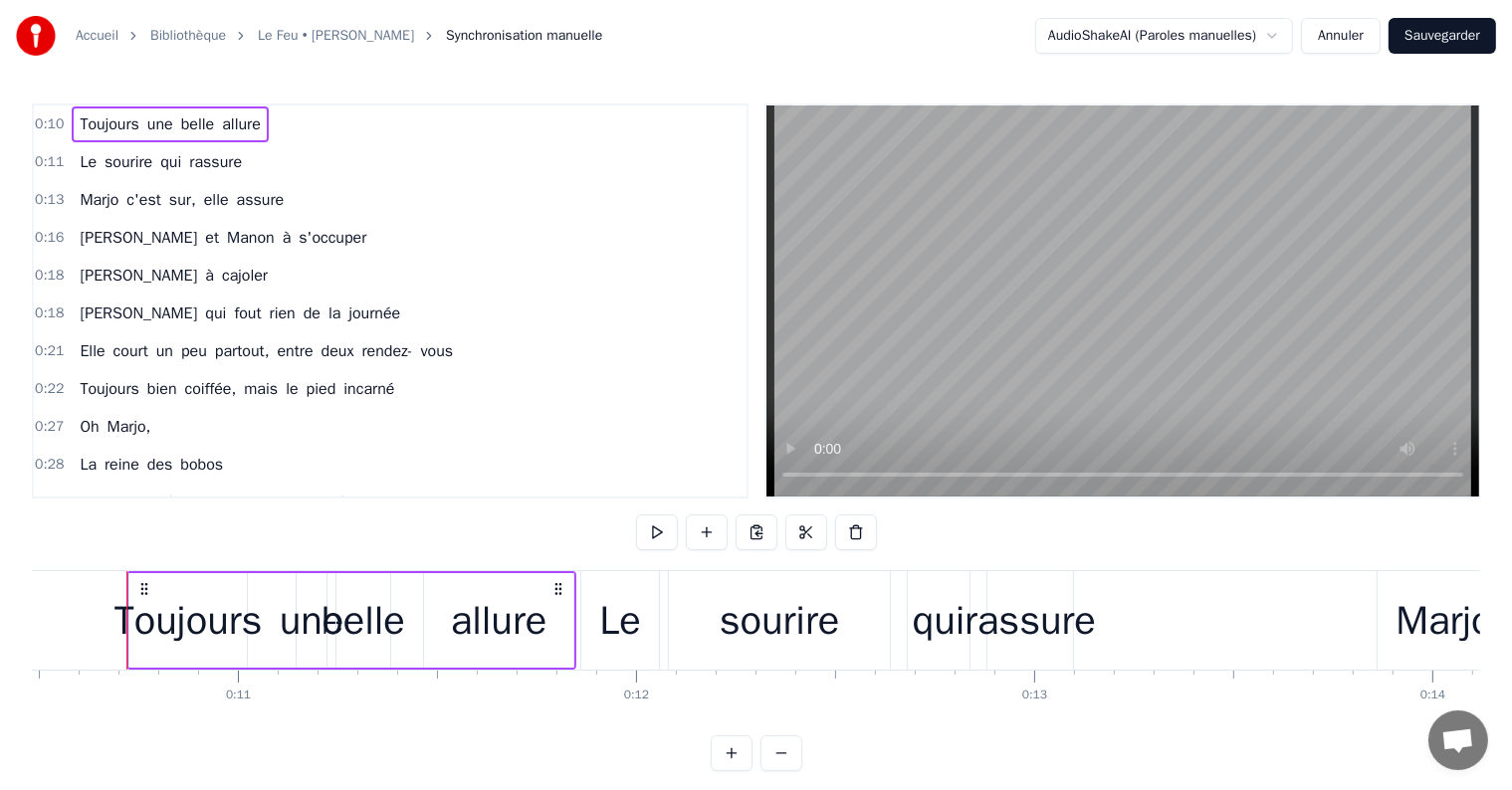 scroll, scrollTop: 0, scrollLeft: 4169, axis: horizontal 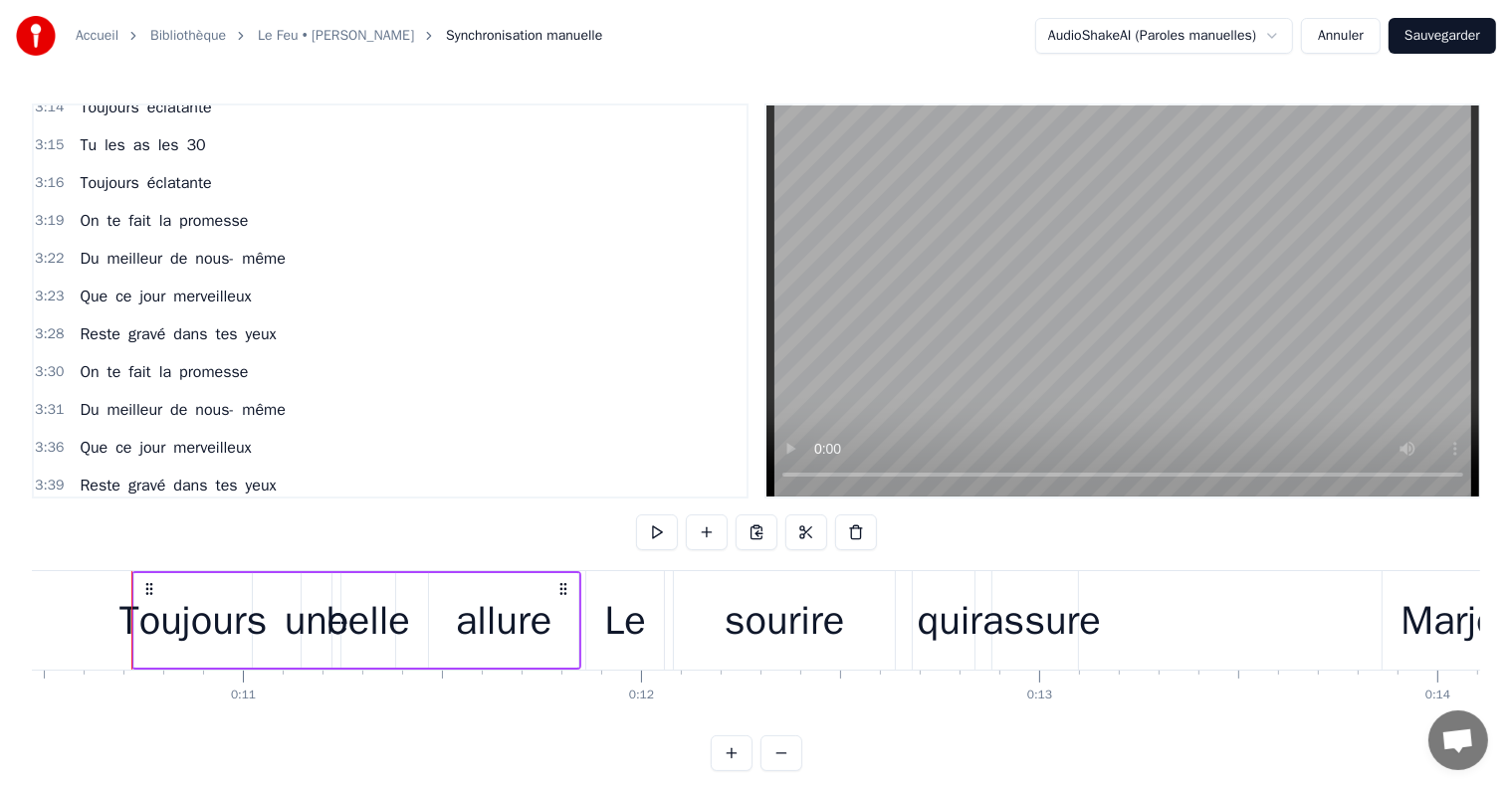 drag, startPoint x: 580, startPoint y: 669, endPoint x: 590, endPoint y: 675, distance: 11.661904 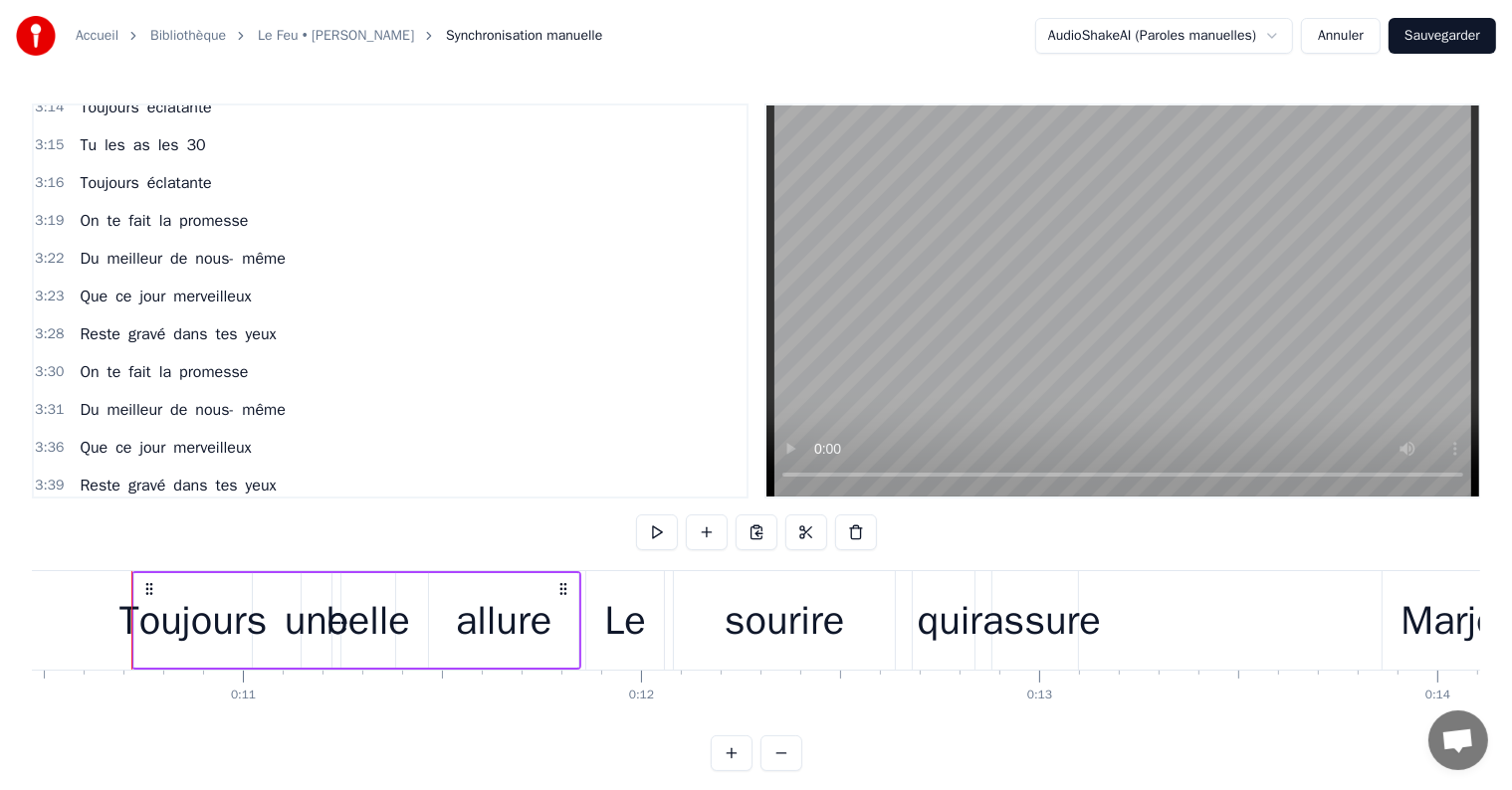 click on "Accueil Bibliothèque Le Feu • [PERSON_NAME] Synchronisation manuelle AudioShakeAI (Paroles manuelles) Annuler Sauvegarder 0:10 Toujours une belle allure 0:11 Le sourire qui rassure 0:13 Marjo c'est sur, elle assure 0:16 [PERSON_NAME] et [PERSON_NAME] à s'occuper 0:18 [PERSON_NAME] à cajoler 0:18 [PERSON_NAME] qui fout rien de la journée 0:21 Elle court un peu partout, entre deux rendez- vous 0:22 Toujours bien coiffée, mais le pied incarné 0:27 Oh Marjo, 0:28 La reine des bobos 0:29 Elle dit oui à la vie, avec style et folie 0:33 [DATE] c'est zumba 0:34 Mais ce soir c'est pour toi 0:39 Oh pour toi 0:40 Rien que pour toi 0:43 On te fait la promesse 0:47 Du meilleur de nous- même 0:48 Que ce jour merveilleux 0:51 Reste gravé dans tes yeux 0:57 On te fait la promesse 1:01 Du meilleur de nous- même 1:14 Que ce jour merveilleux 1:33 Reste gravé dans tes yeux 1:35 Marjo (oh- oh) 1:36 Marjo 1:36 A l'inspection académique 1:37 Toujours la même rythmique 1:40 Elle gère, pas de panique 1:43 Elle vit à cent à l'heure 1:45" at bounding box center (756, 401) 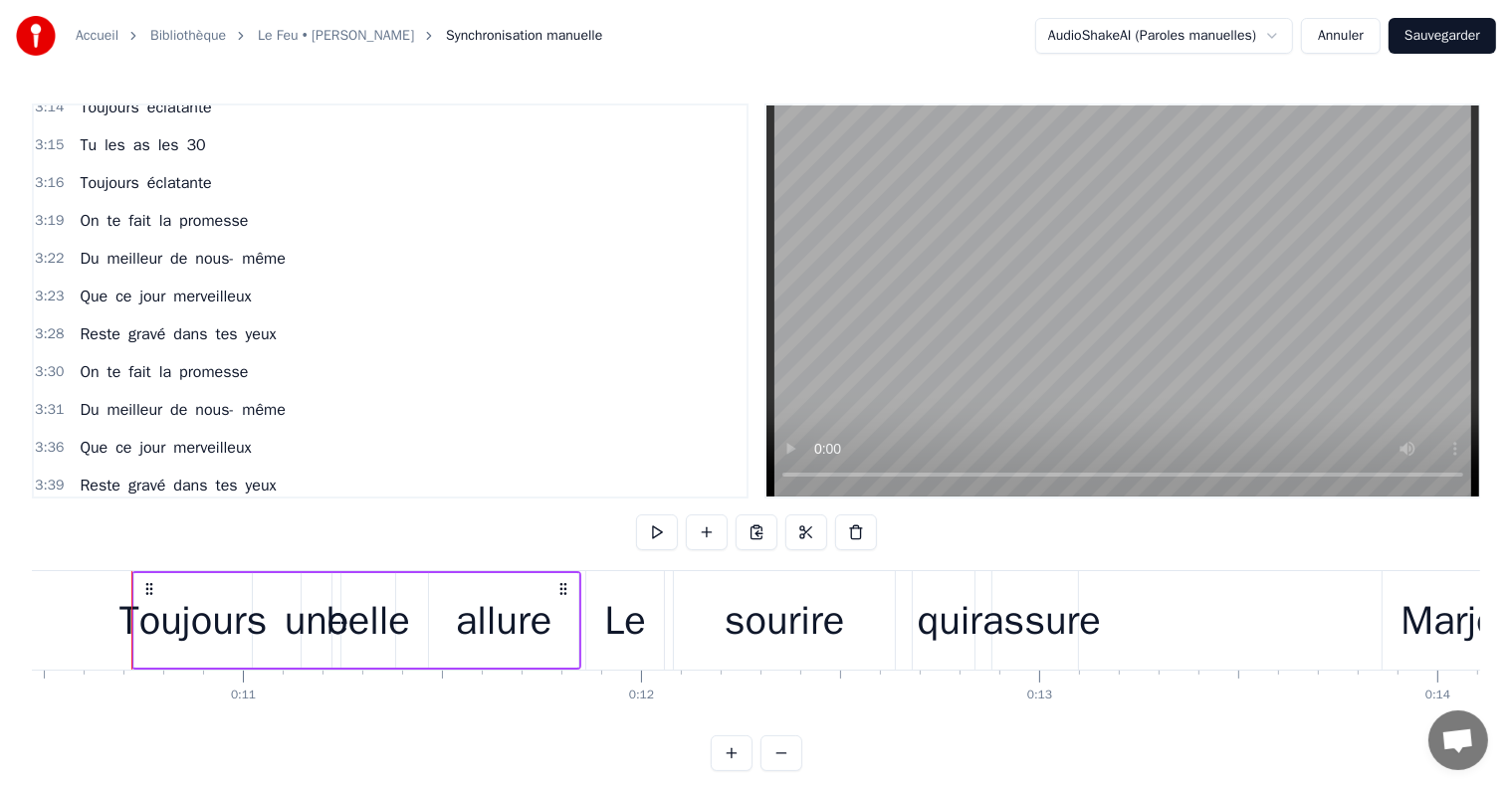 click on "Le Feu • [PERSON_NAME]" at bounding box center [335, 36] 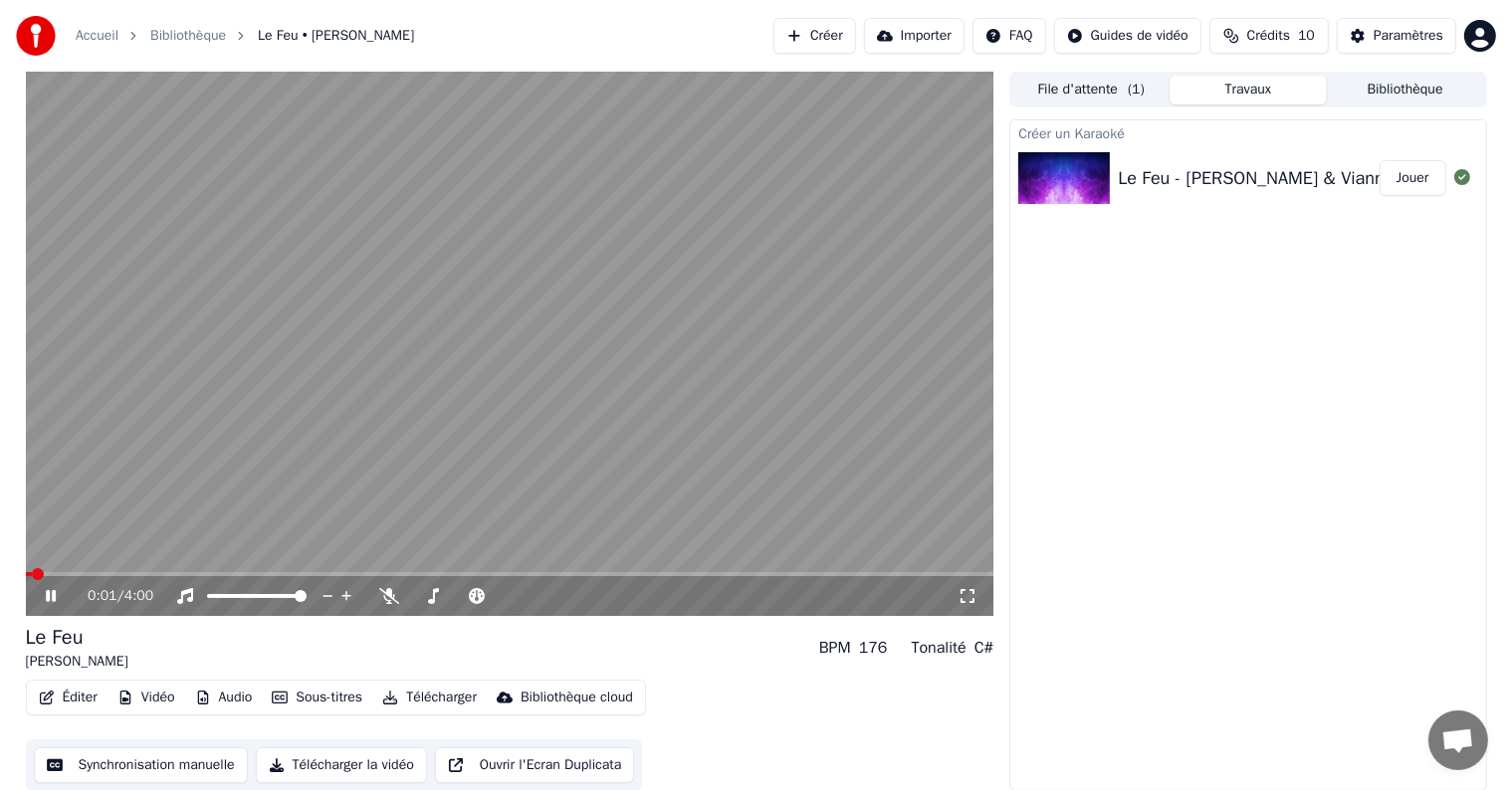 click 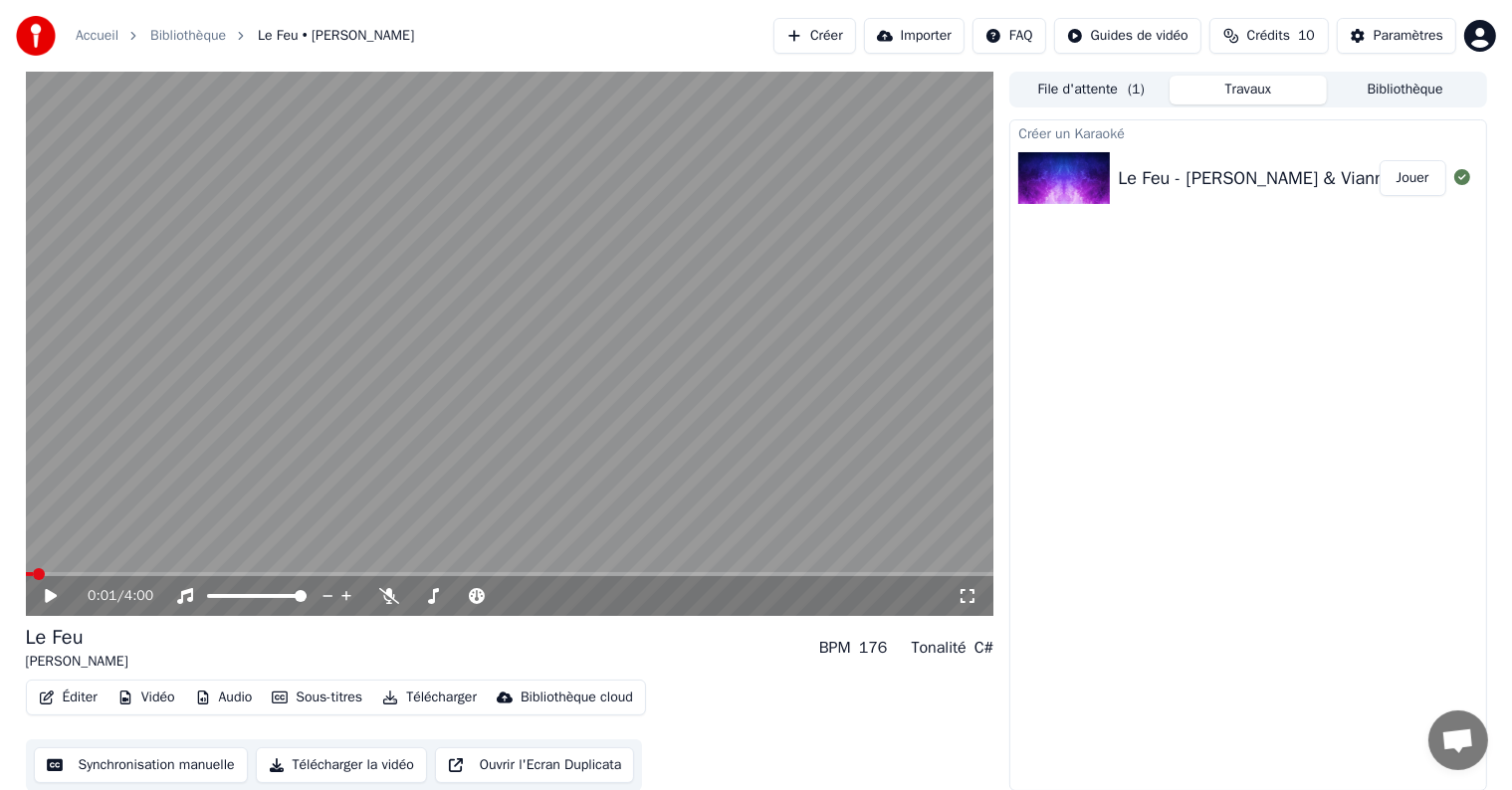 scroll, scrollTop: 1, scrollLeft: 0, axis: vertical 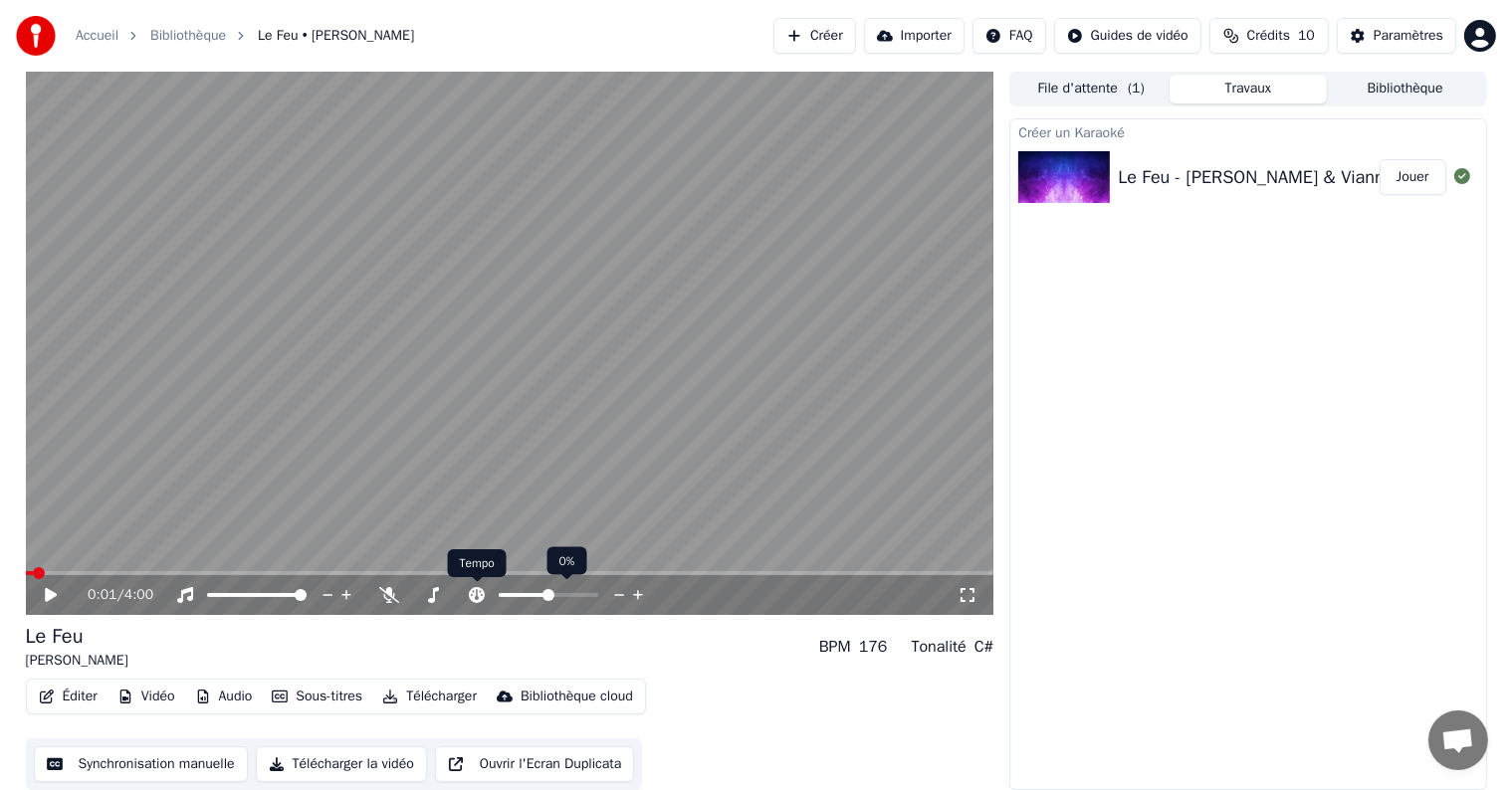 click 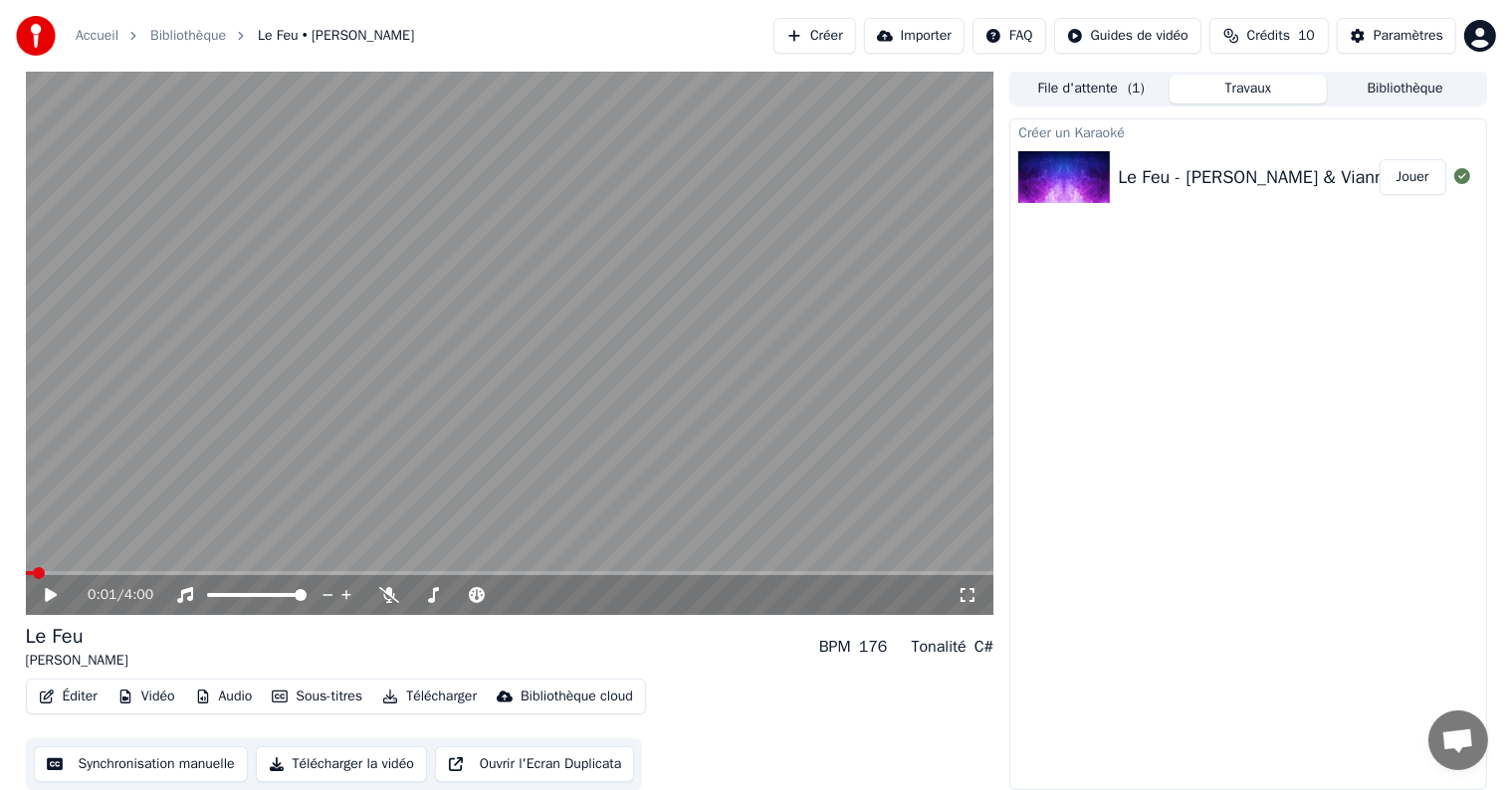 click on "Vidéo" at bounding box center (146, 696) 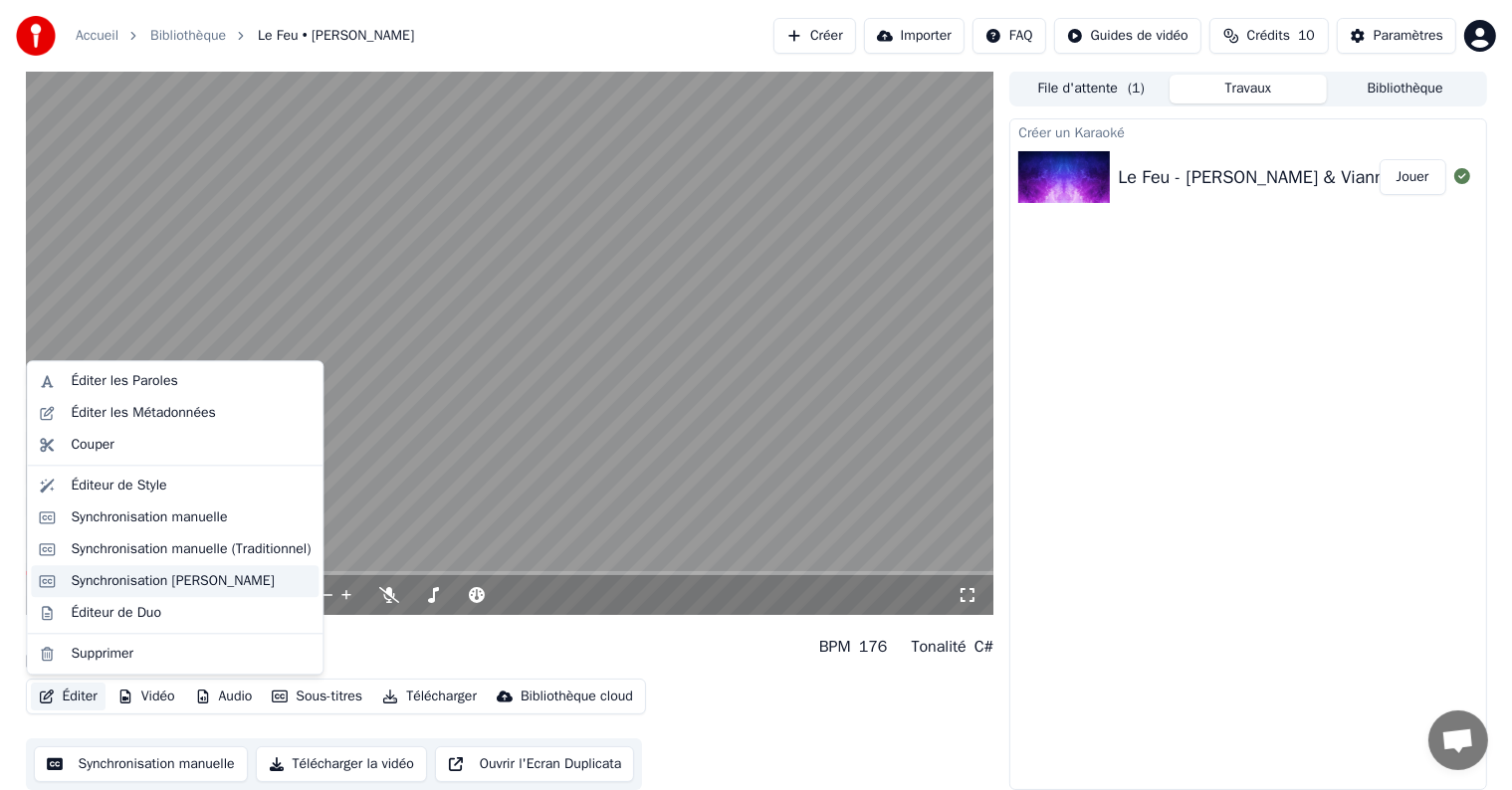 click on "Synchronisation [PERSON_NAME]" at bounding box center [172, 581] 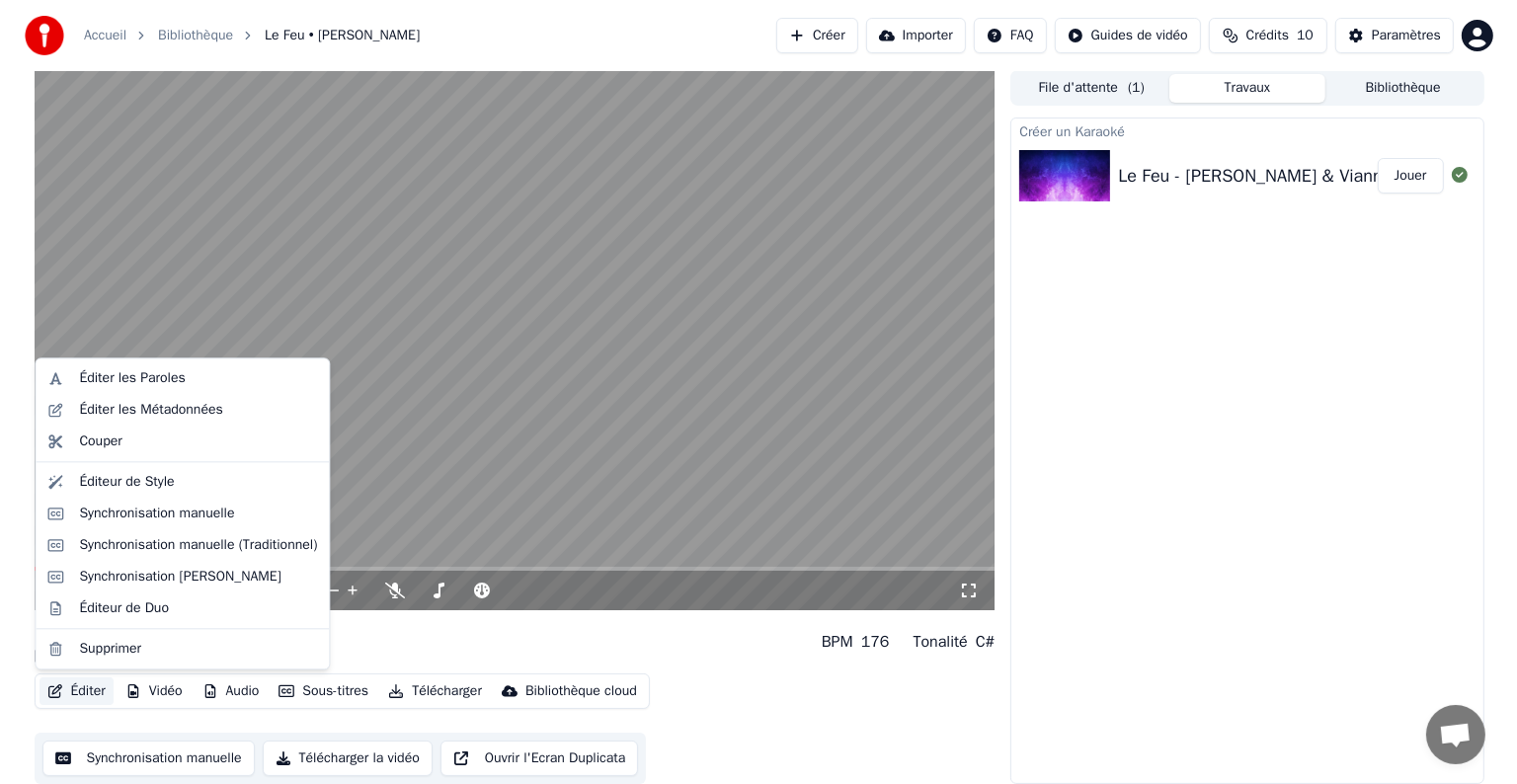 scroll, scrollTop: 0, scrollLeft: 0, axis: both 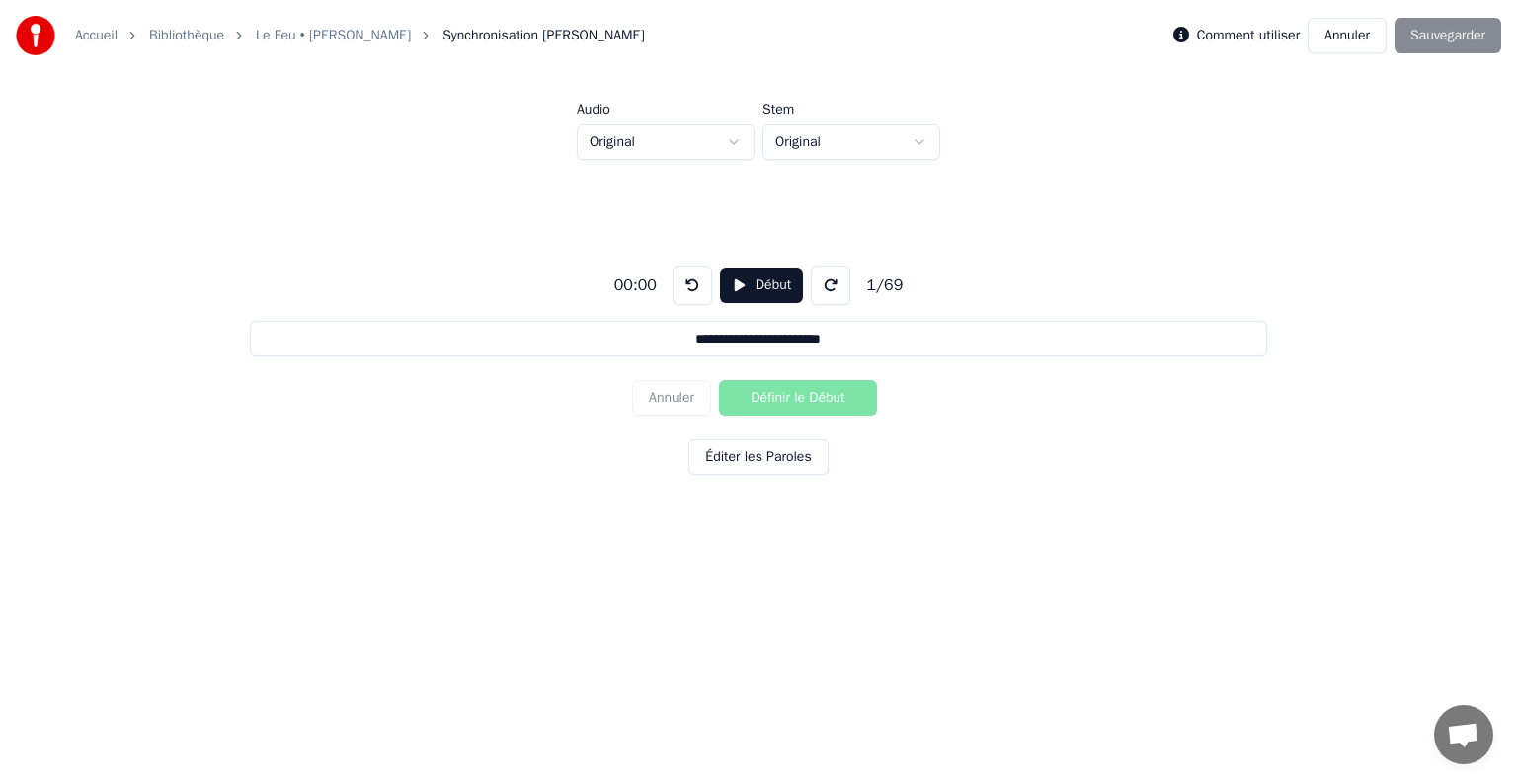 click on "Début" at bounding box center [761, 285] 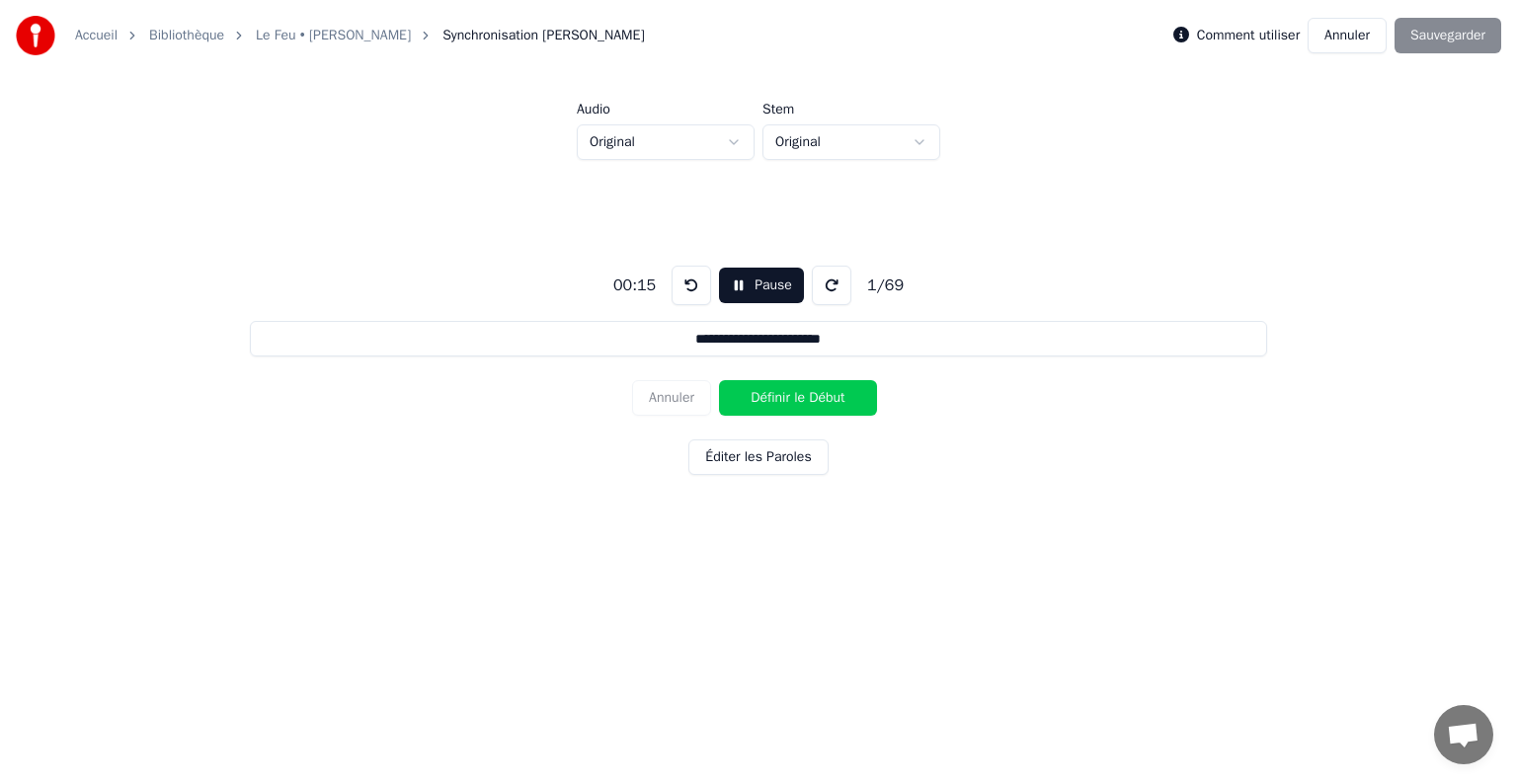 click on "Définir le Début" at bounding box center (798, 398) 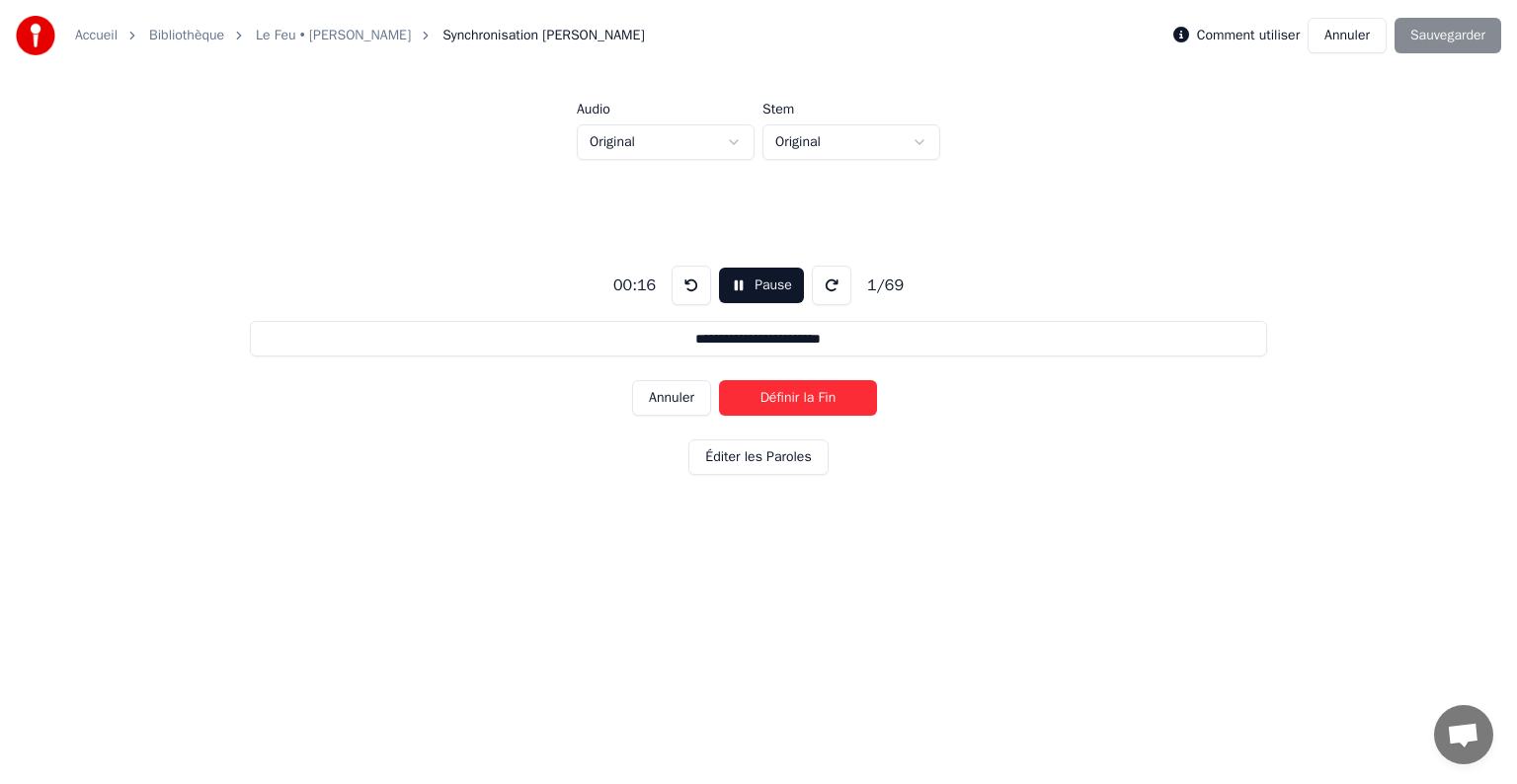 click on "Définir la Fin" at bounding box center (798, 398) 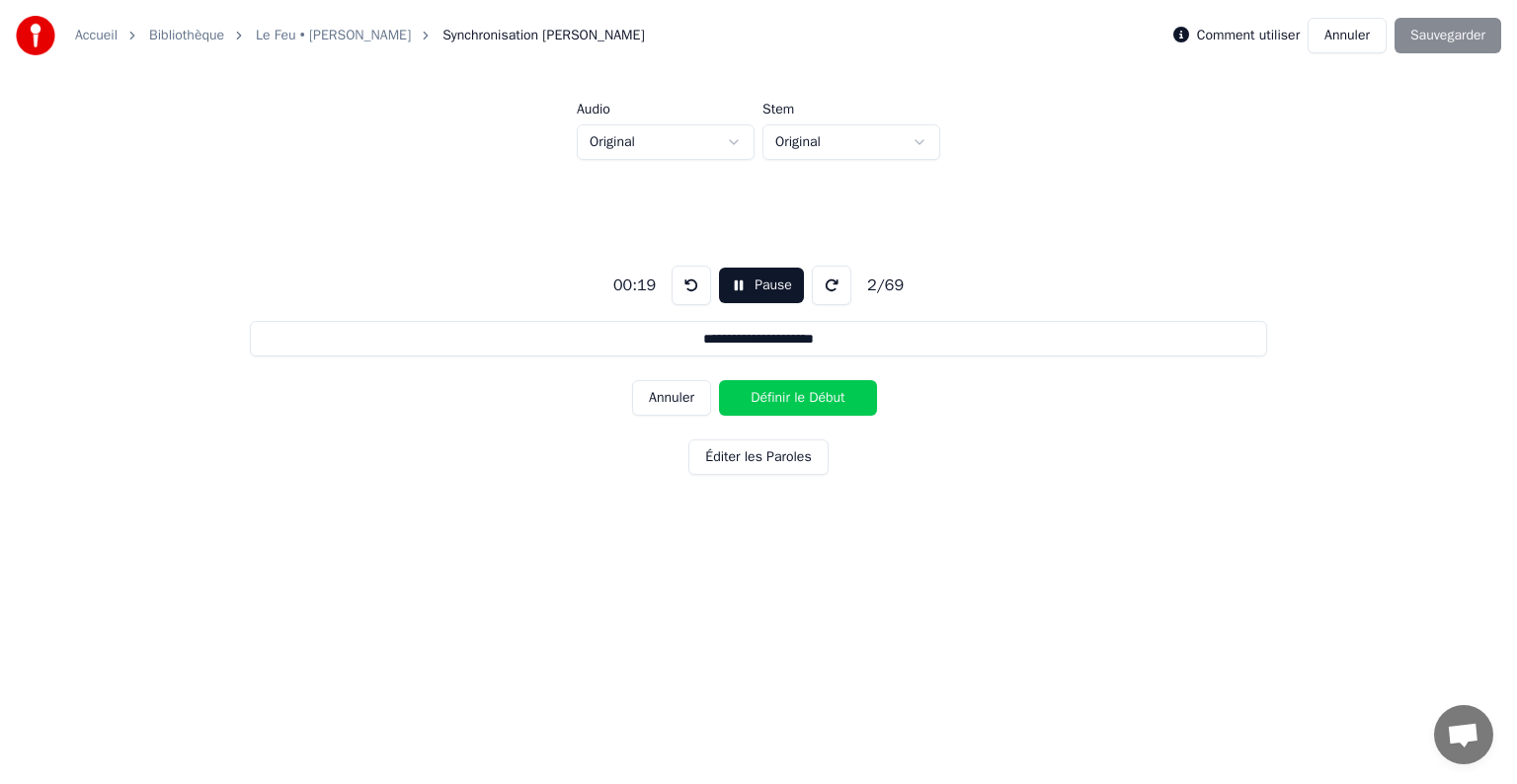 click on "Annuler" at bounding box center [672, 398] 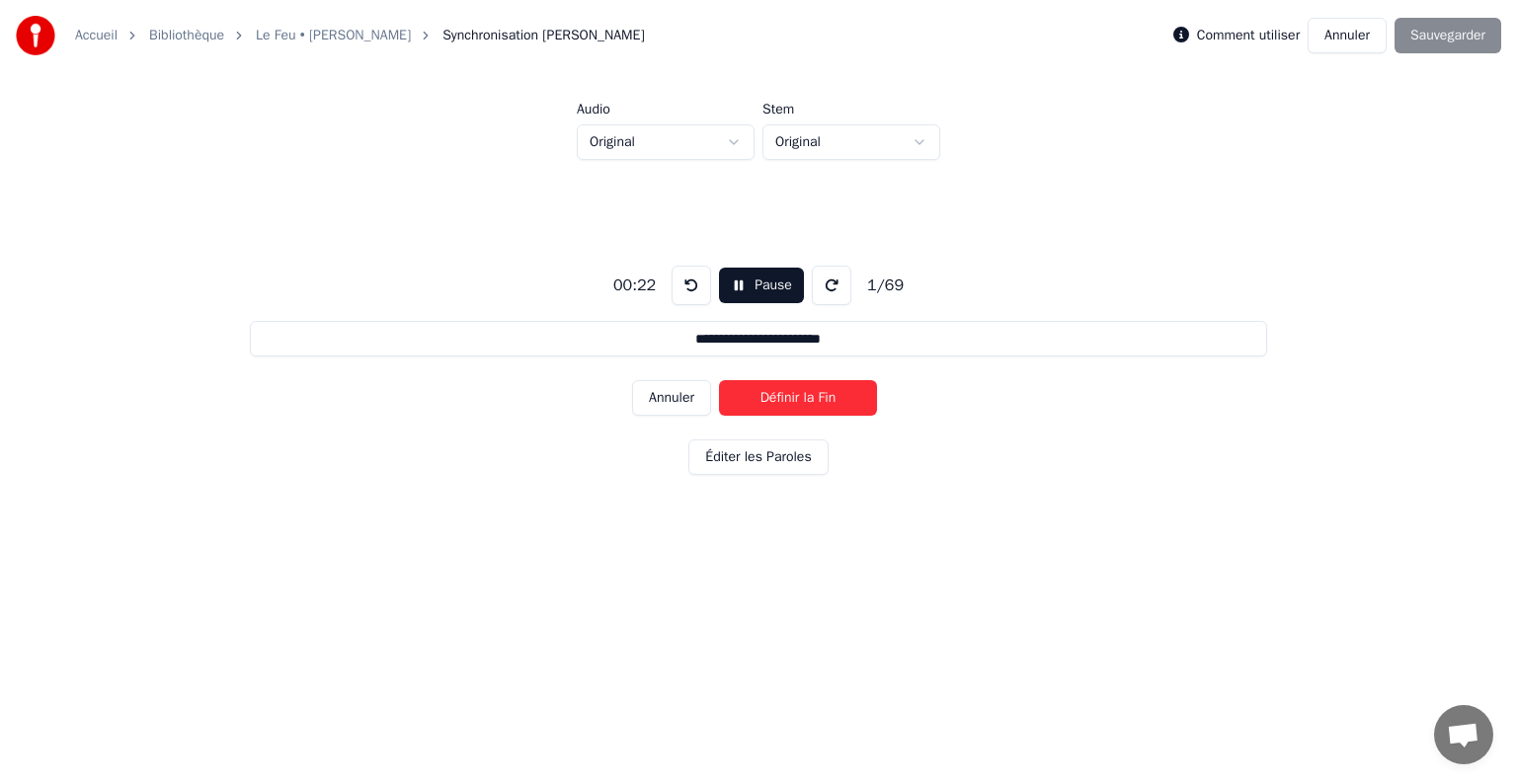 click on "Comment utiliser" at bounding box center [1248, 36] 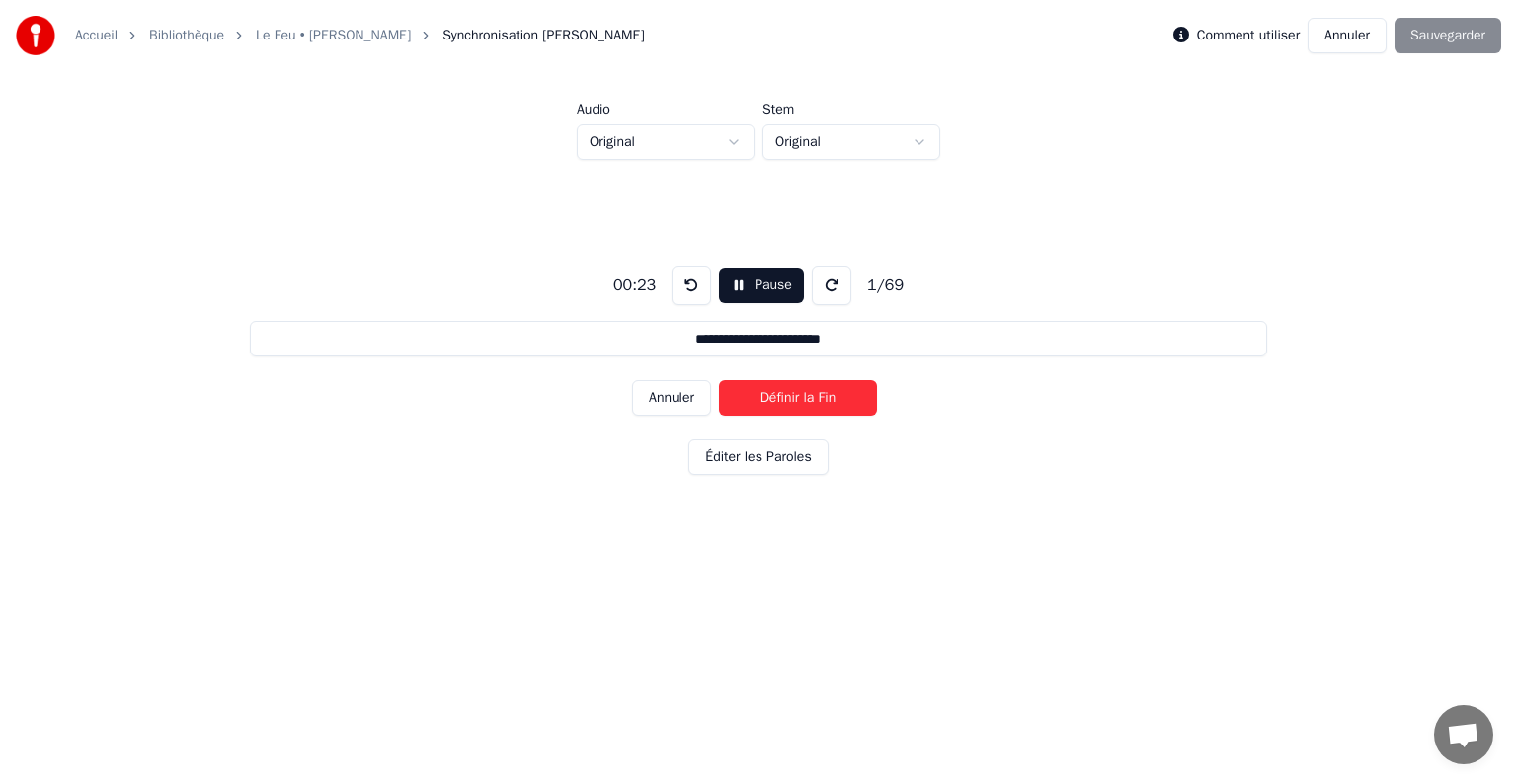 click on "Annuler" at bounding box center (1347, 36) 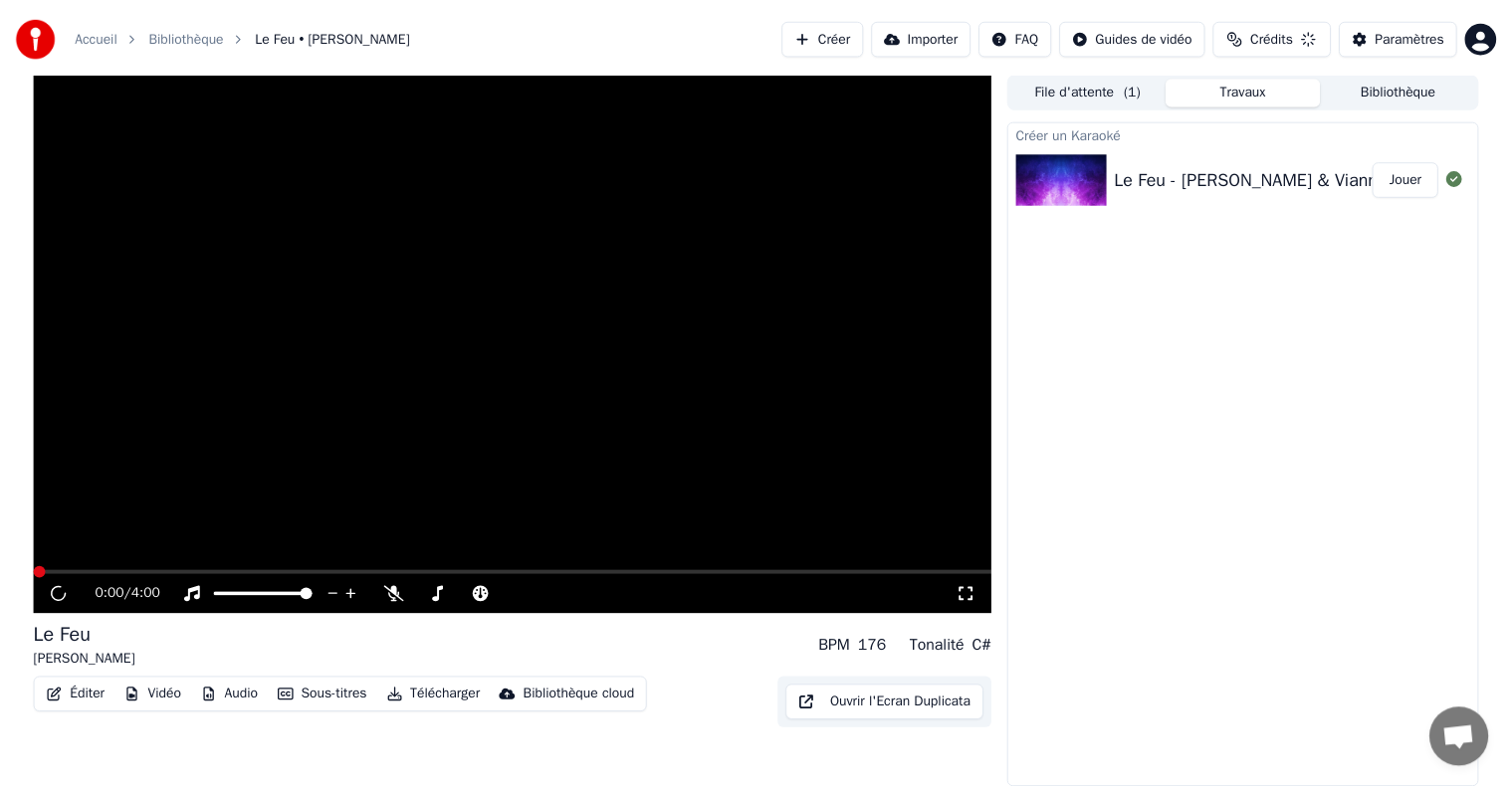 scroll, scrollTop: 0, scrollLeft: 0, axis: both 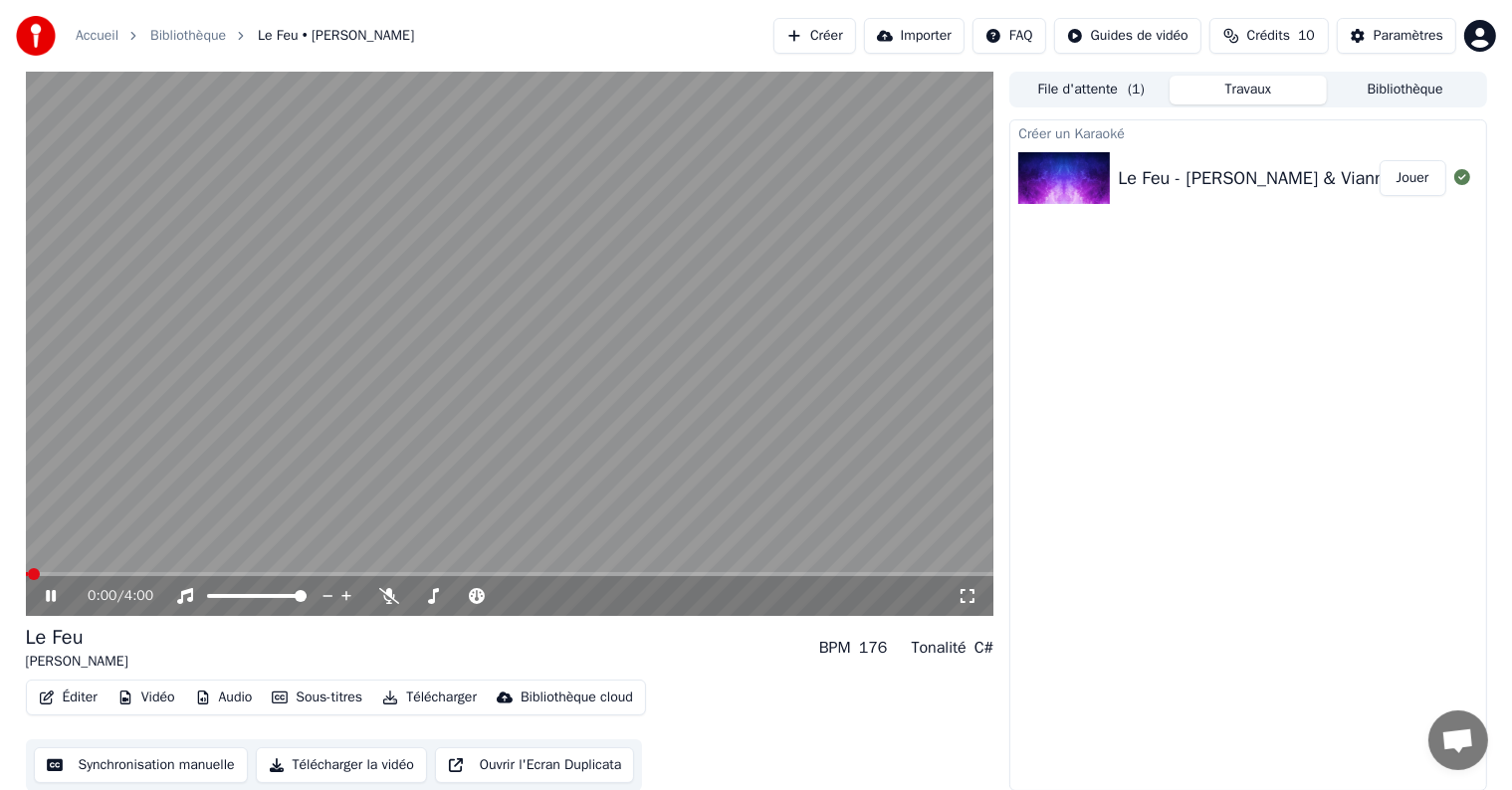 click 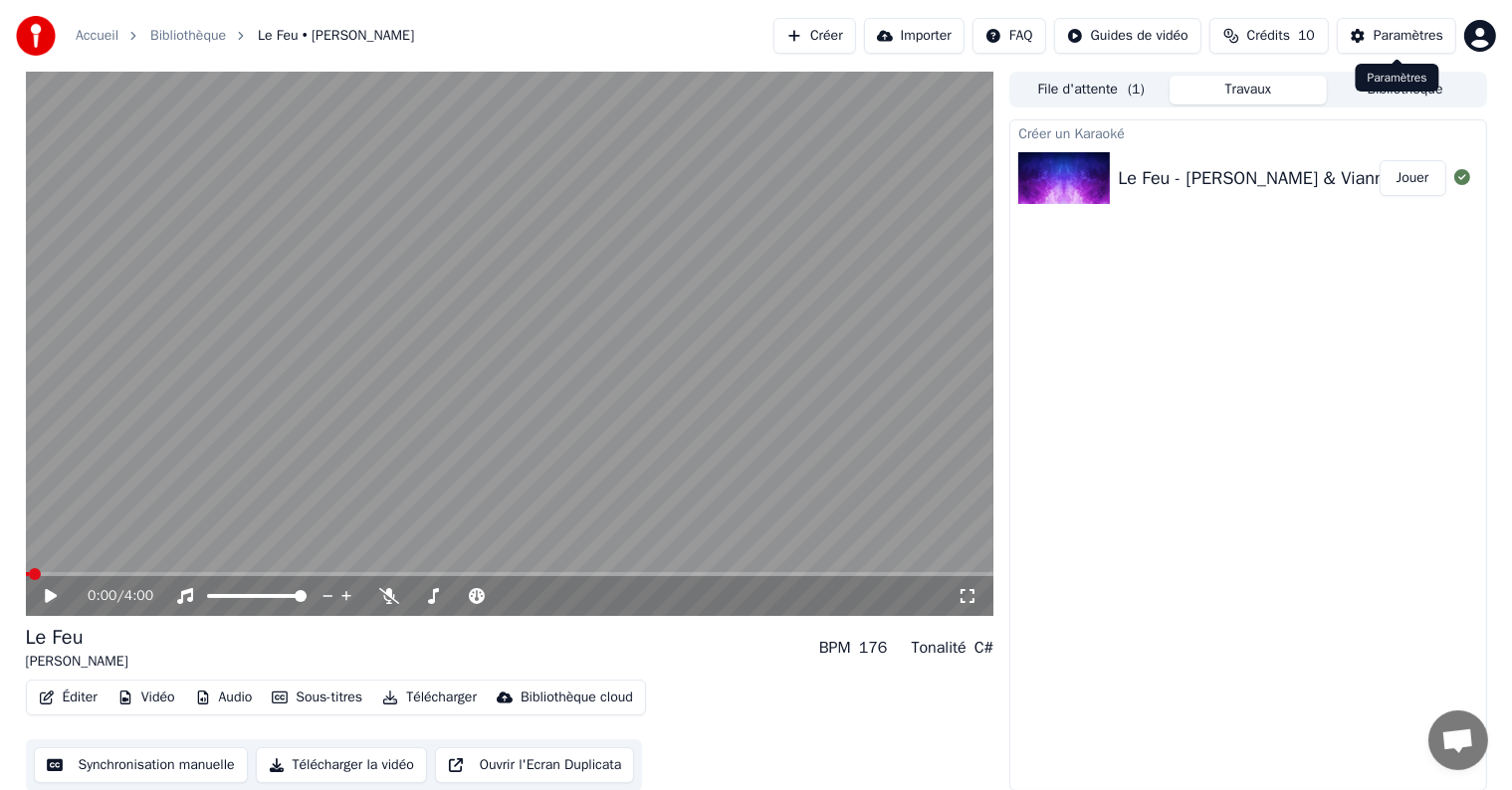 click on "Paramètres" at bounding box center (1408, 36) 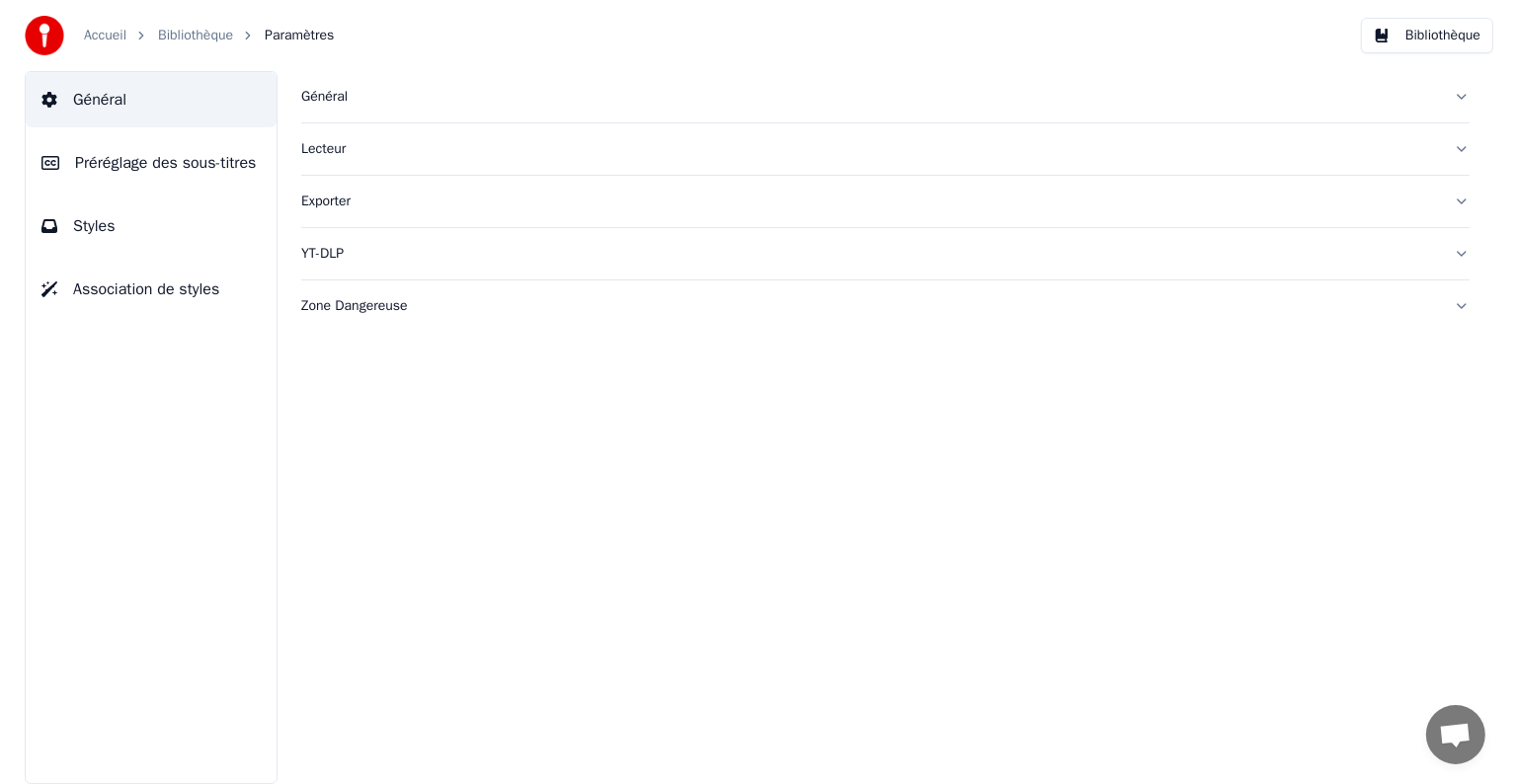 scroll, scrollTop: 0, scrollLeft: 0, axis: both 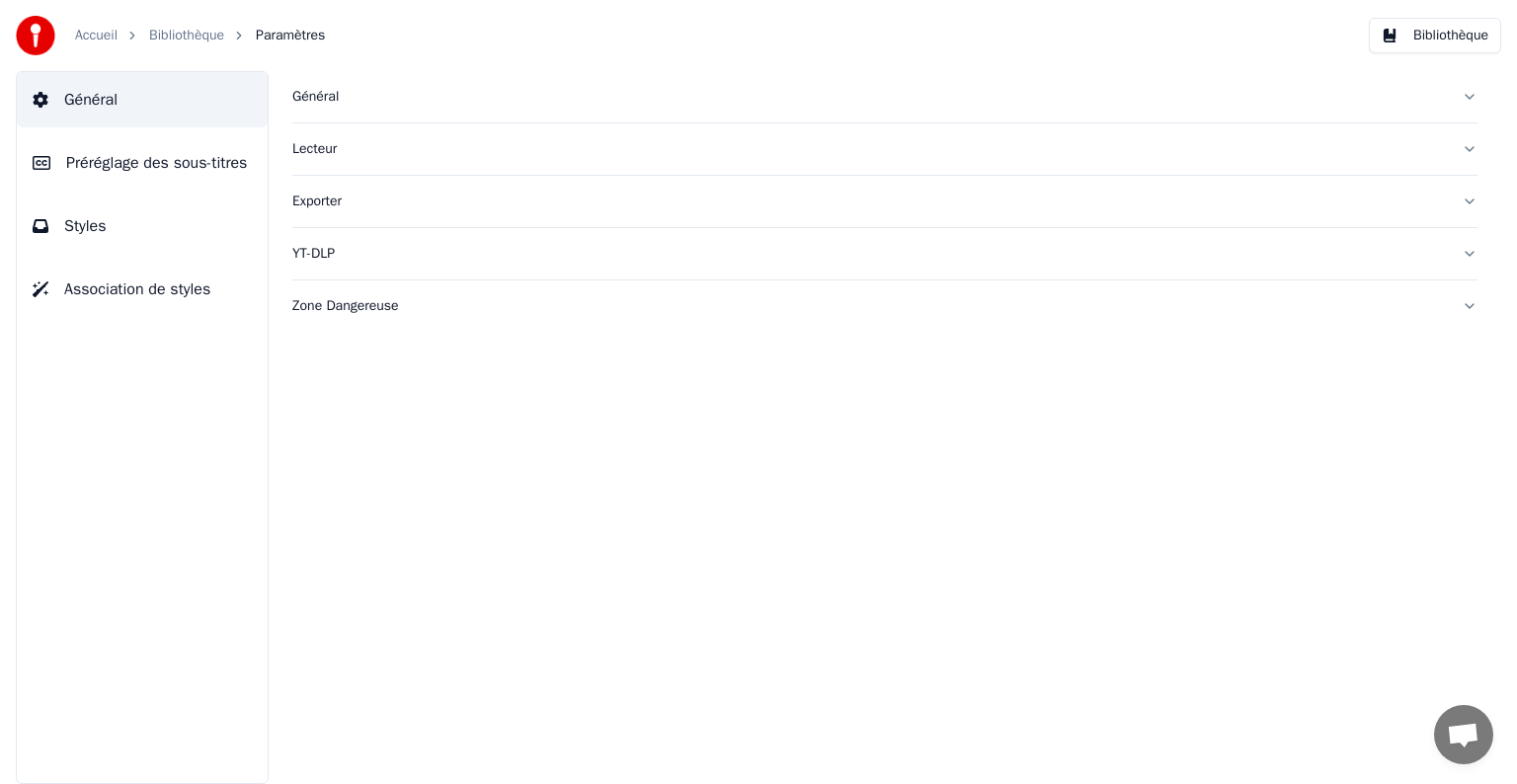click on "Préréglage des sous-titres" at bounding box center [156, 163] 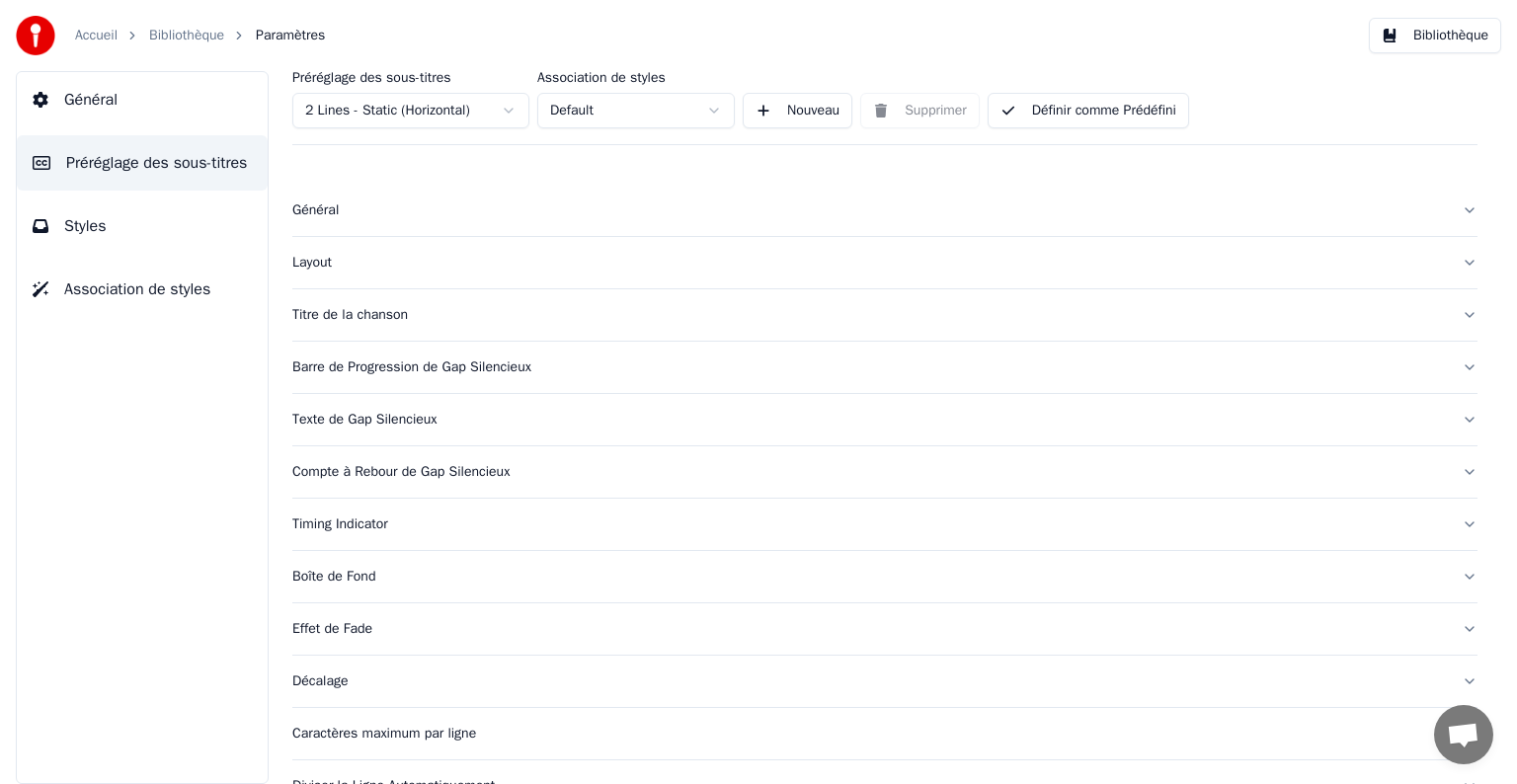 click on "Compte à Rebour de Gap Silencieux" at bounding box center [869, 472] 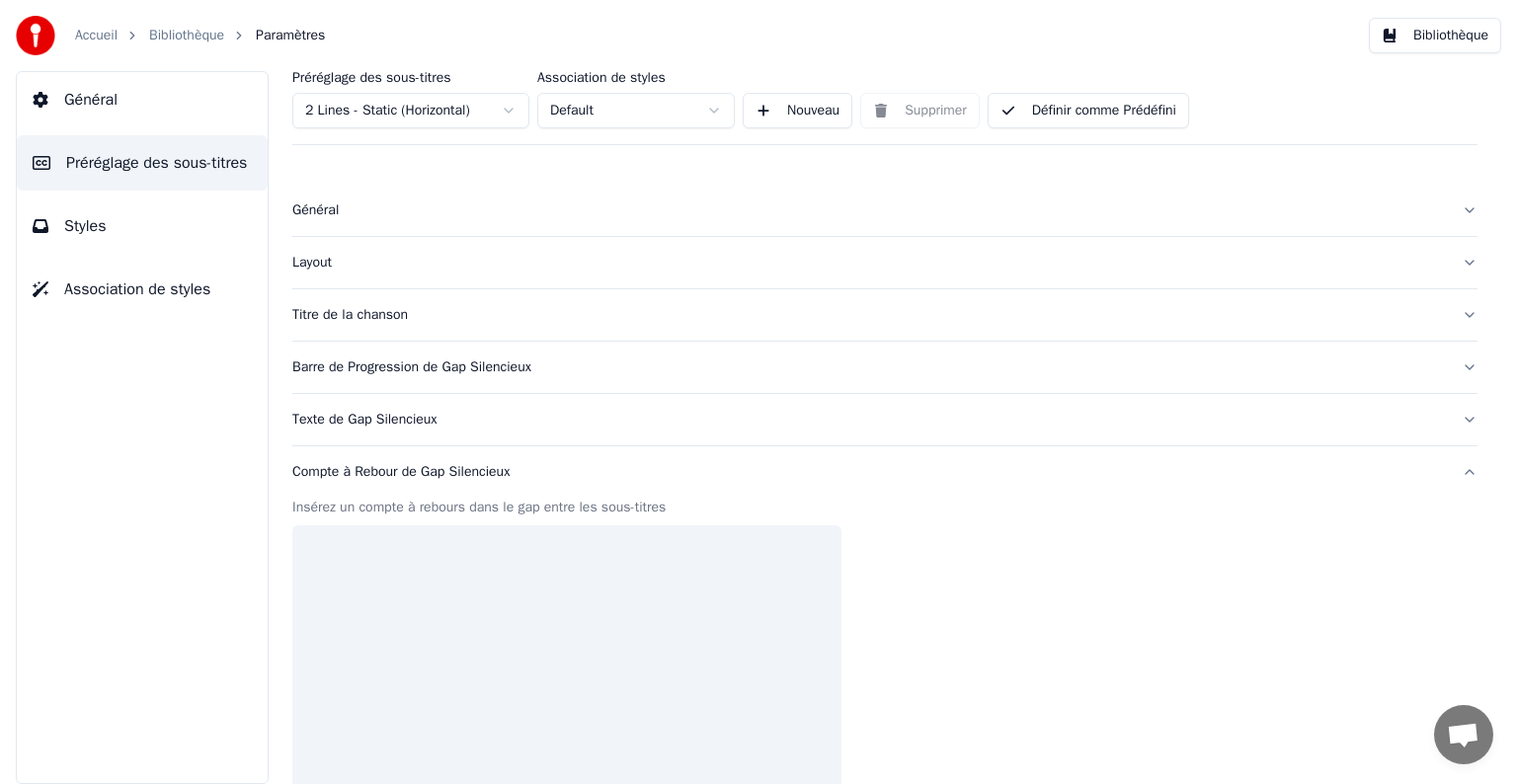 click on "Compte à Rebour de Gap Silencieux" at bounding box center [869, 472] 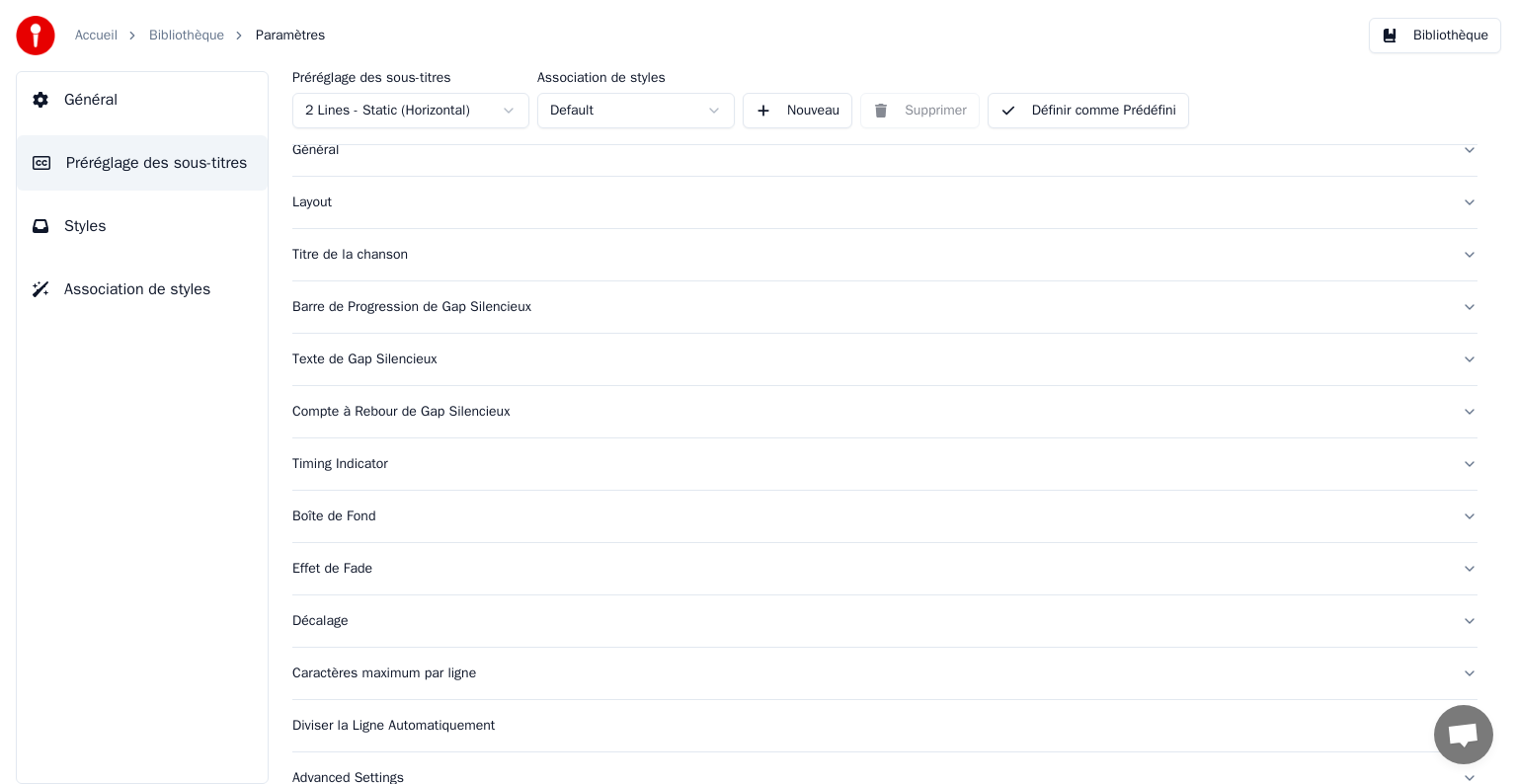 scroll, scrollTop: 93, scrollLeft: 0, axis: vertical 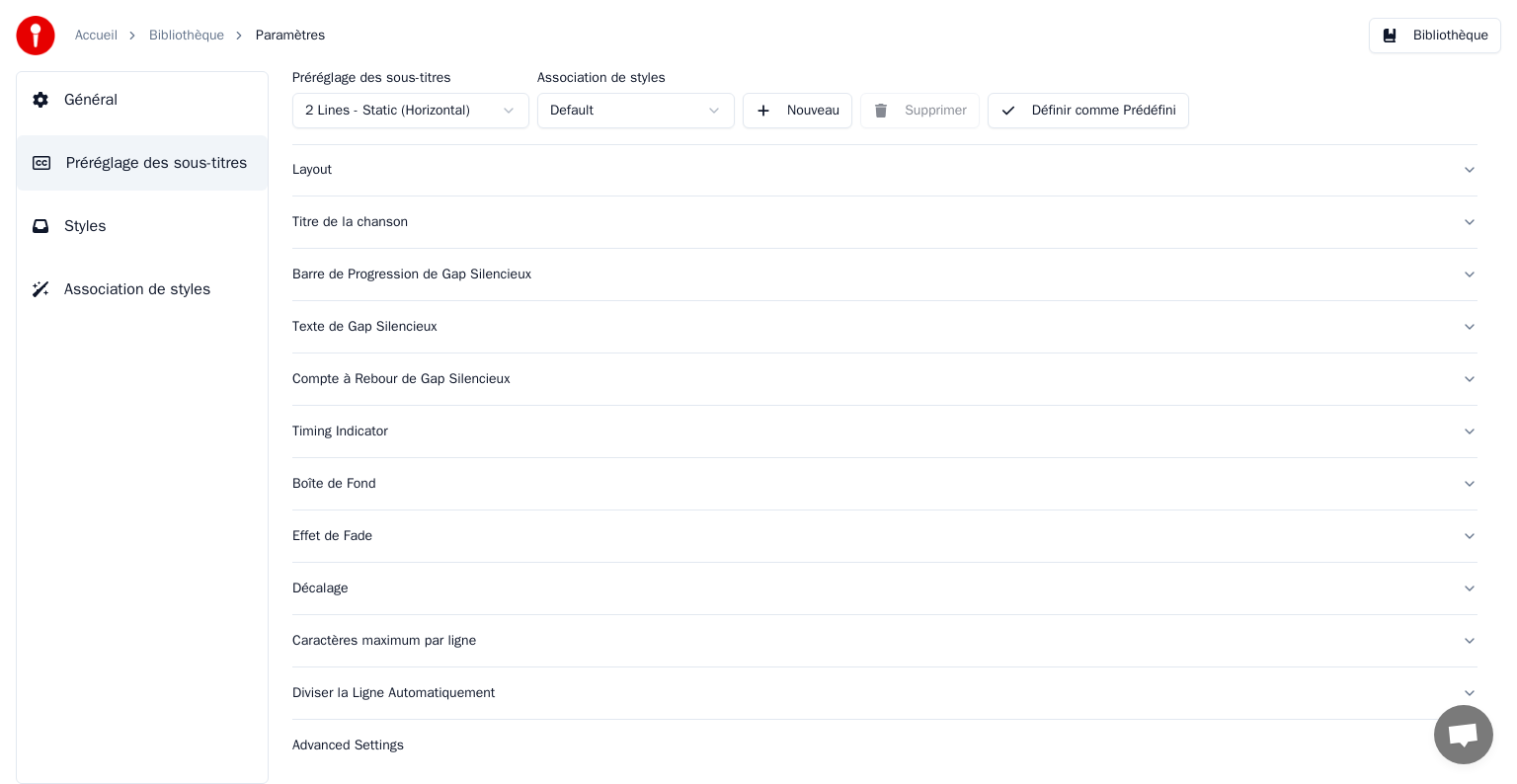 click on "Décalage" at bounding box center [869, 588] 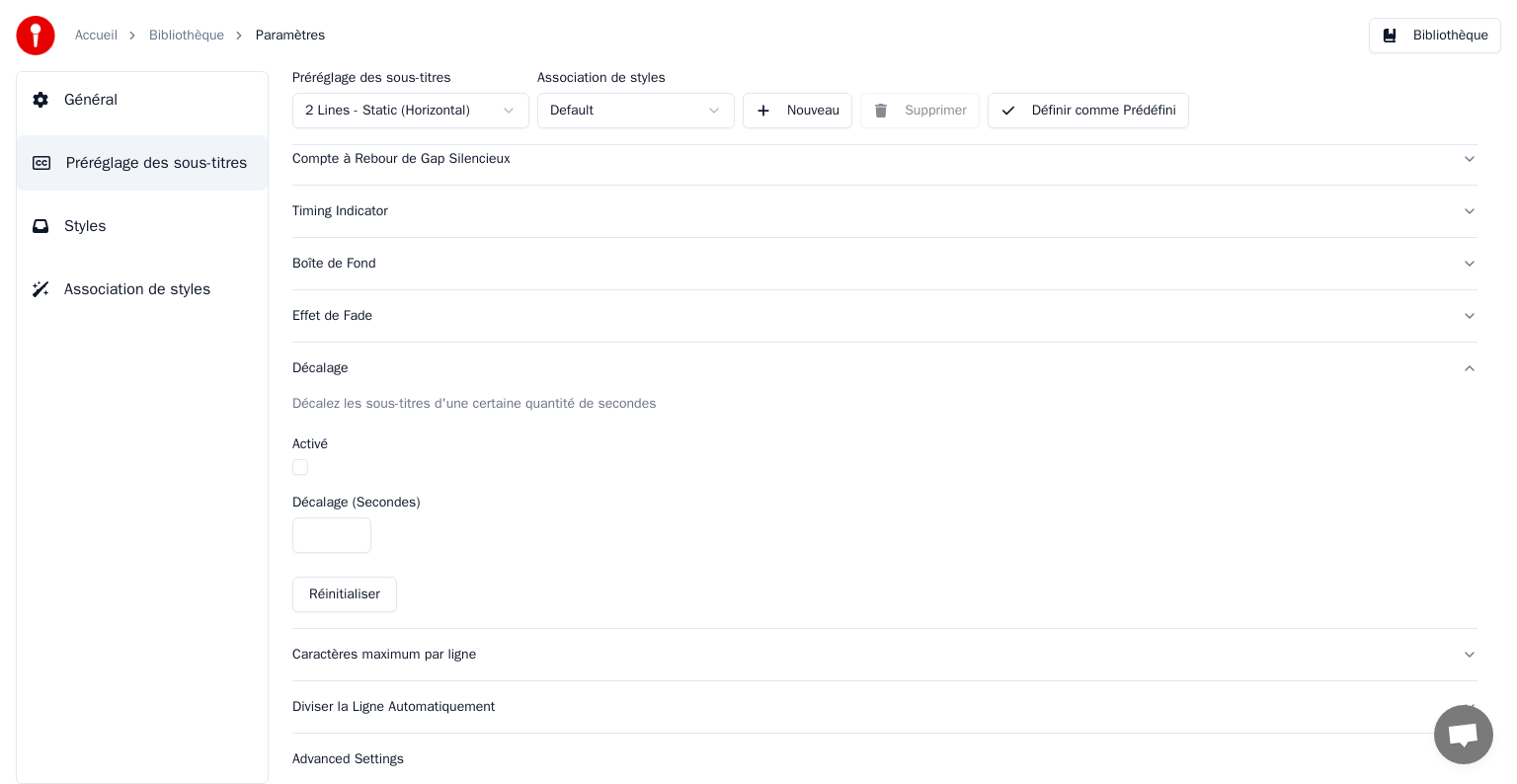 scroll, scrollTop: 326, scrollLeft: 0, axis: vertical 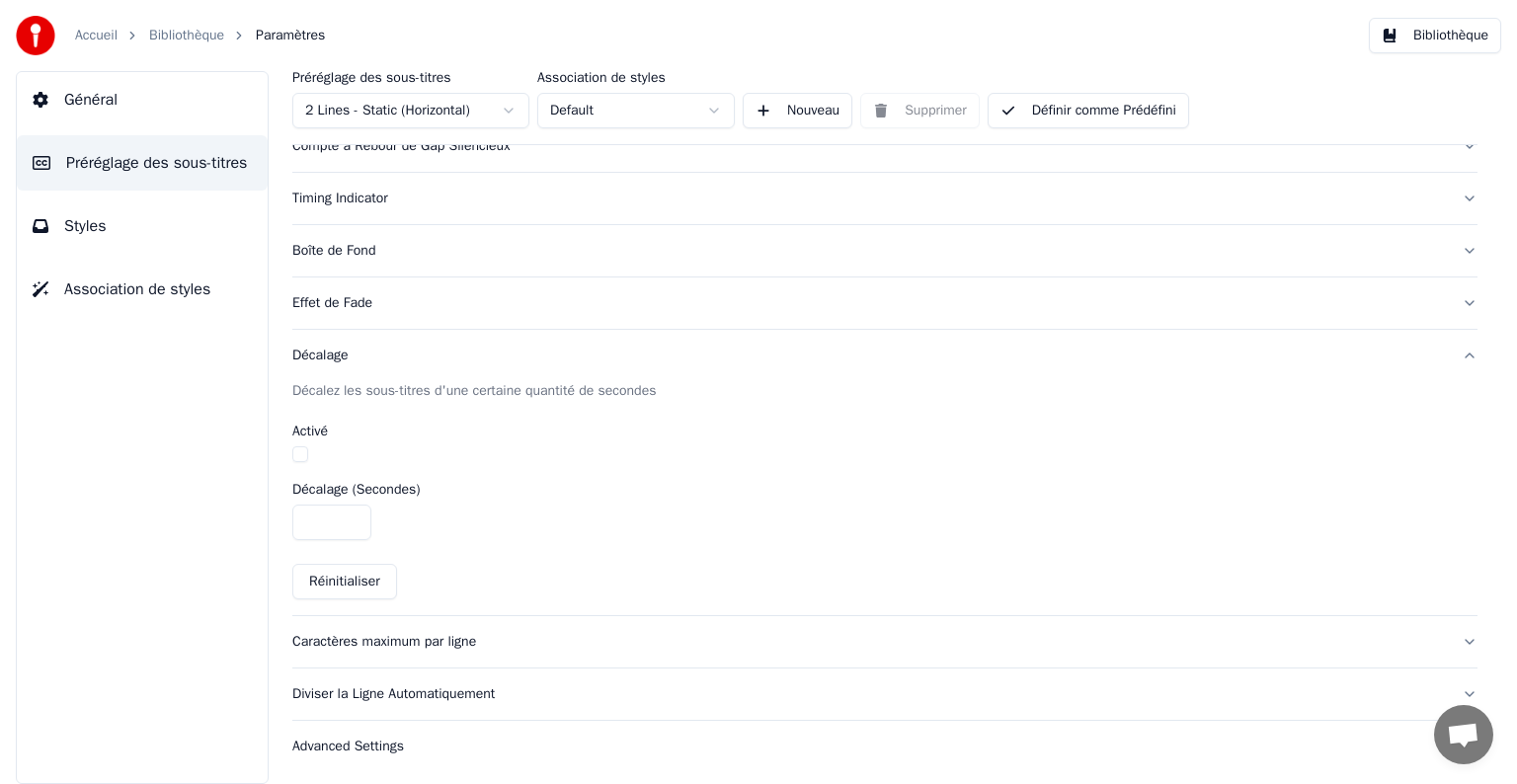 click on "Décalez les sous-titres d'une certaine quantité de secondes" at bounding box center (885, 391) 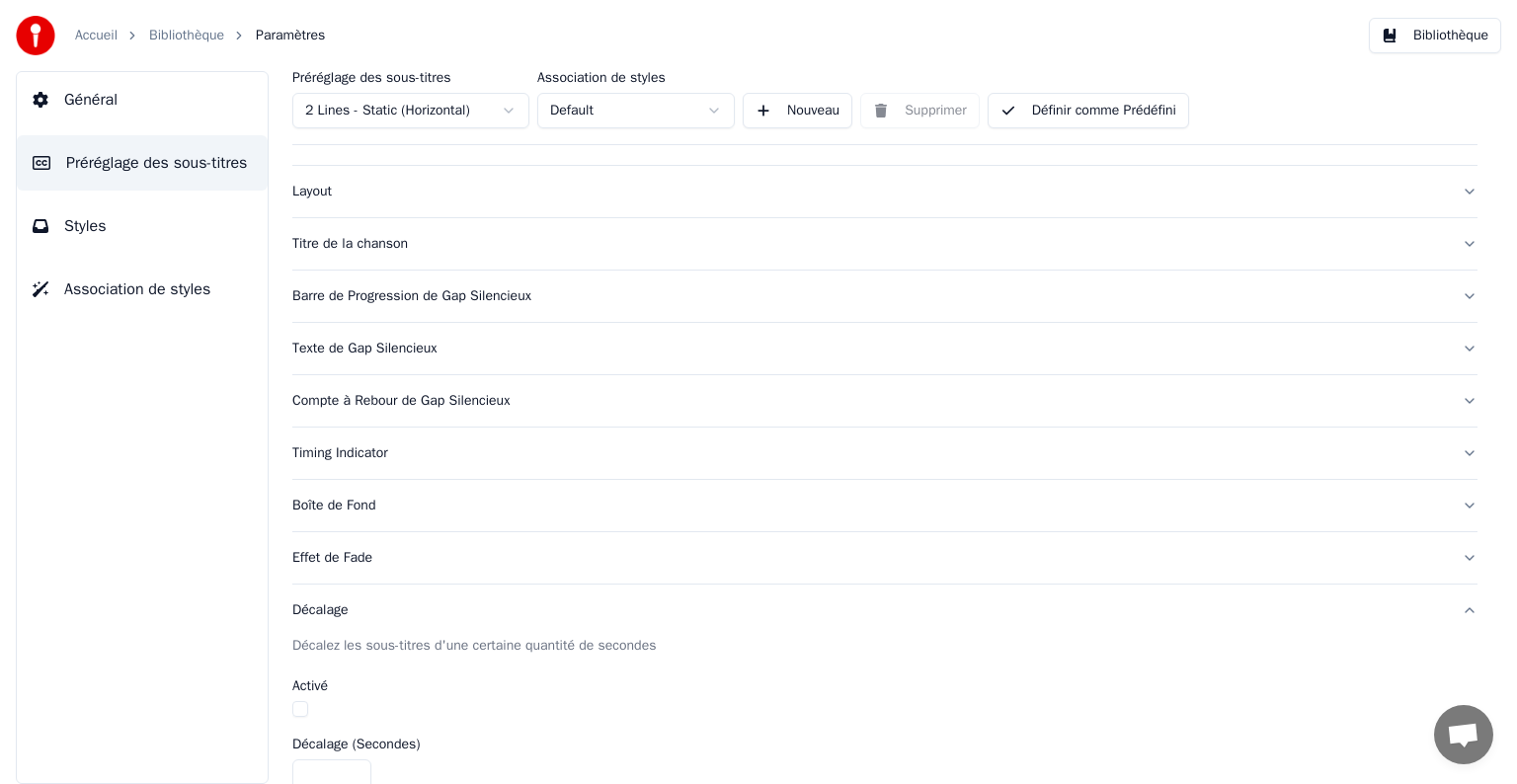 scroll, scrollTop: 30, scrollLeft: 0, axis: vertical 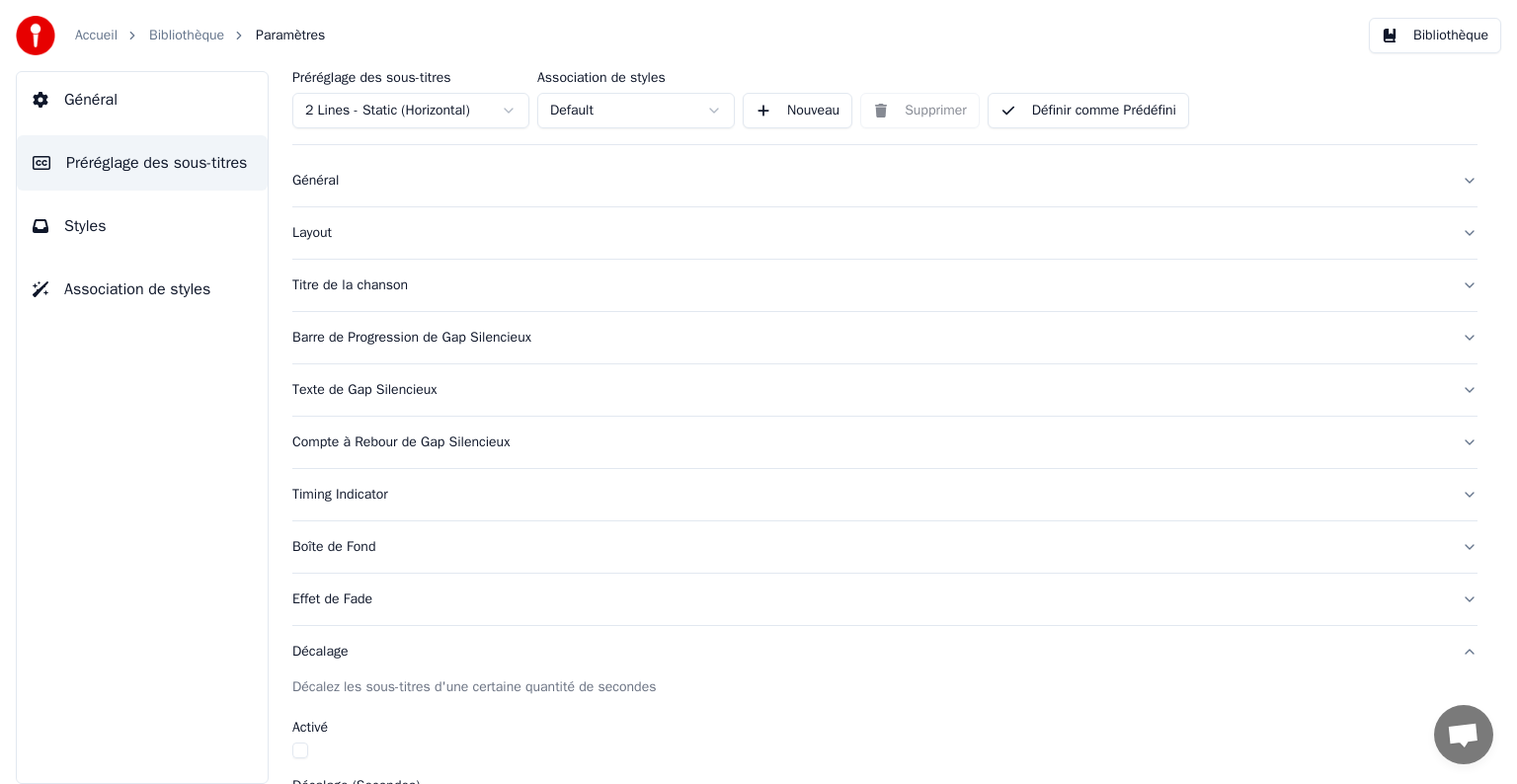 click on "Barre de Progression de Gap Silencieux" at bounding box center [869, 338] 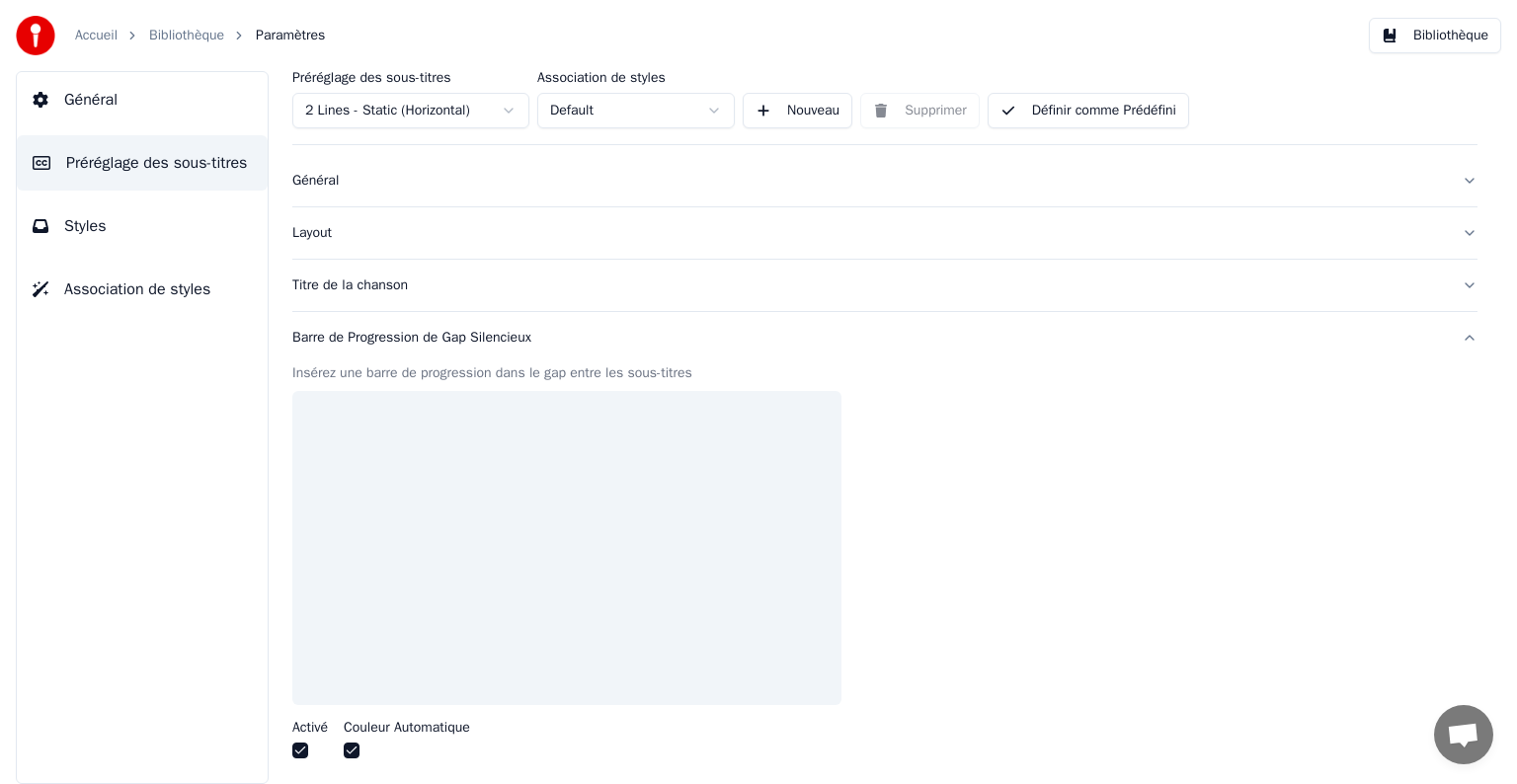 click on "Barre de Progression de Gap Silencieux" at bounding box center [869, 338] 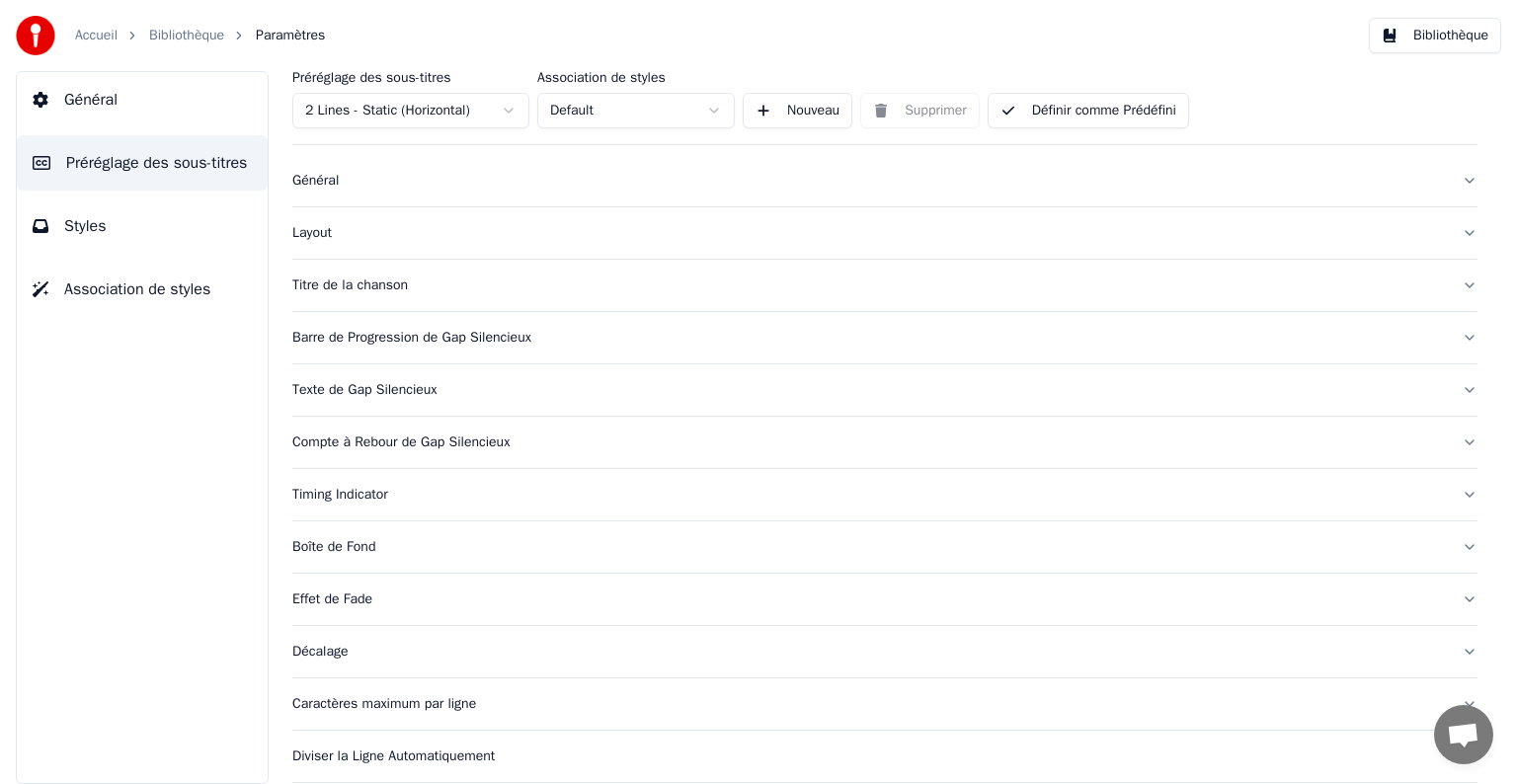 click on "Général" at bounding box center [869, 181] 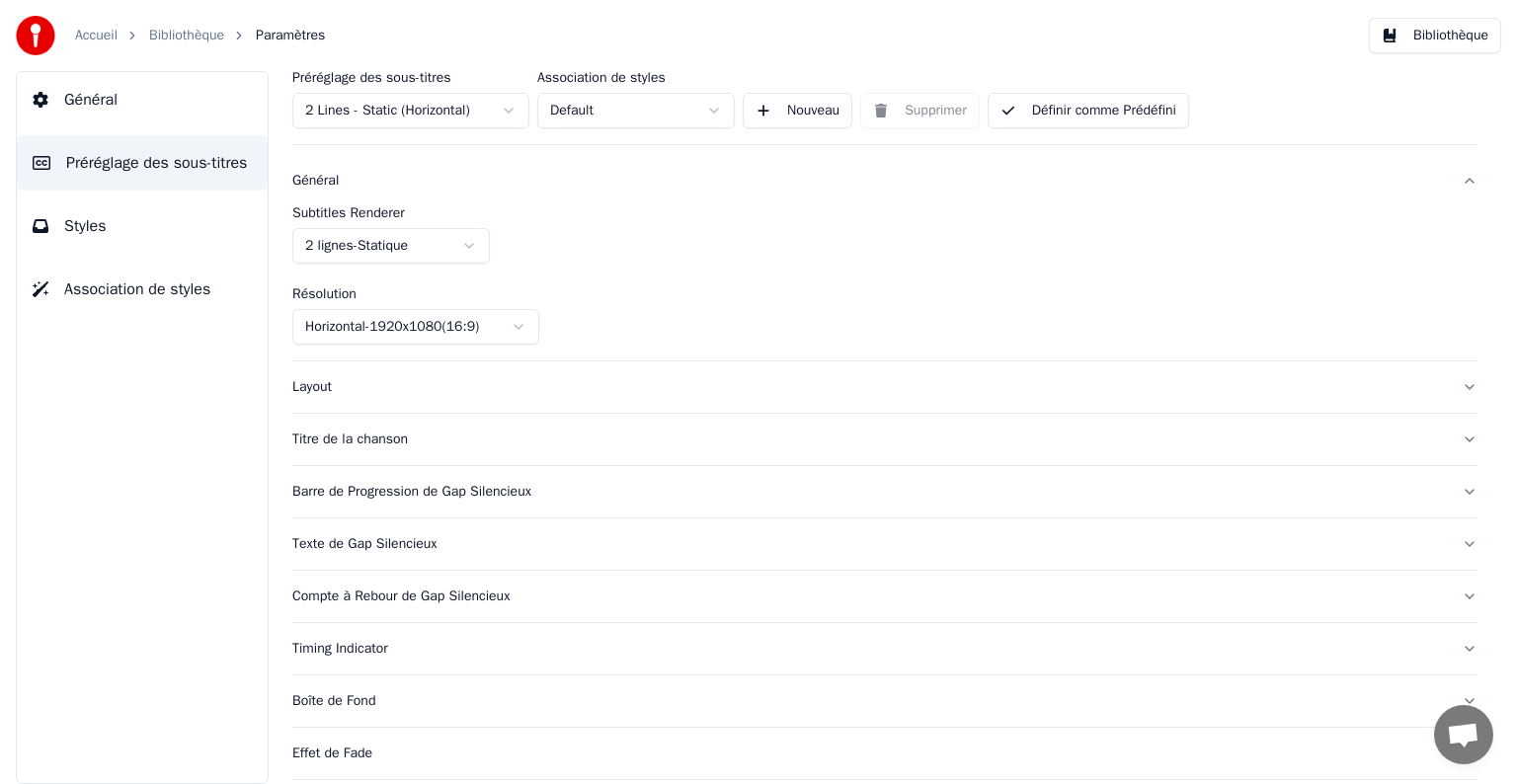click on "Layout" at bounding box center [869, 387] 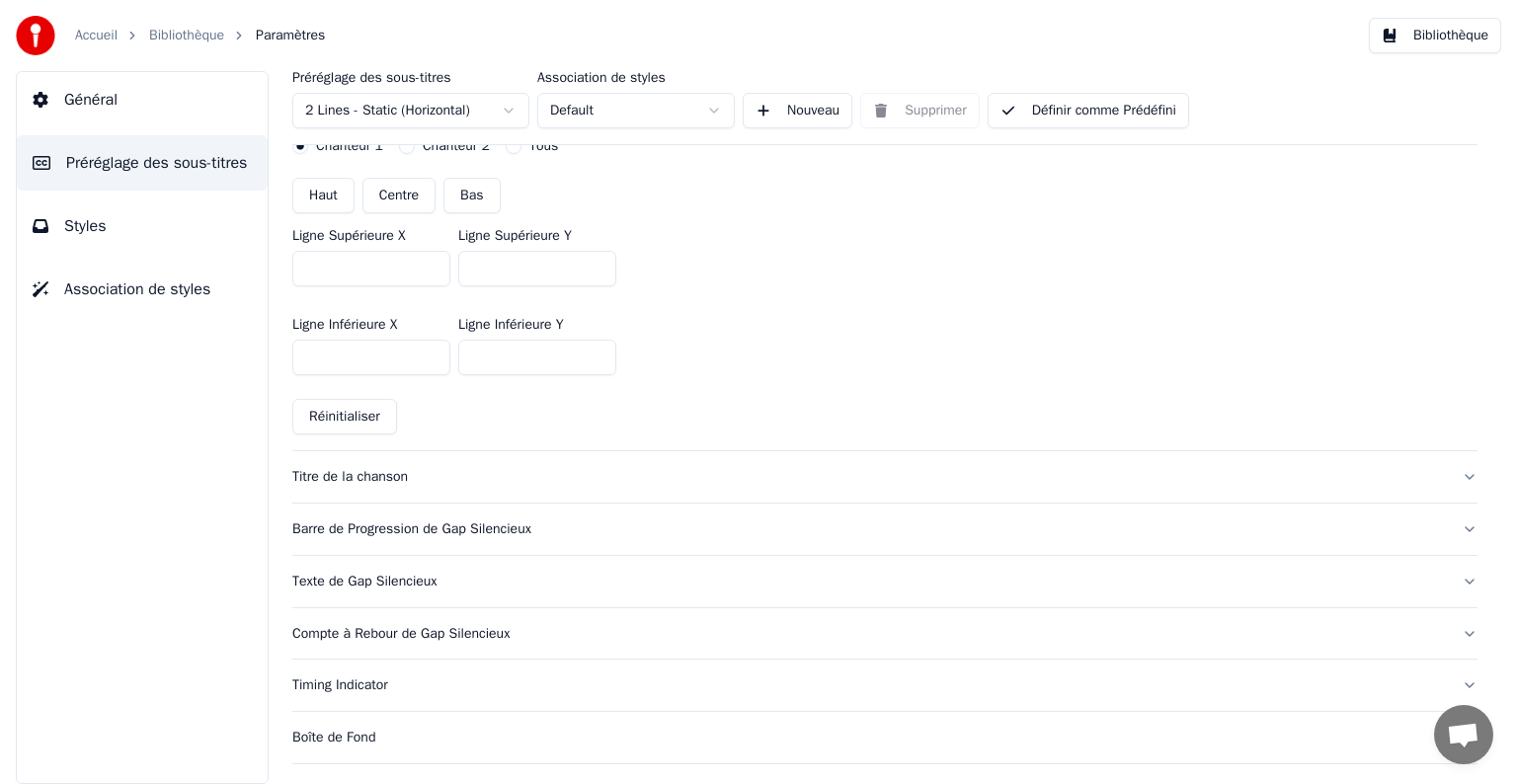 scroll, scrollTop: 622, scrollLeft: 0, axis: vertical 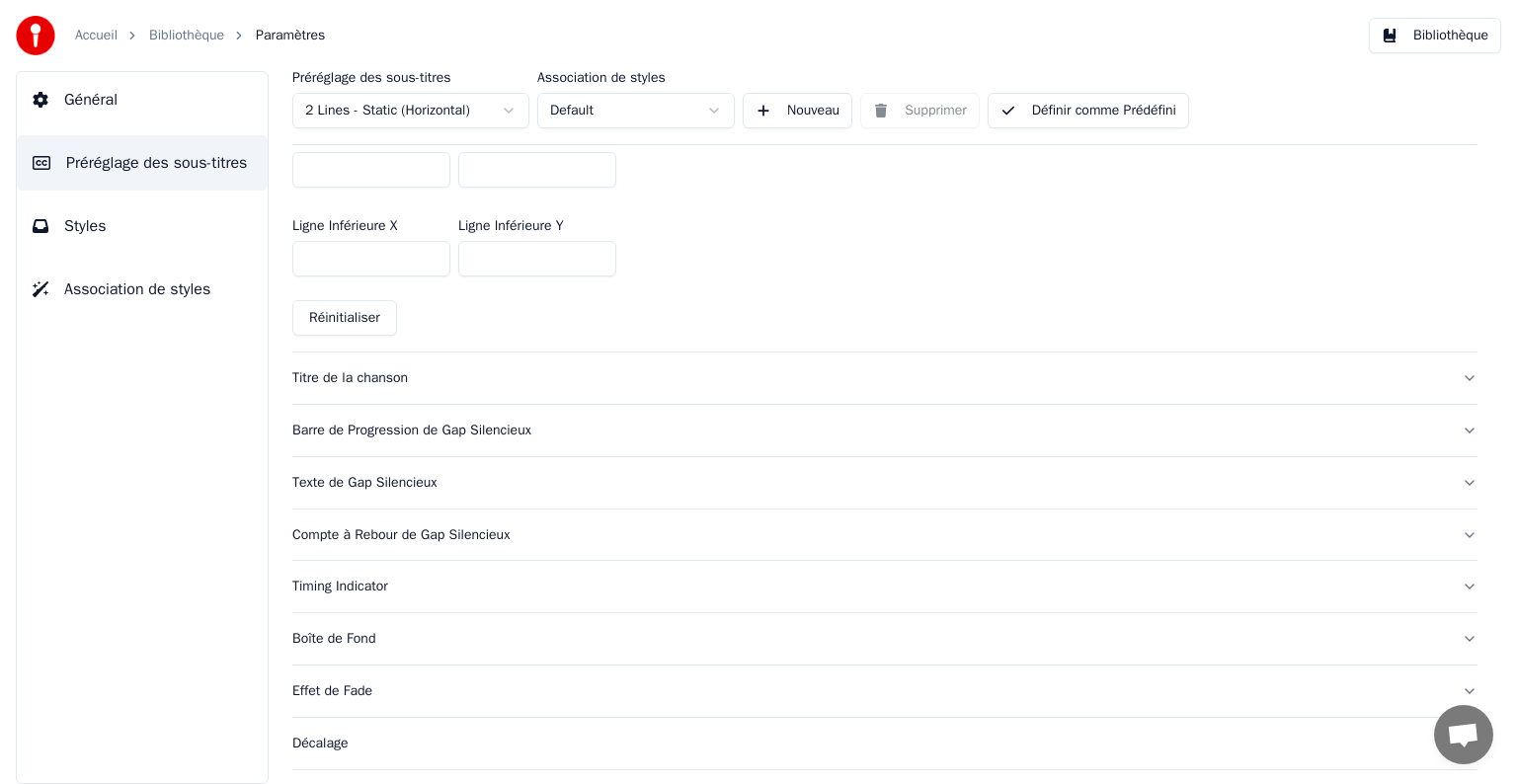 click on "Barre de Progression de Gap Silencieux" at bounding box center [869, 431] 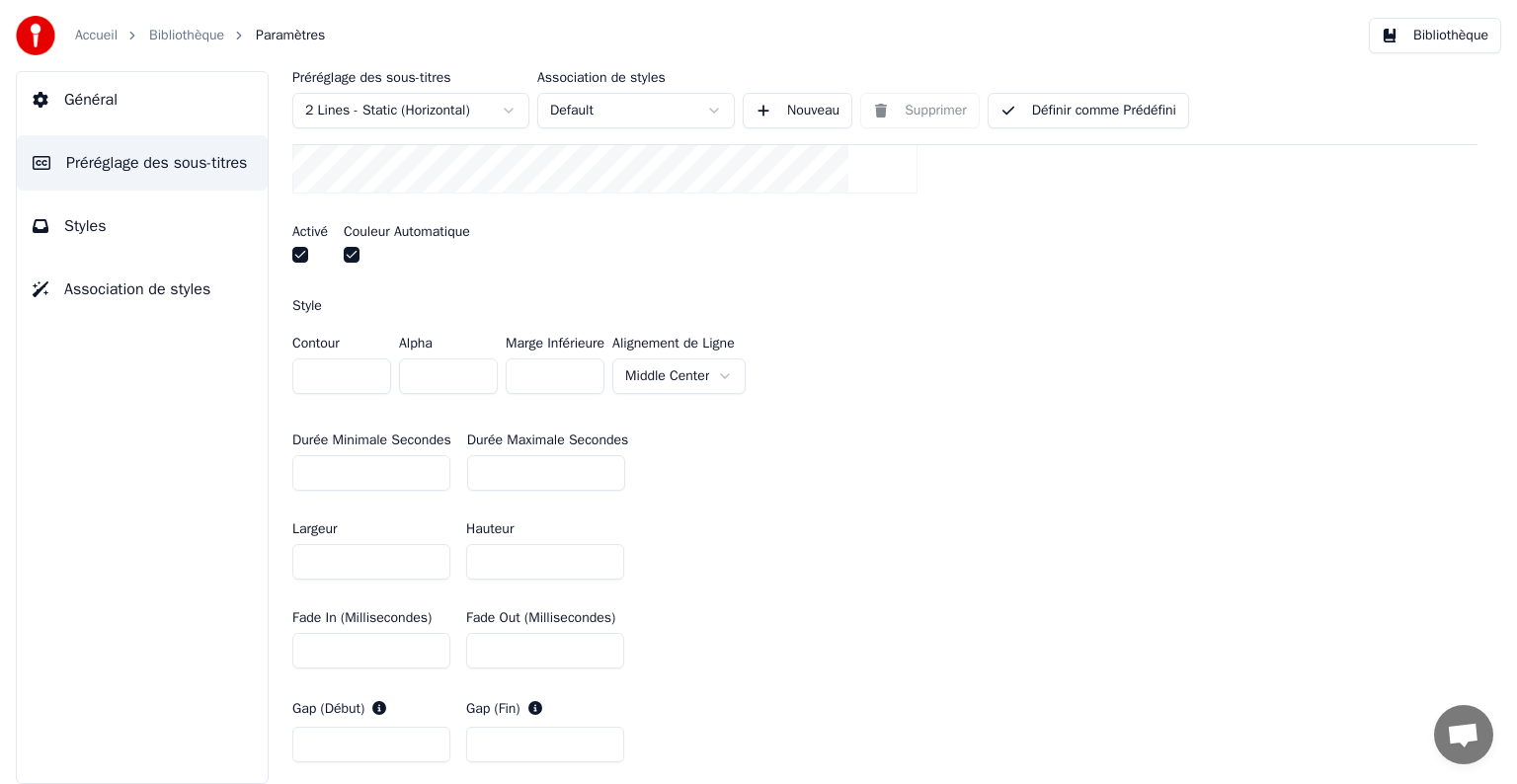 scroll, scrollTop: 523, scrollLeft: 0, axis: vertical 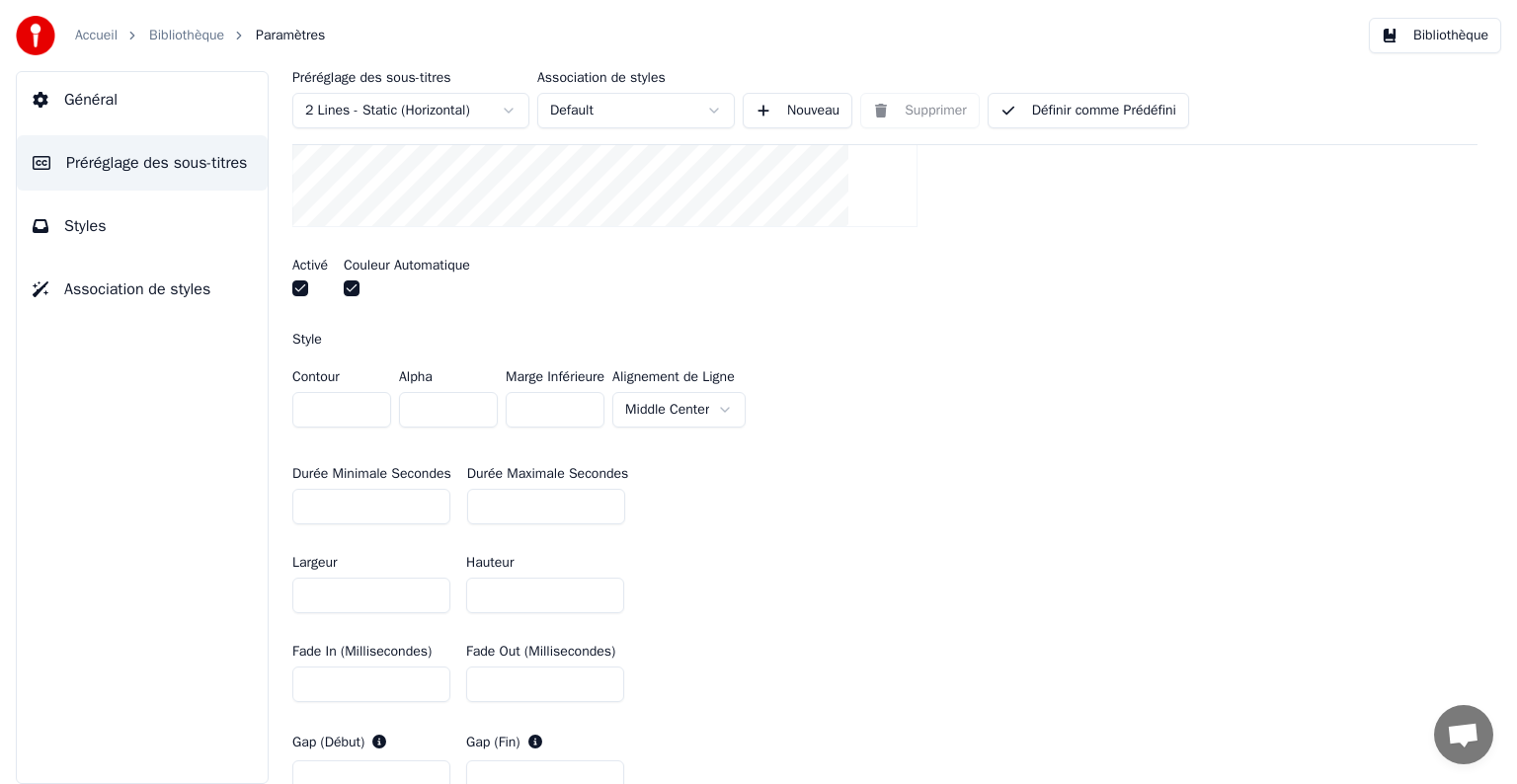 click on "**" at bounding box center [371, 507] 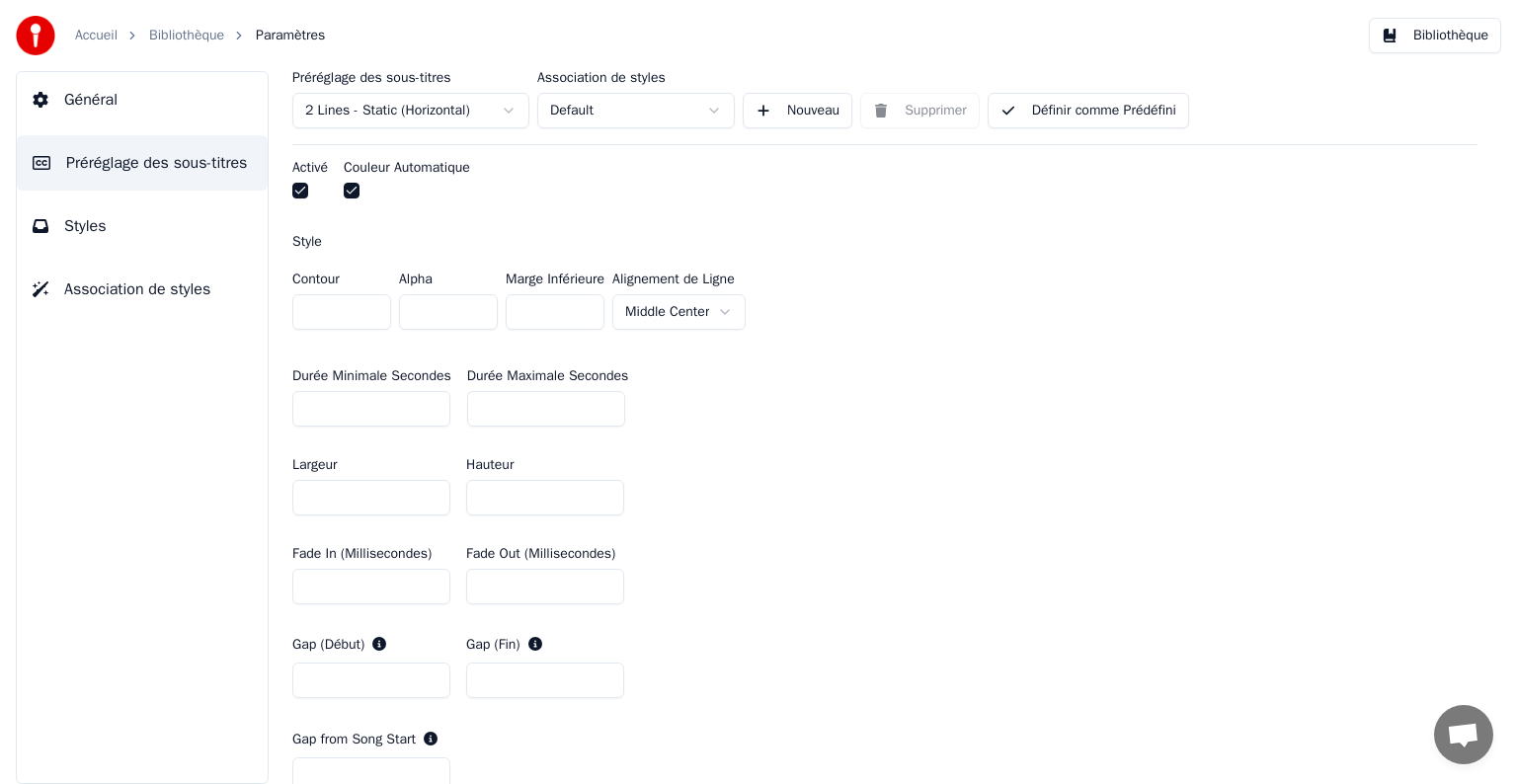 scroll, scrollTop: 622, scrollLeft: 0, axis: vertical 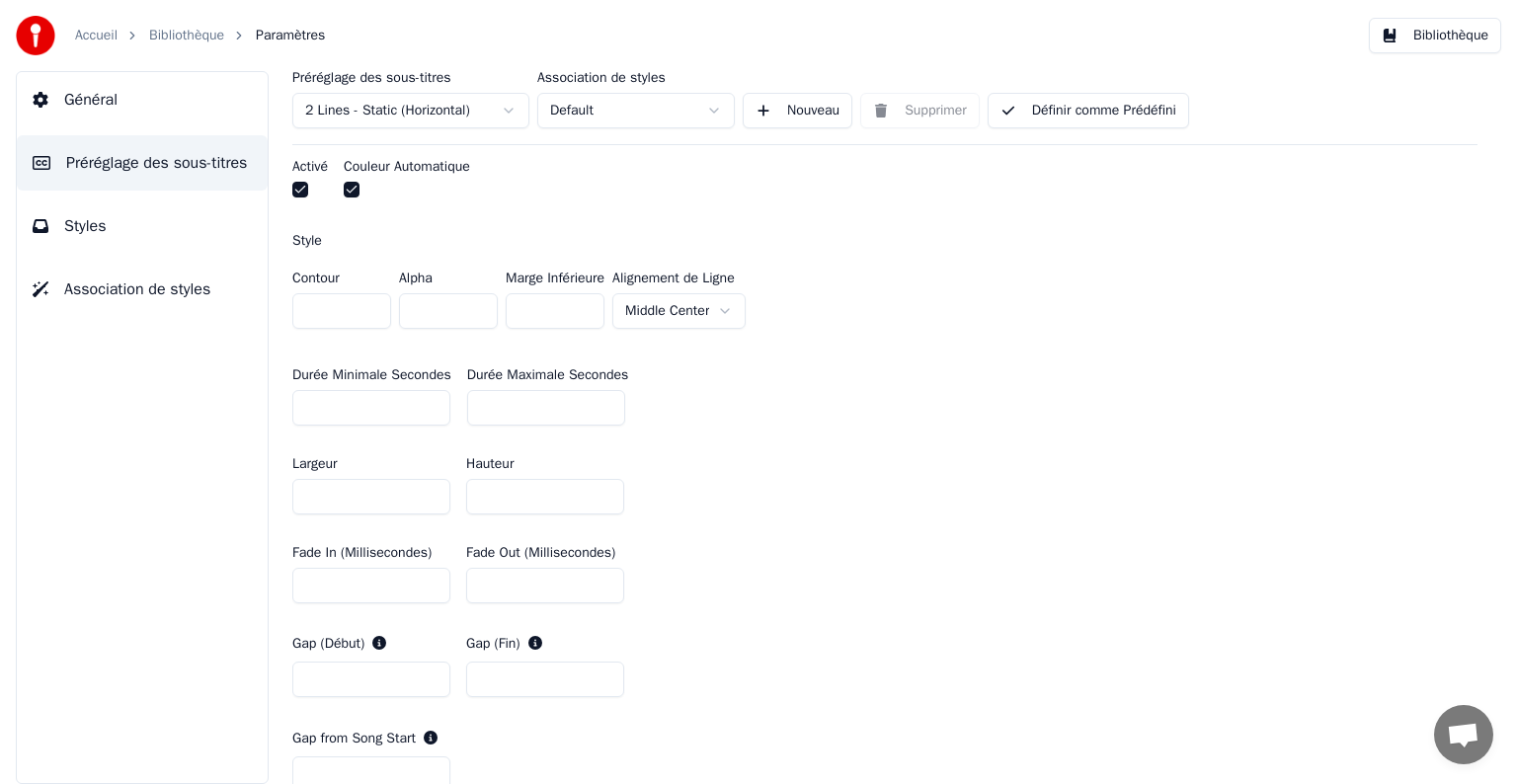 type on "**" 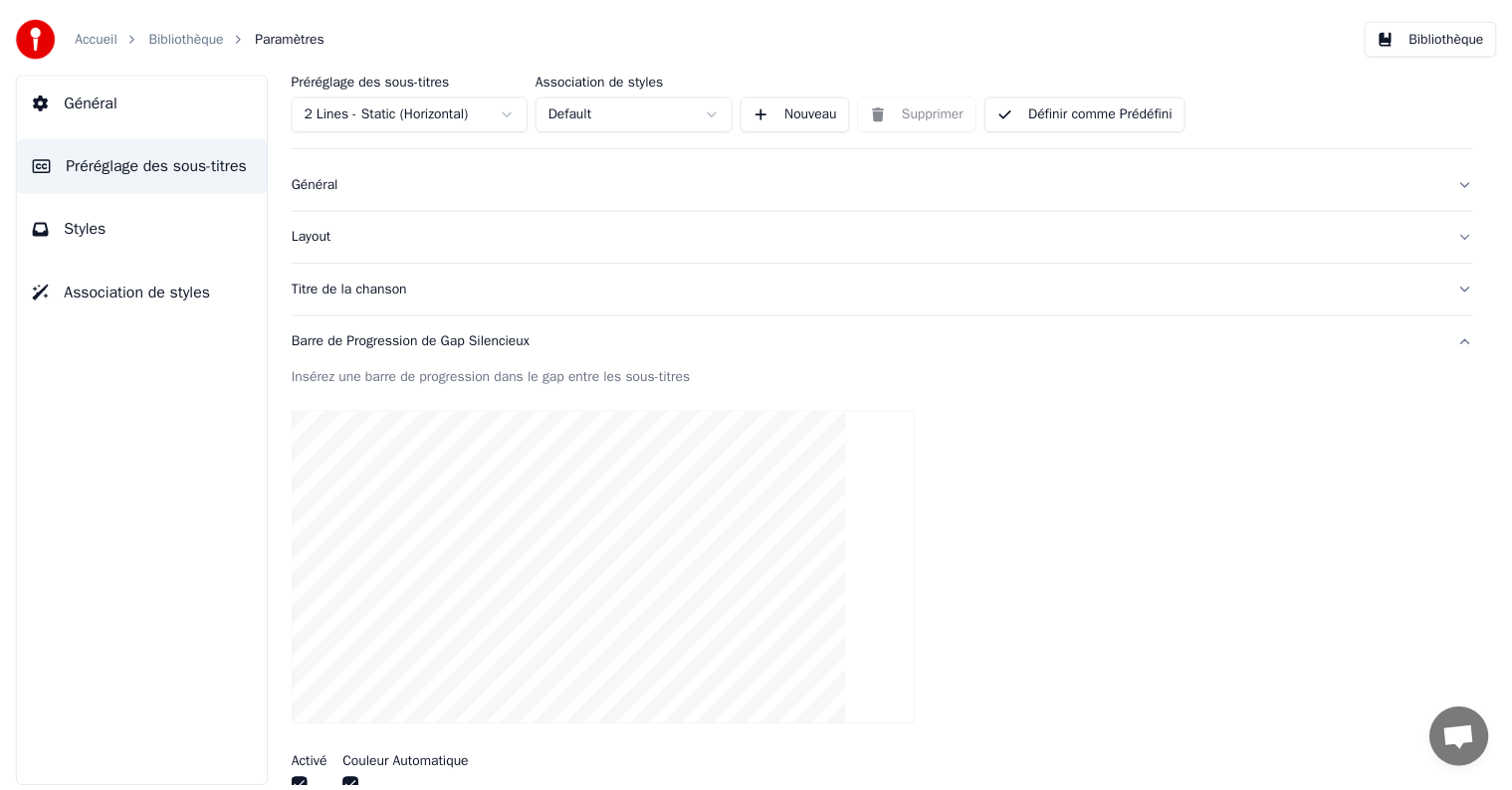 scroll, scrollTop: 0, scrollLeft: 0, axis: both 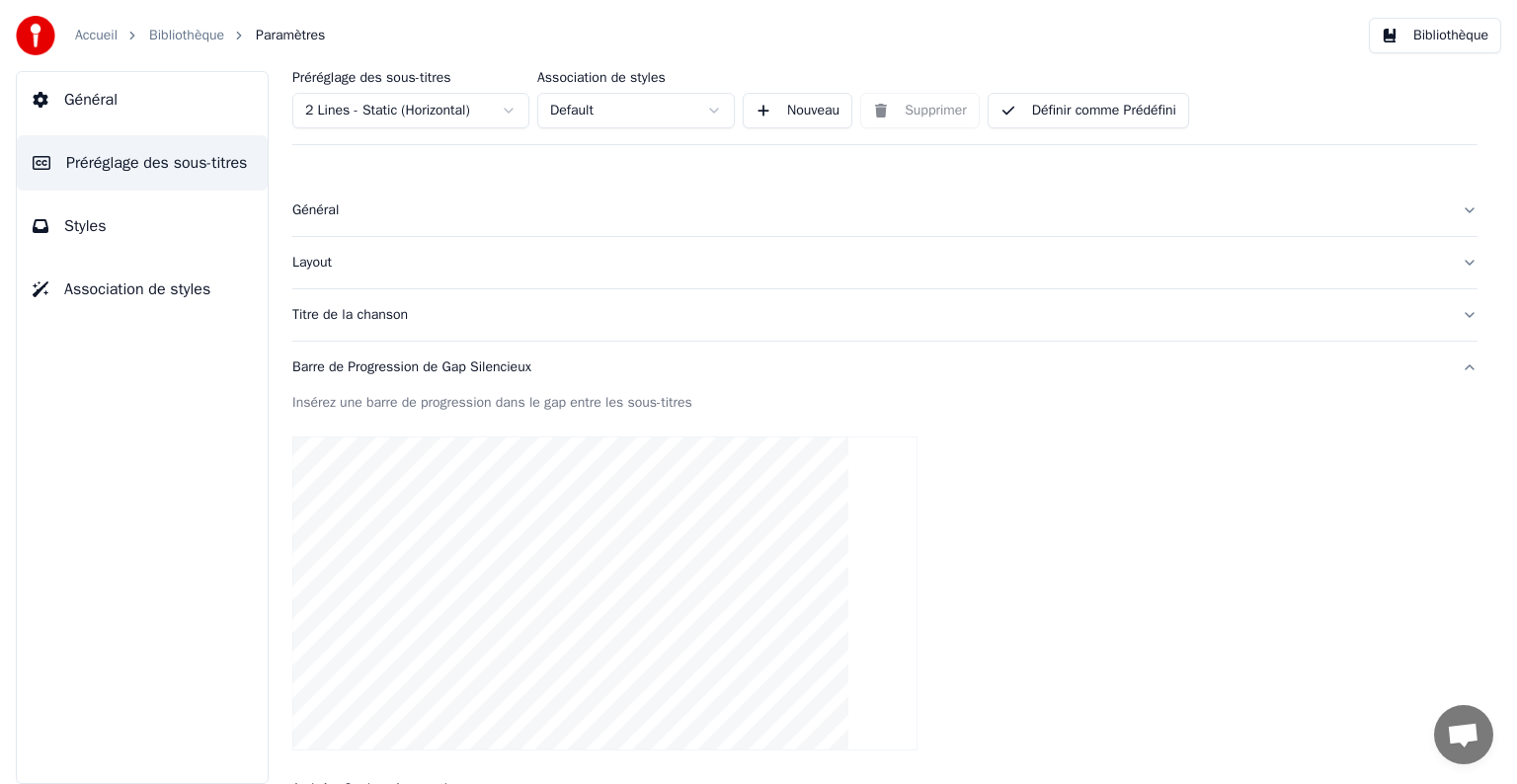 click on "Général" at bounding box center [91, 100] 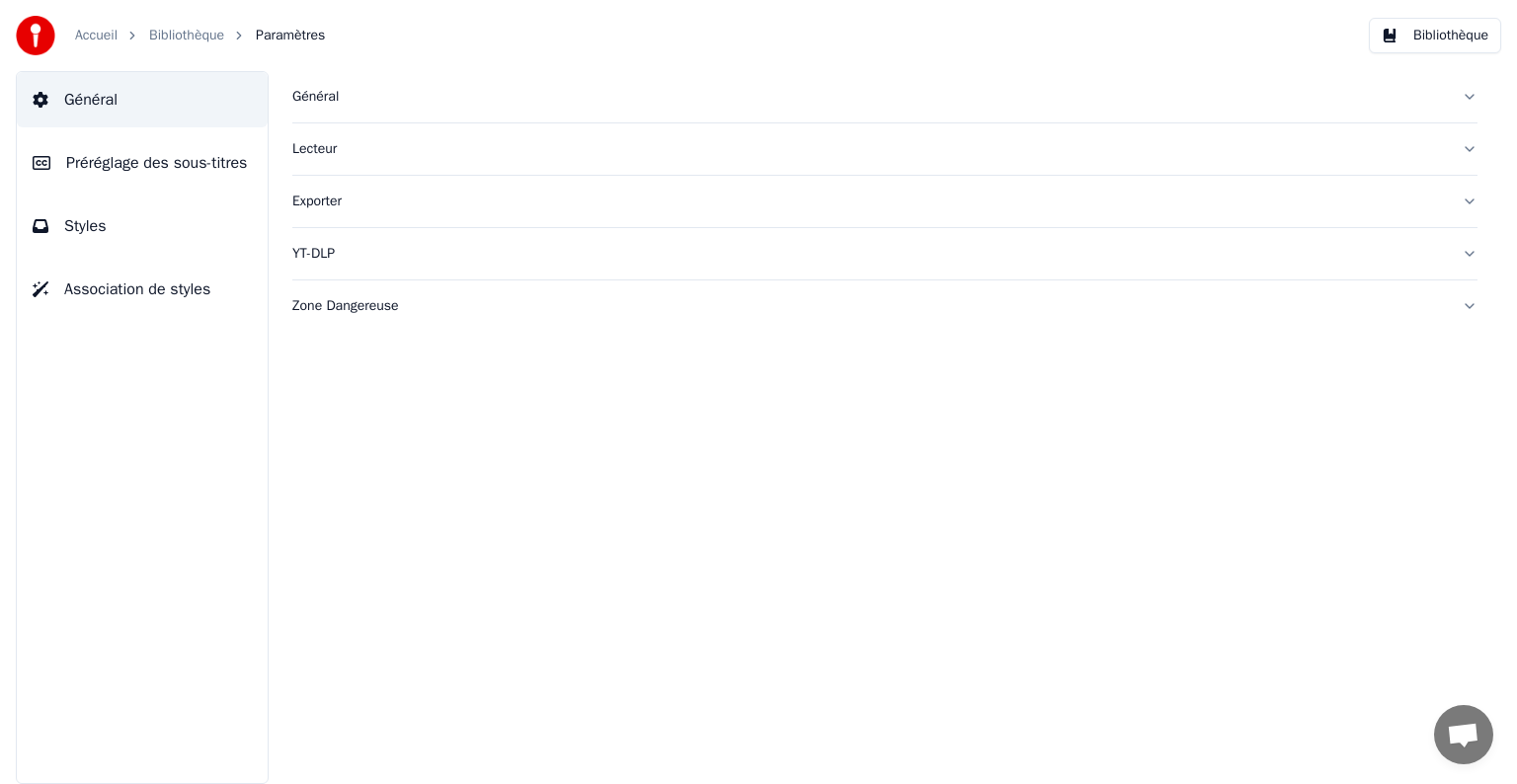 click on "Bibliothèque" at bounding box center (187, 36) 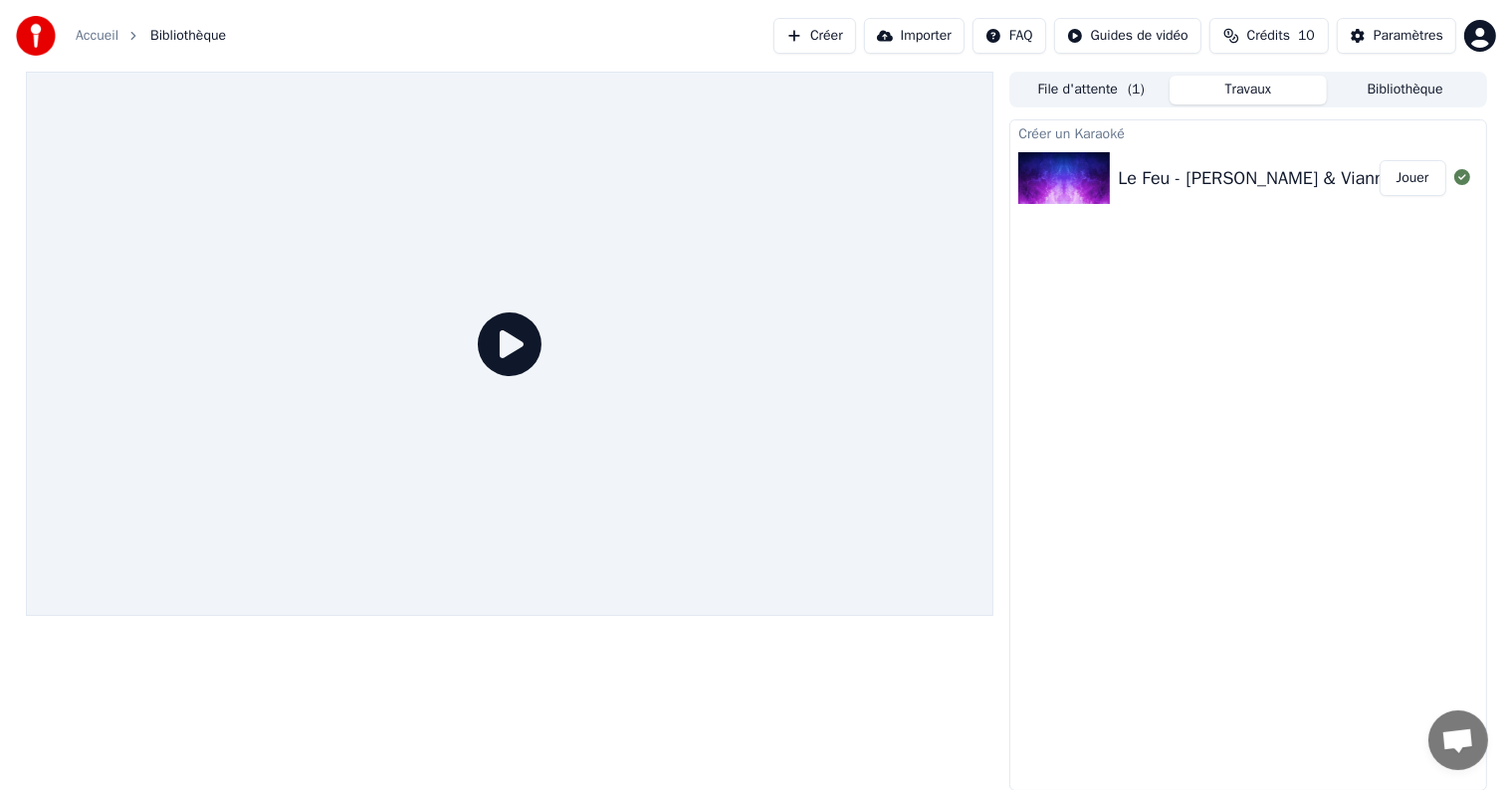 click on "Jouer" at bounding box center (1412, 178) 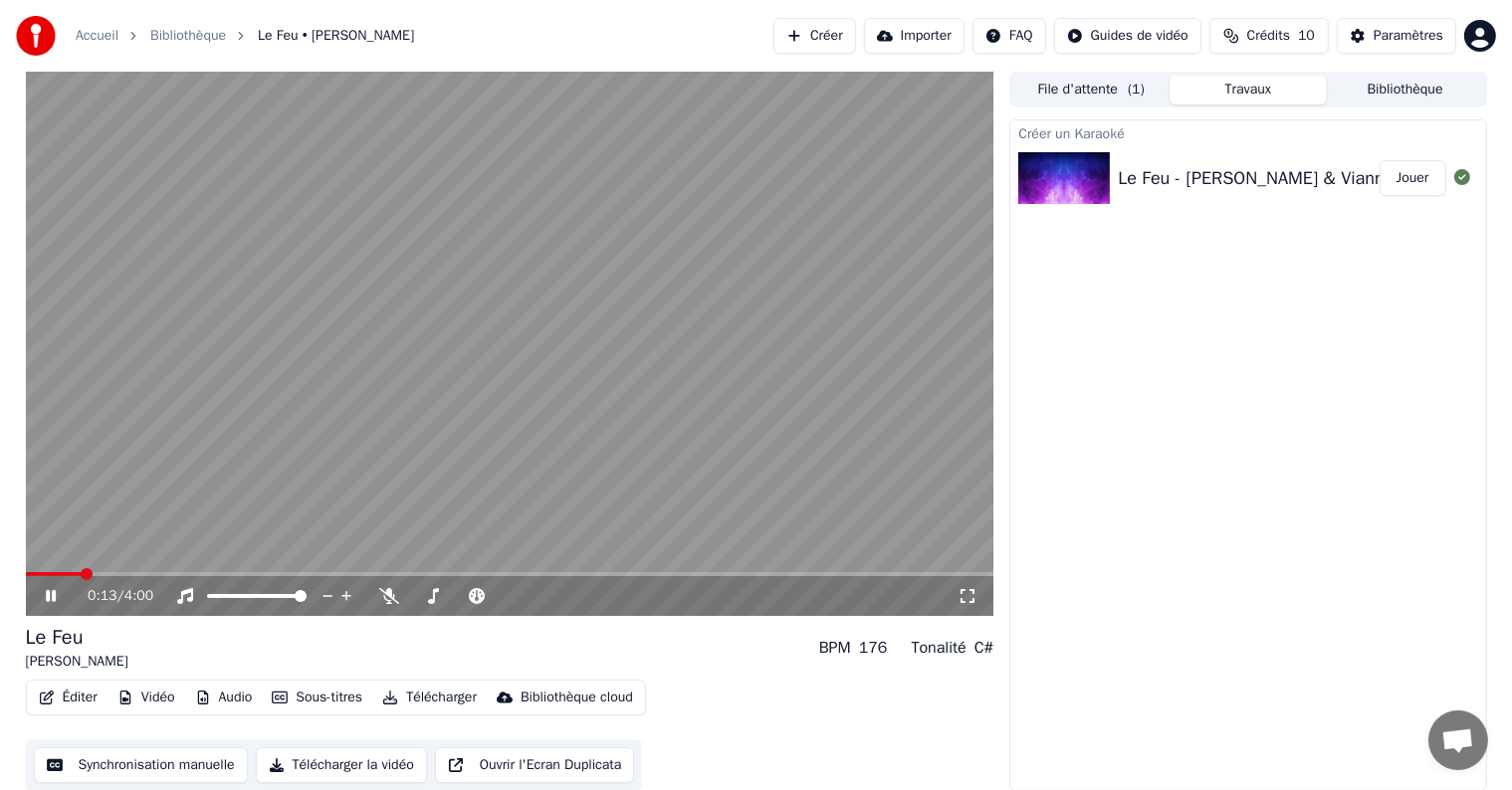 click 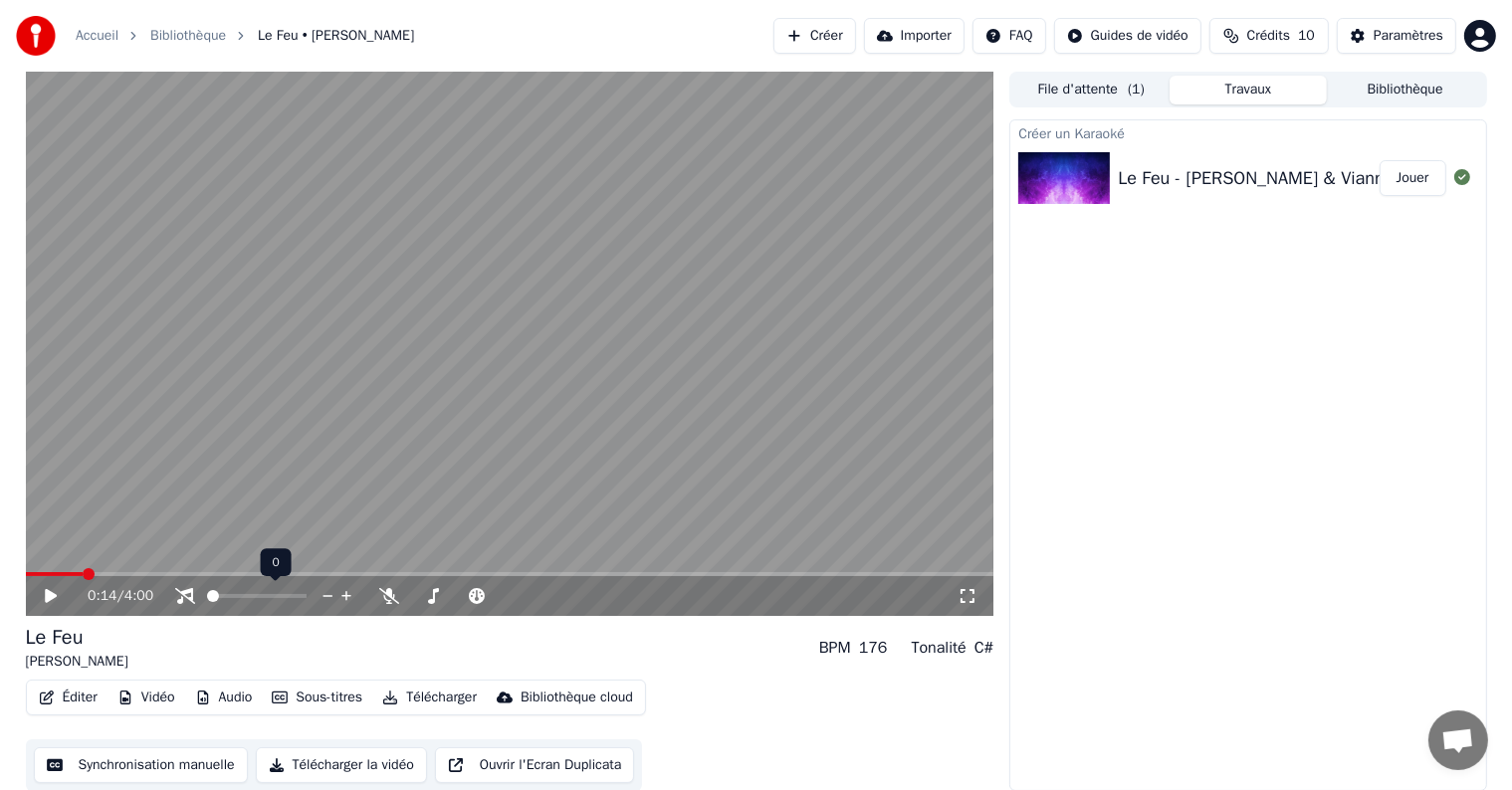 click at bounding box center [213, 596] 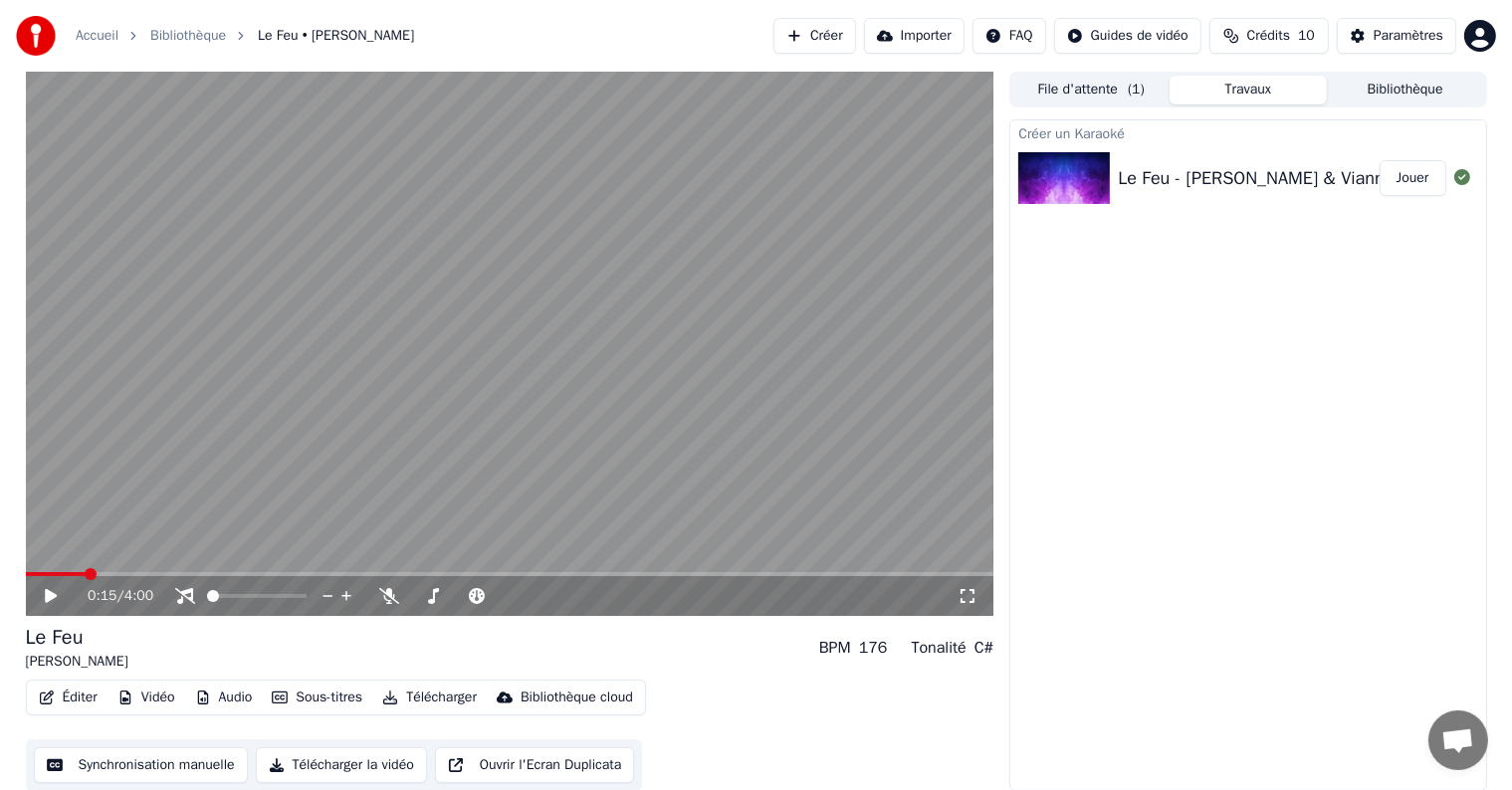 click at bounding box center [91, 574] 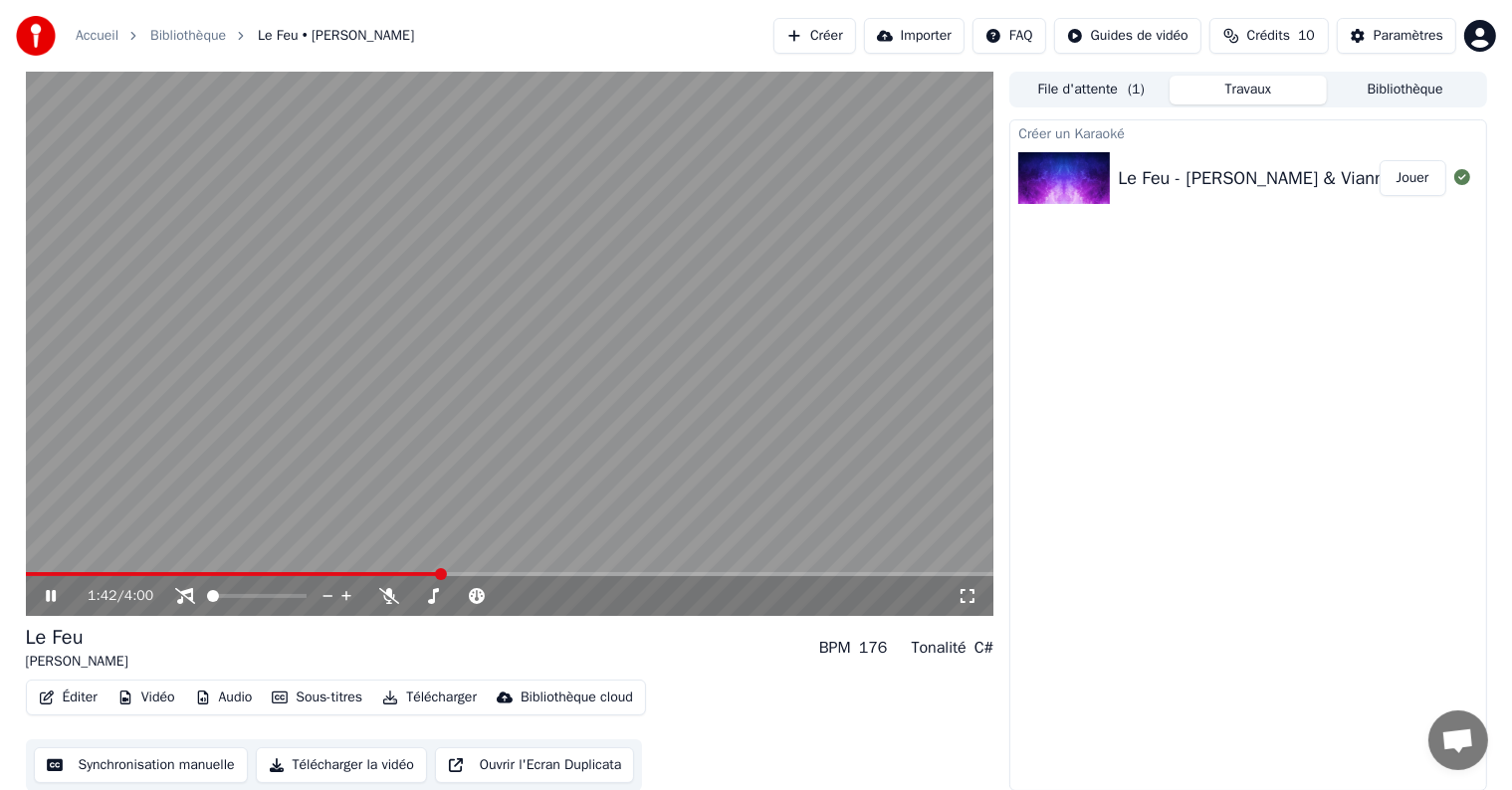 click 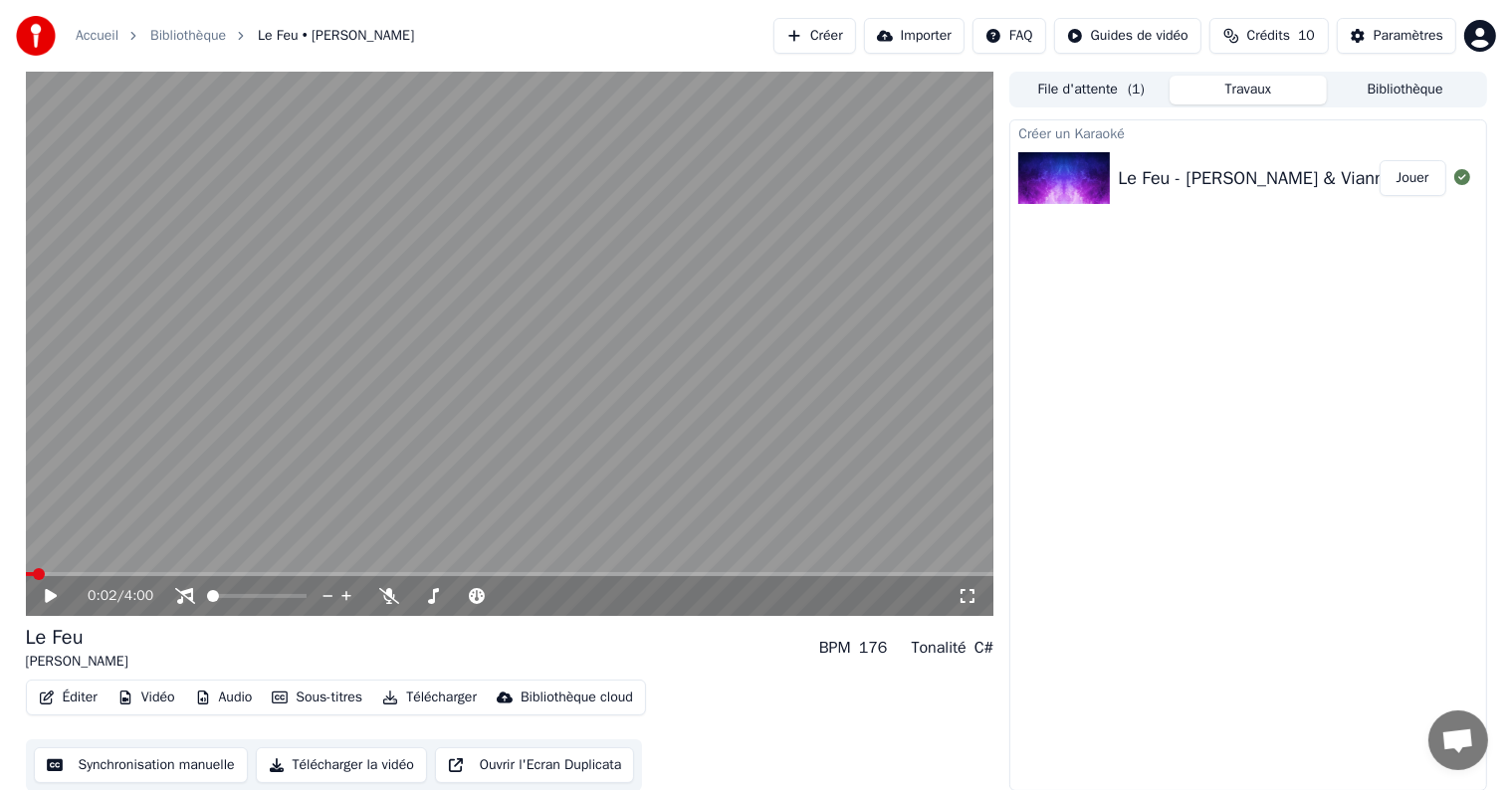 click at bounding box center (39, 574) 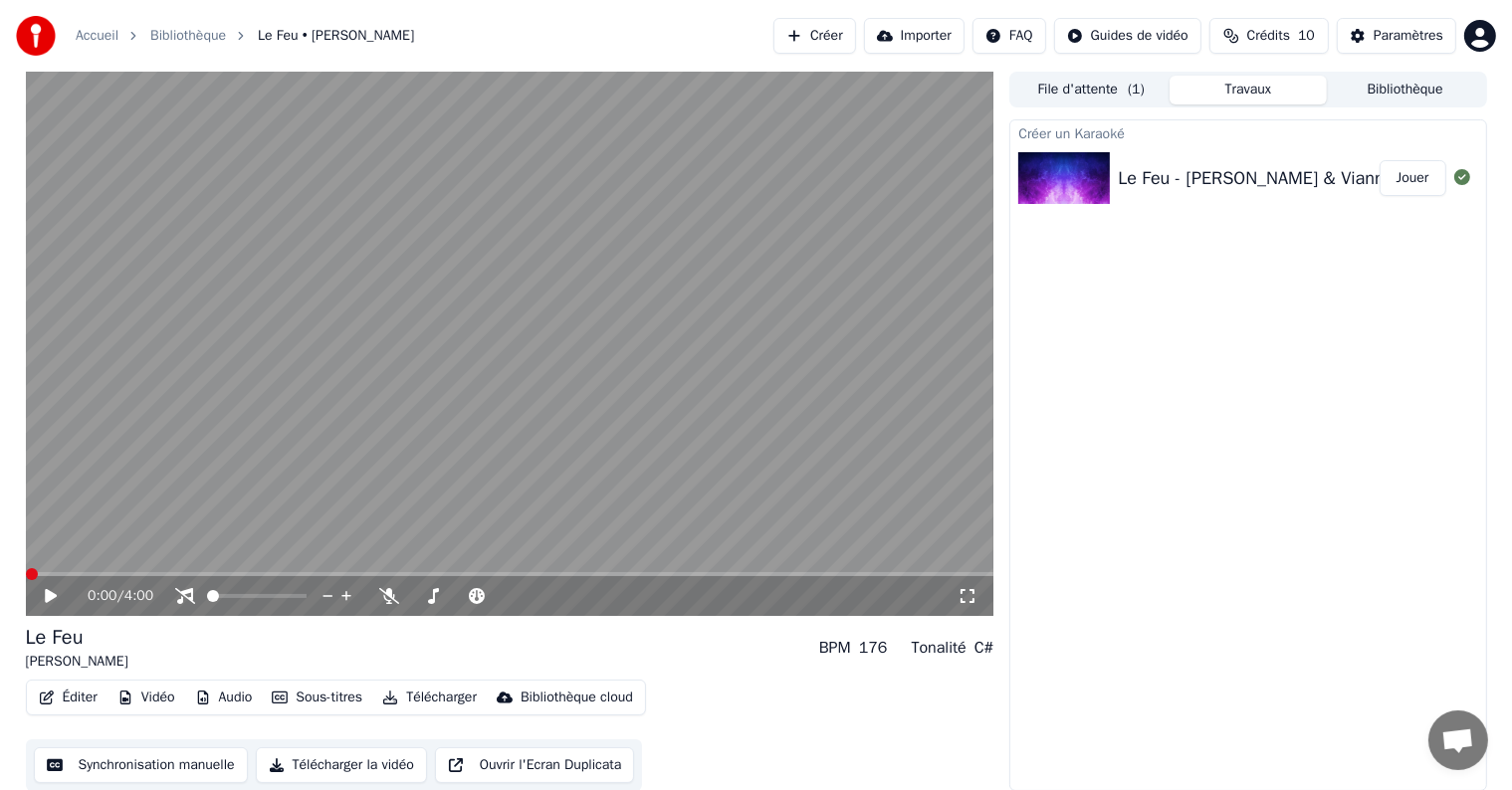 click 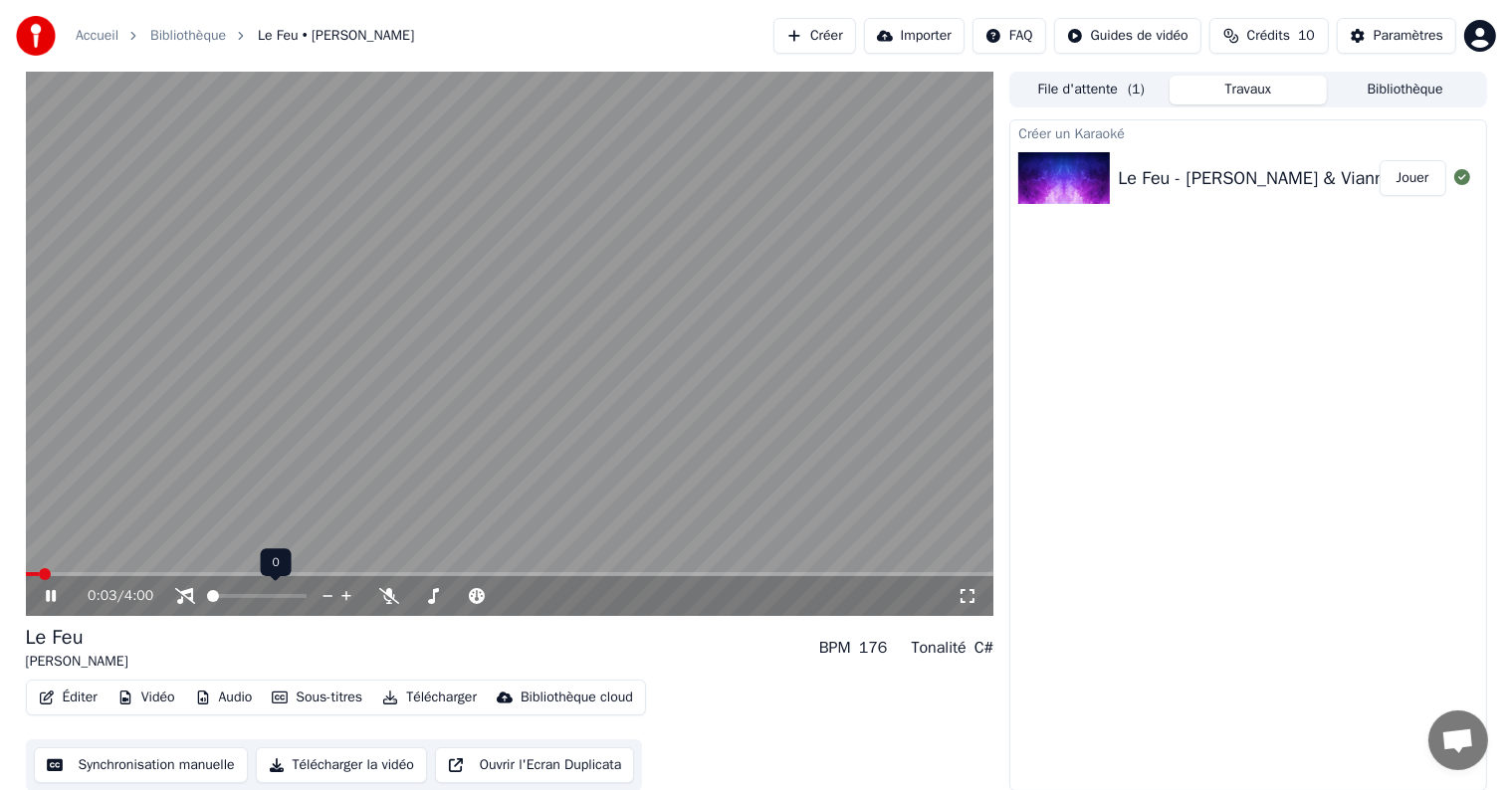 click at bounding box center (257, 596) 